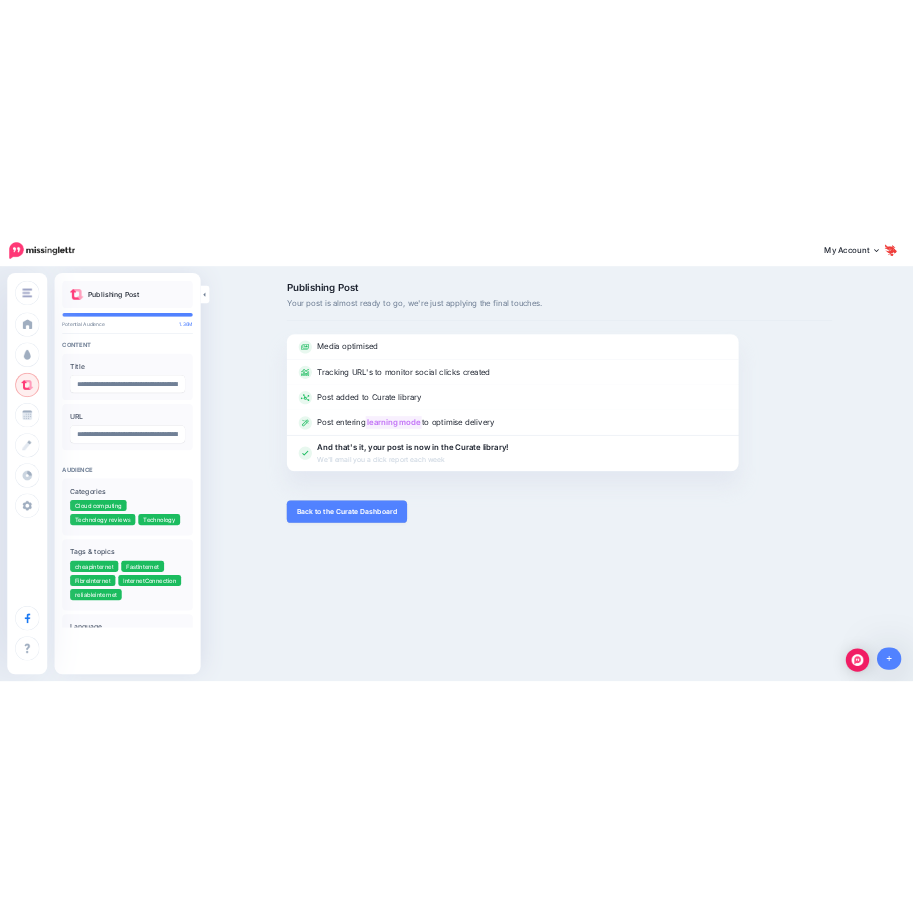 scroll, scrollTop: 0, scrollLeft: 0, axis: both 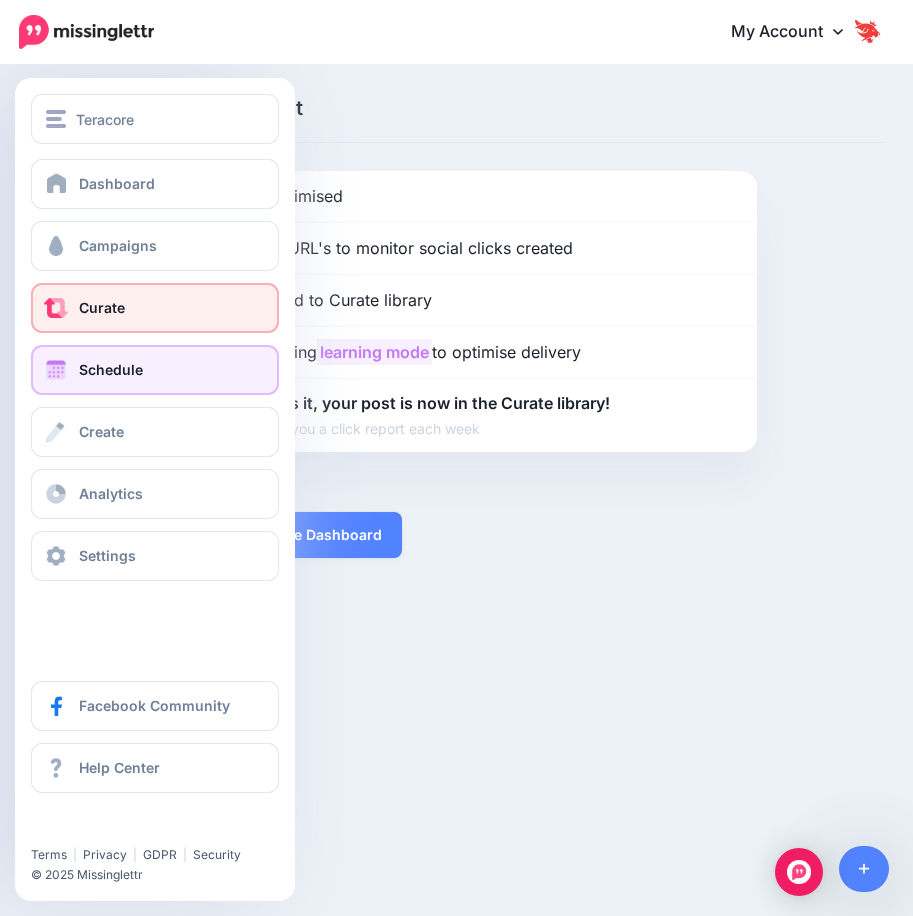 click on "Schedule" at bounding box center [111, 369] 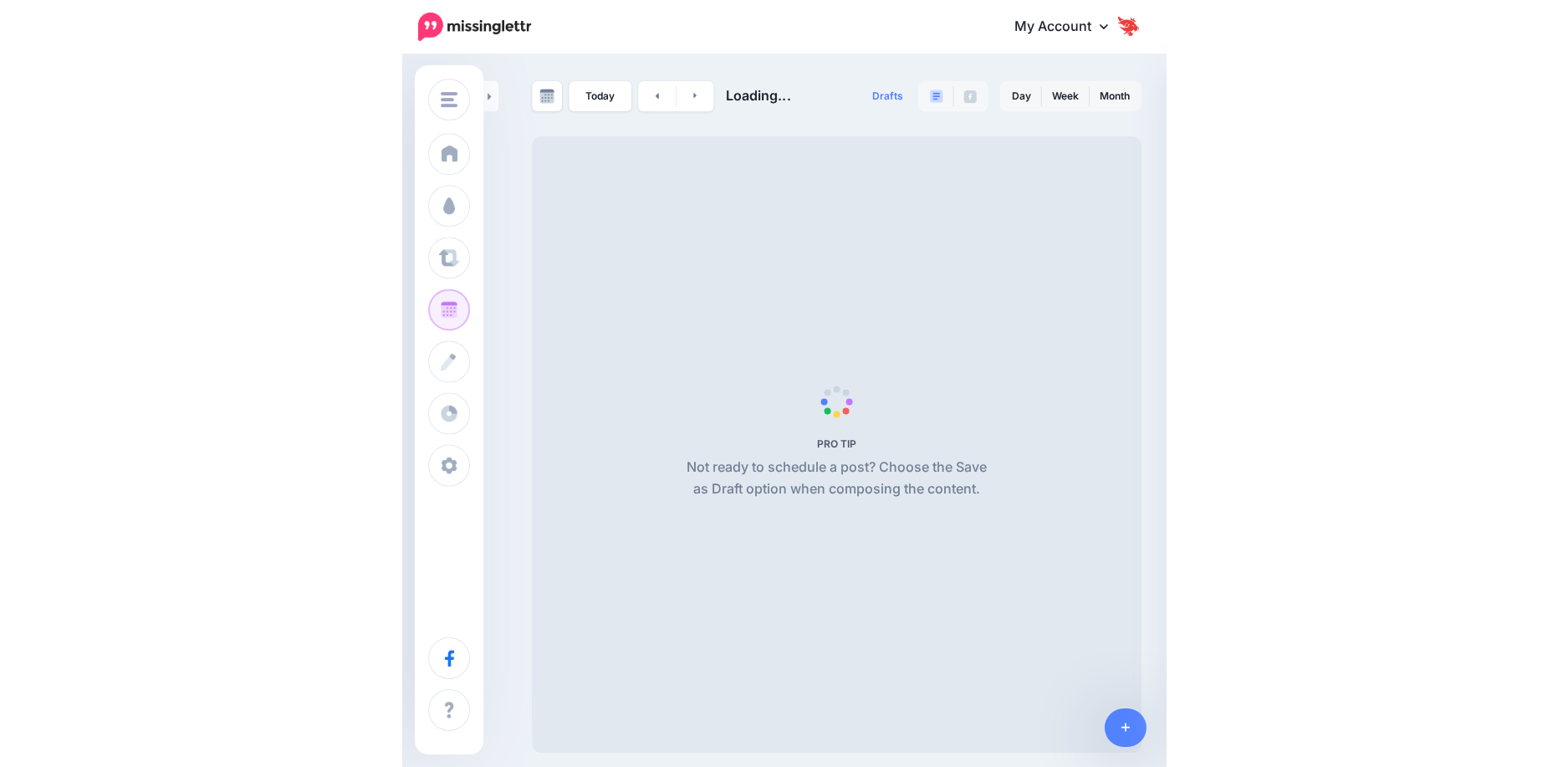 scroll, scrollTop: 0, scrollLeft: 0, axis: both 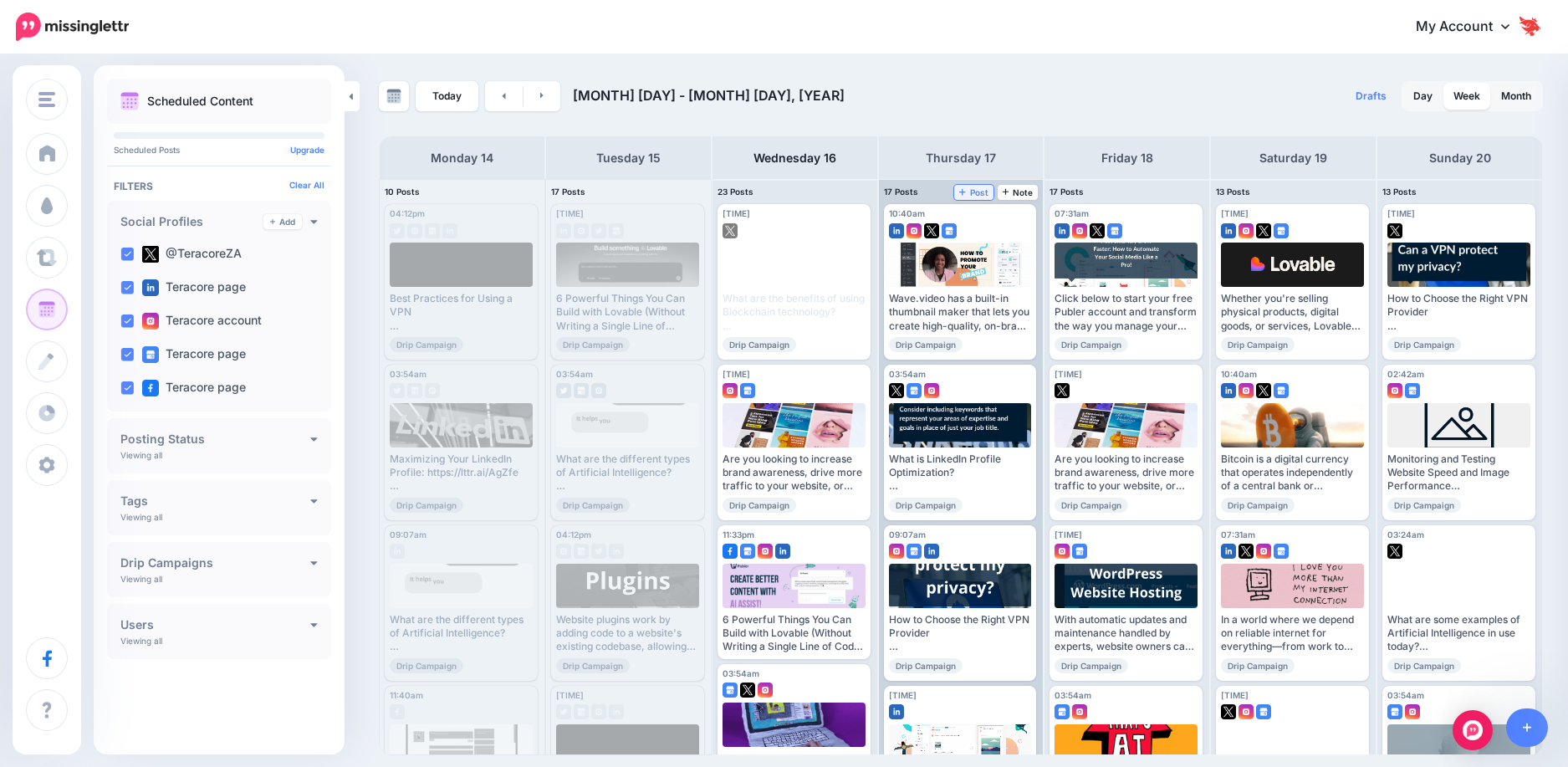 click on "Post" at bounding box center [973, 192] 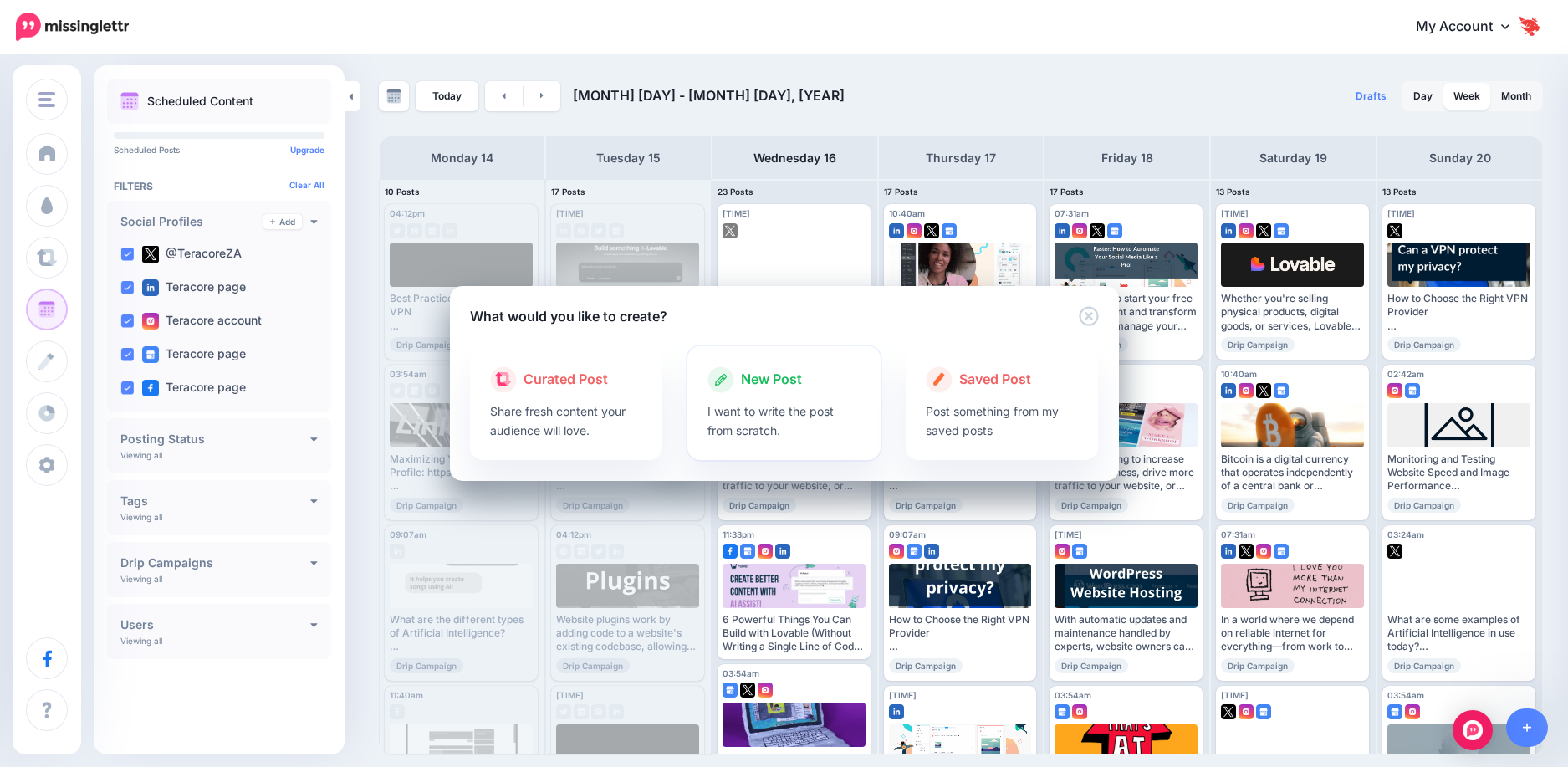 click on "I want to write the post from scratch." at bounding box center [784, 421] 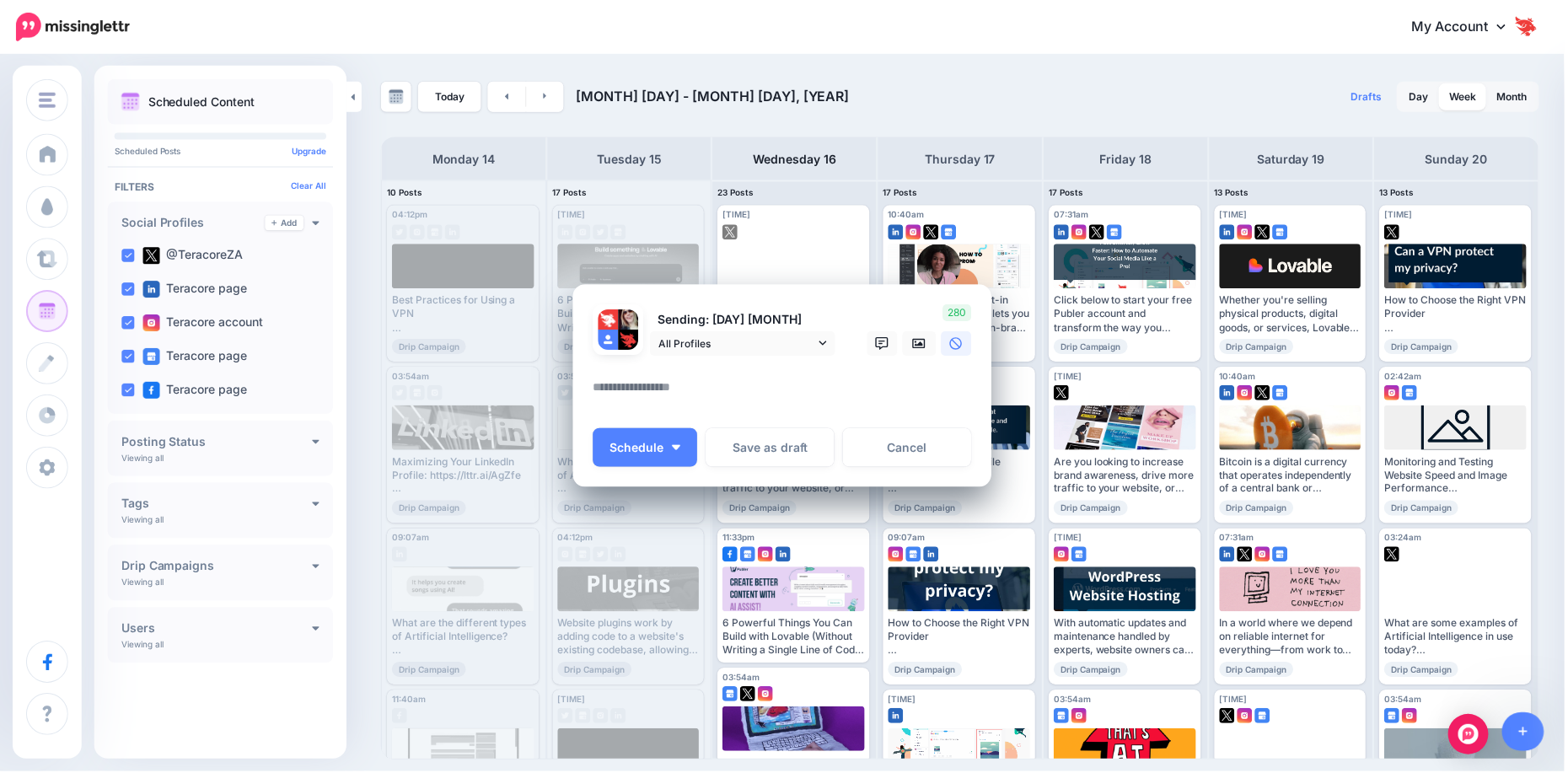click at bounding box center [788, 394] 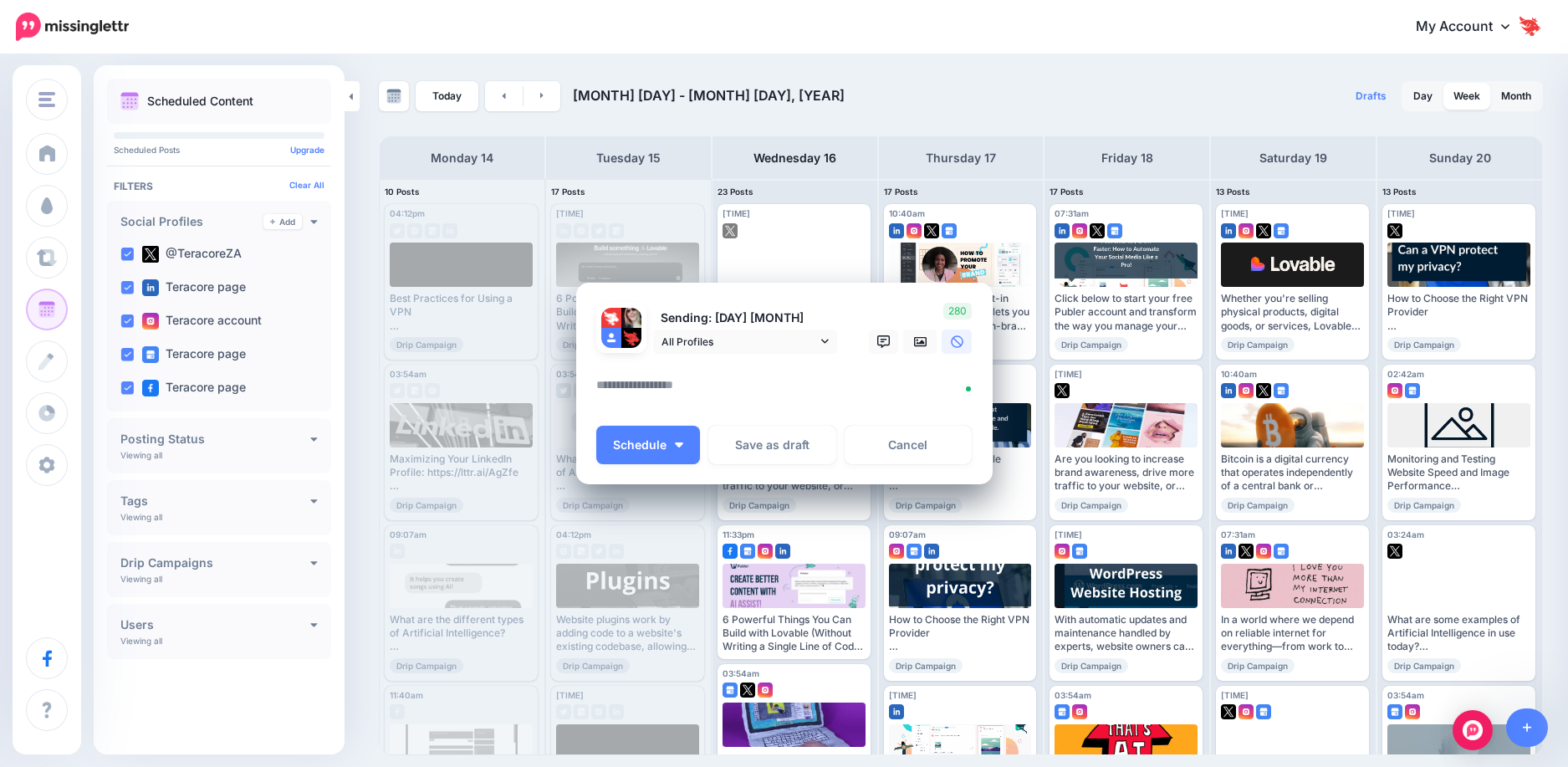 paste on "**********" 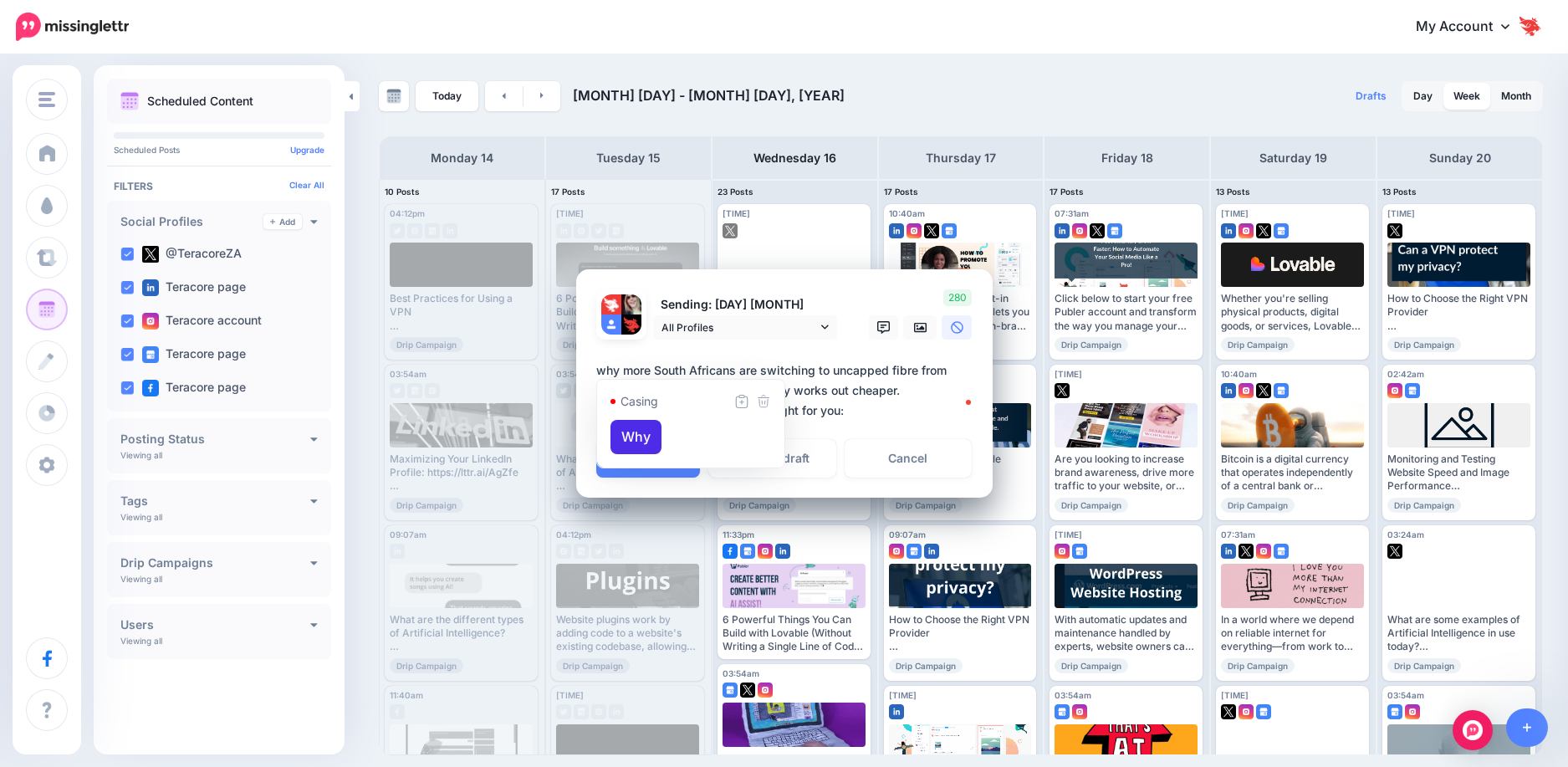 drag, startPoint x: 606, startPoint y: 367, endPoint x: 584, endPoint y: 366, distance: 22.022716 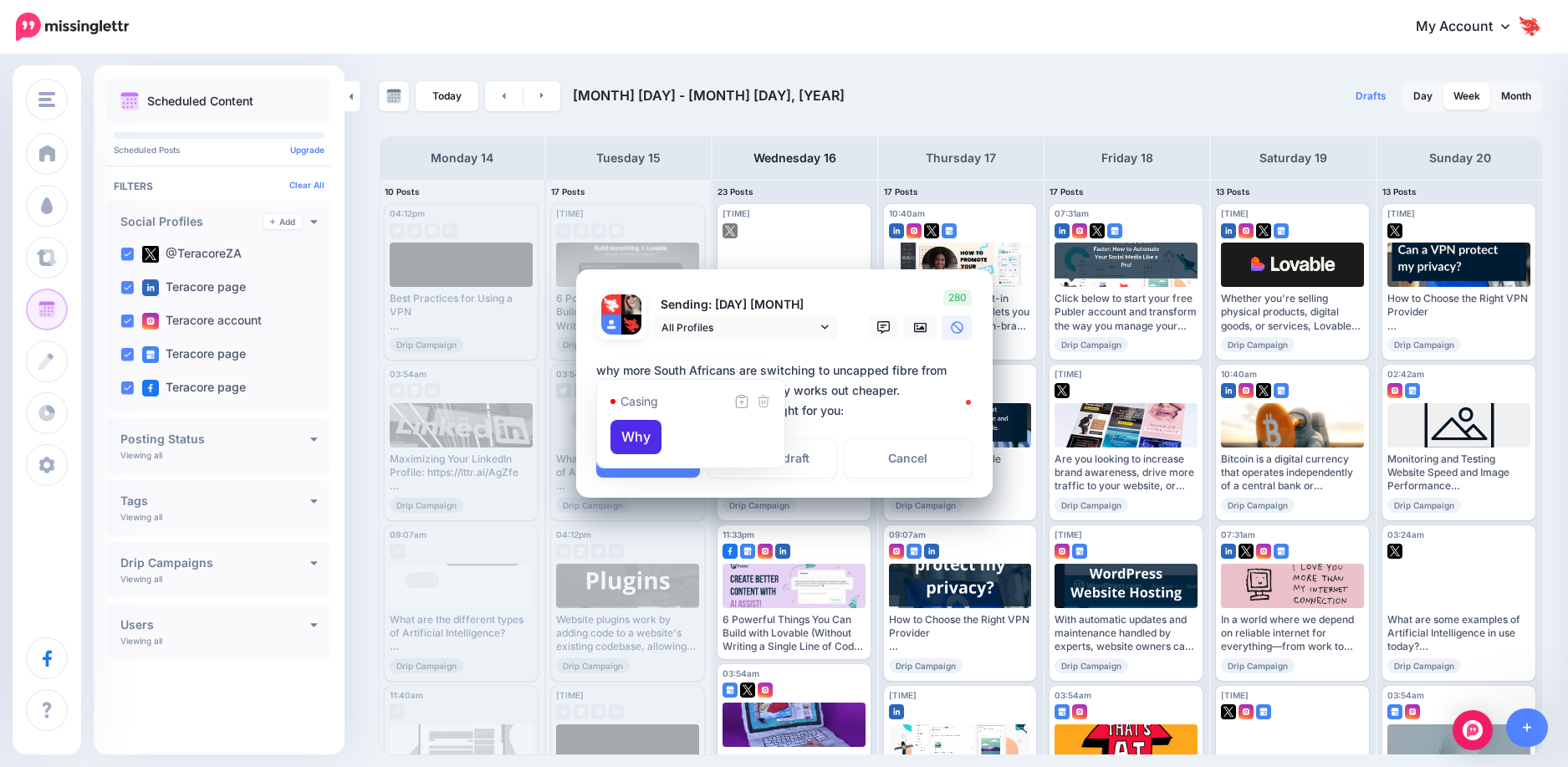 click on "Loading
Sending: 17th Jul
All
Profiles" at bounding box center [784, 384] 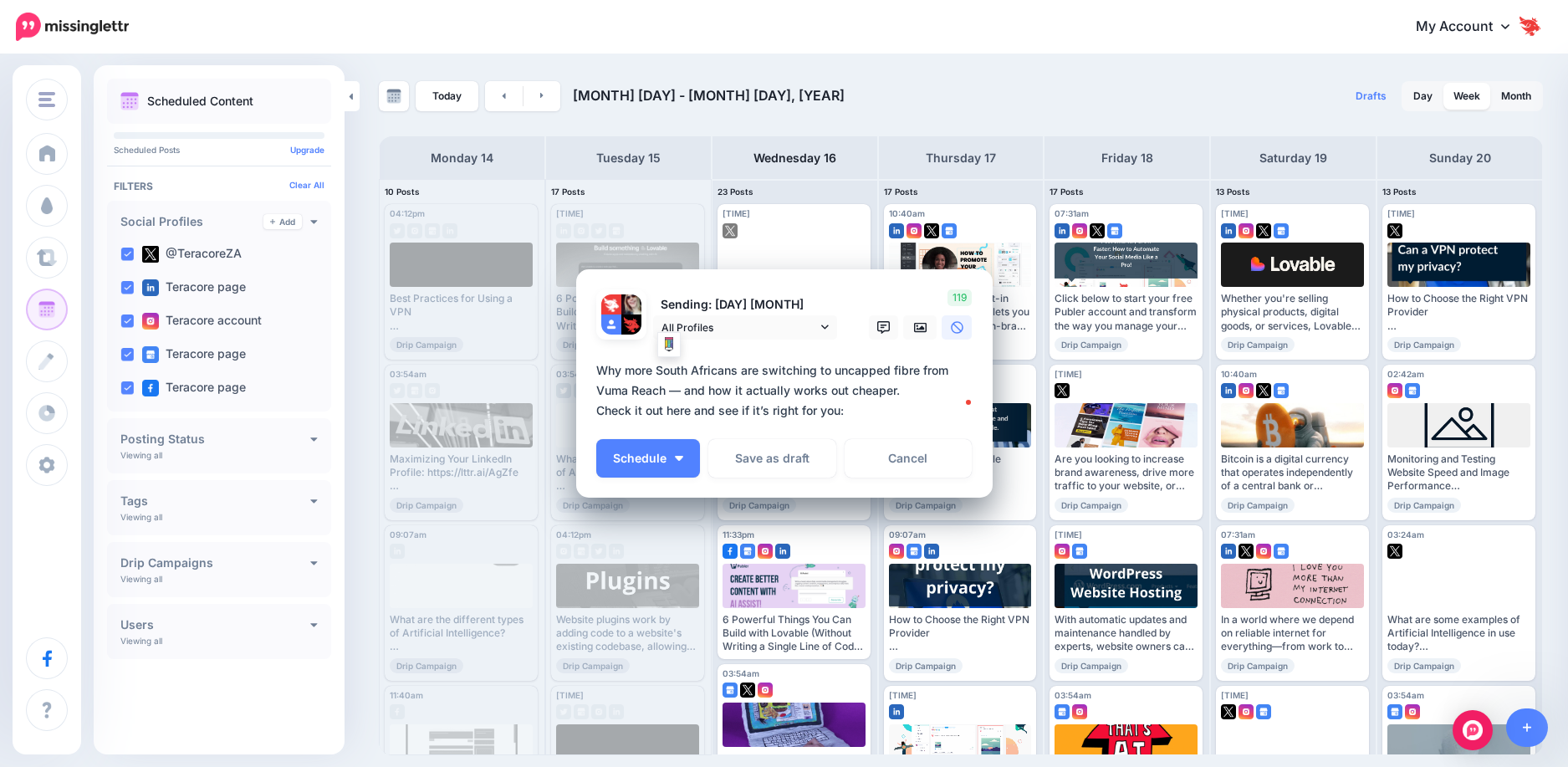 drag, startPoint x: 658, startPoint y: 371, endPoint x: 620, endPoint y: 367, distance: 38.209946 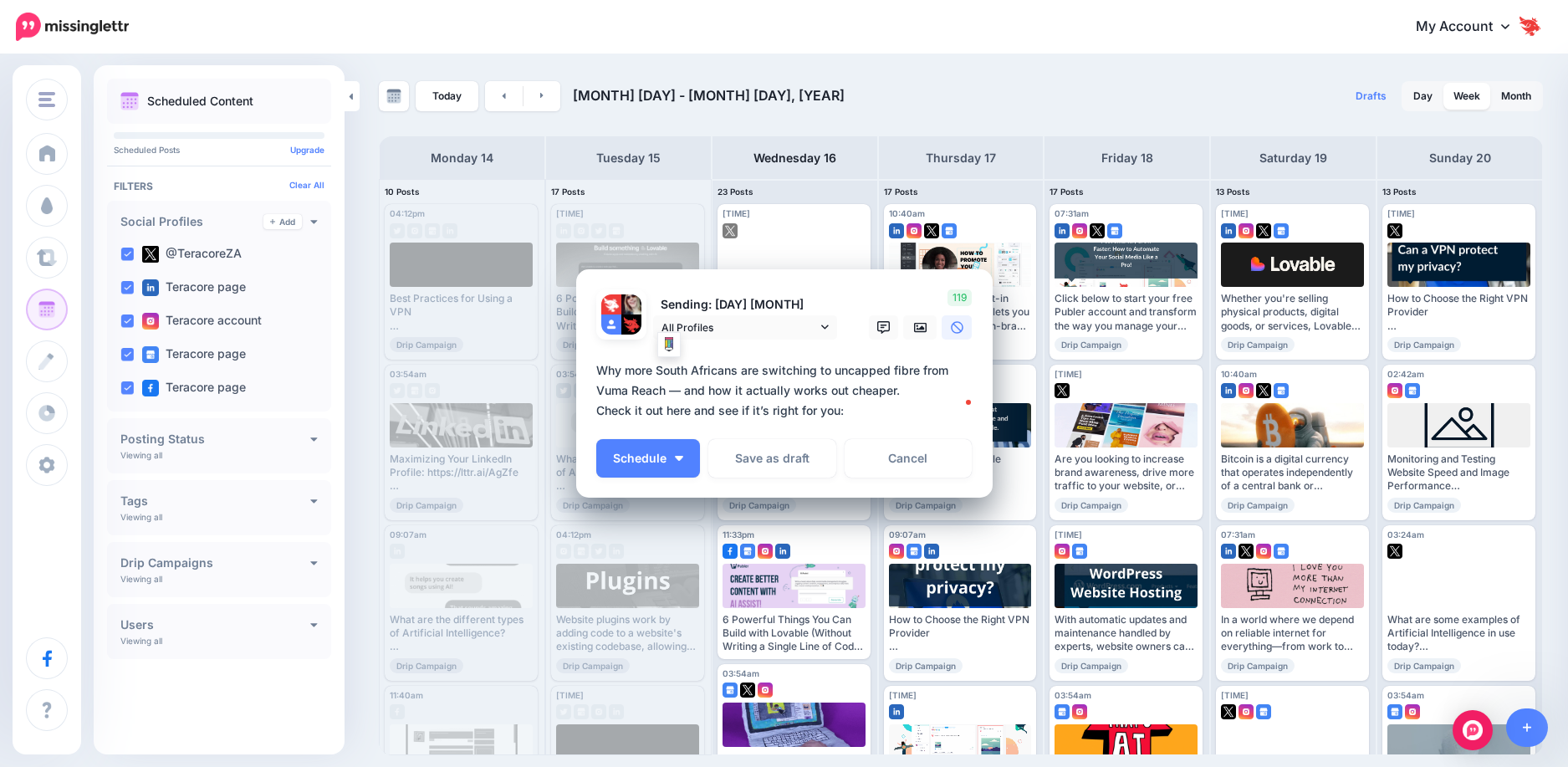 click on "**********" at bounding box center (789, 391) 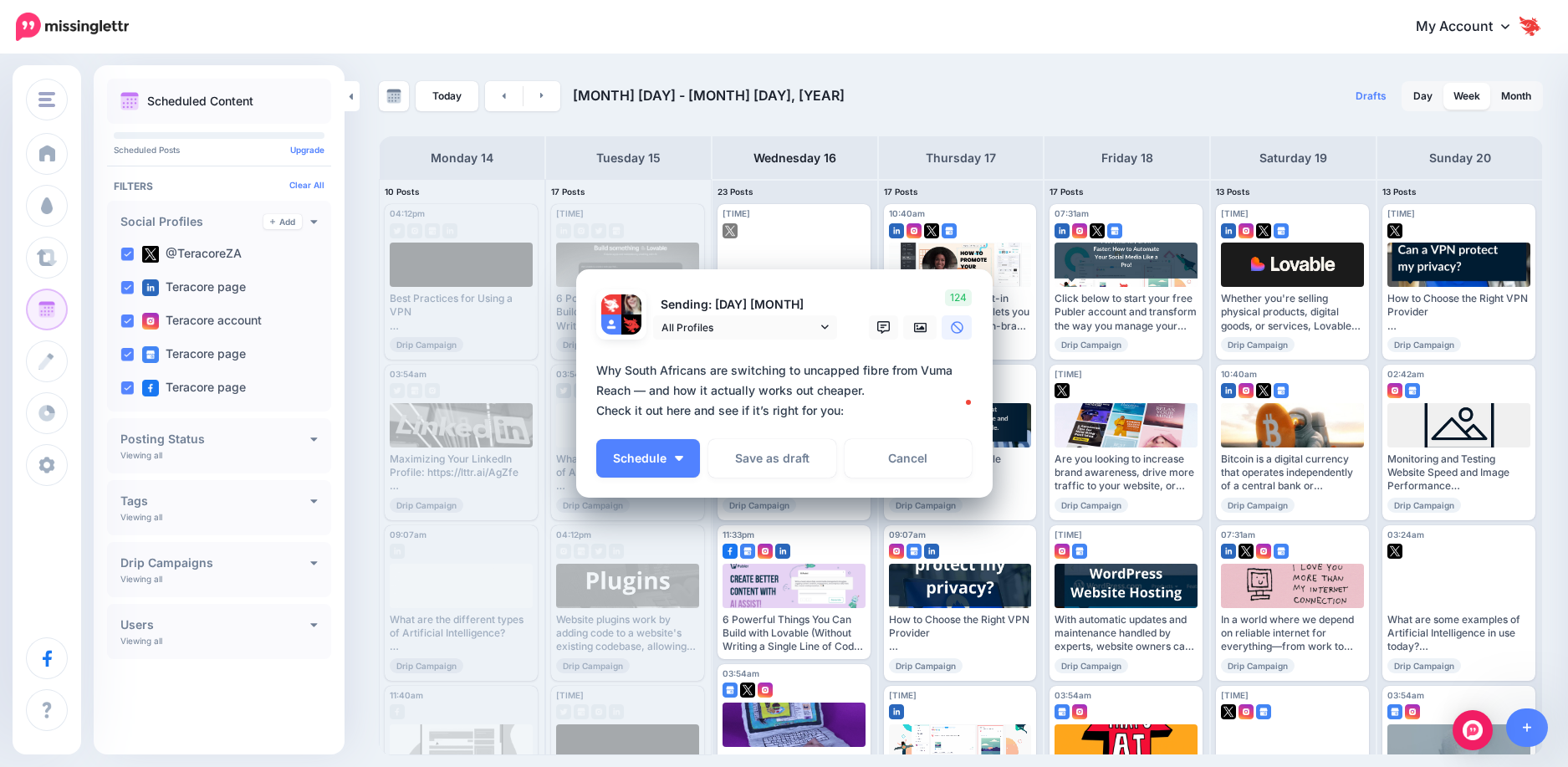 click on "**********" at bounding box center (789, 391) 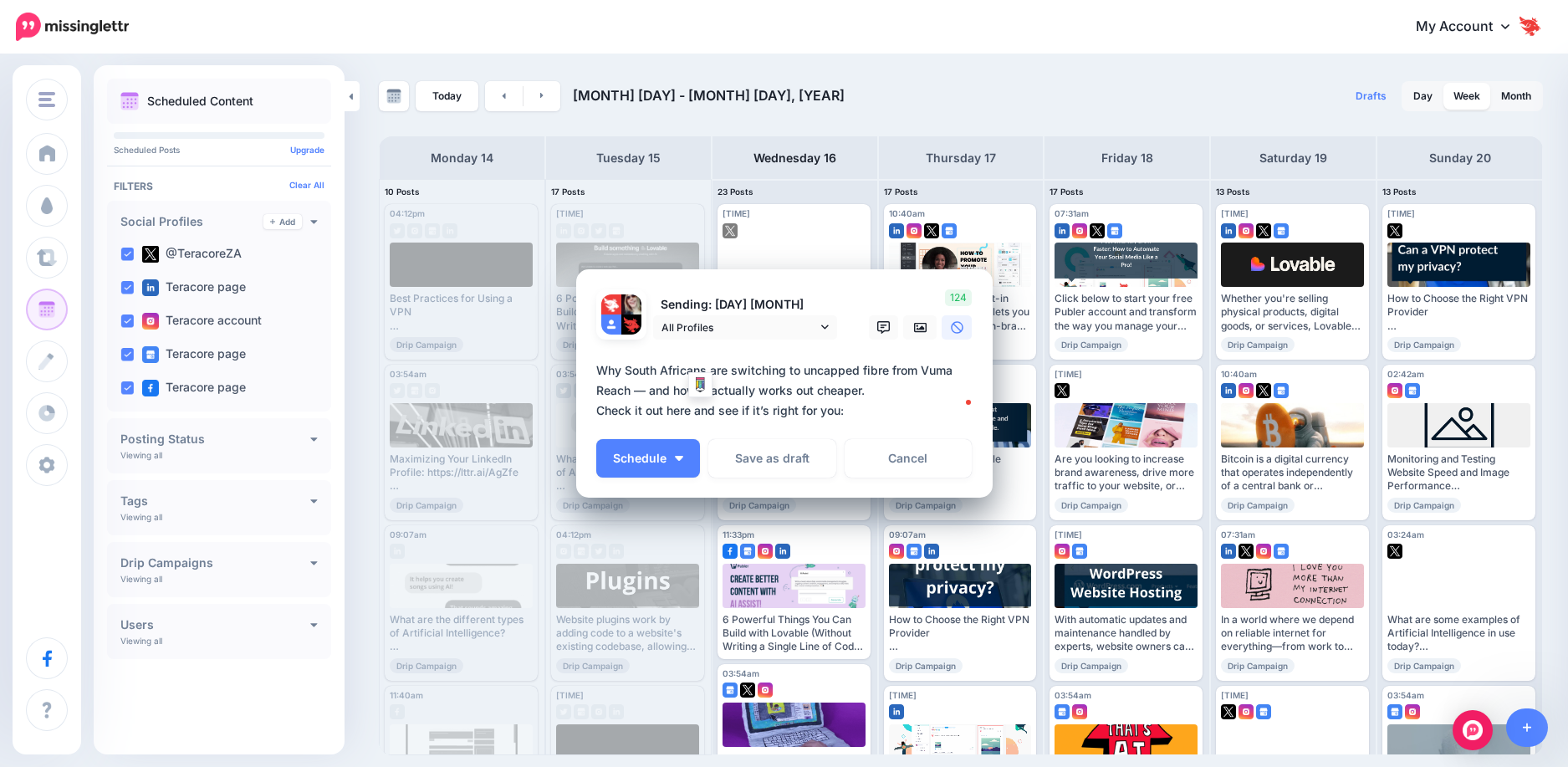 drag, startPoint x: 597, startPoint y: 409, endPoint x: 691, endPoint y: 413, distance: 94.08507 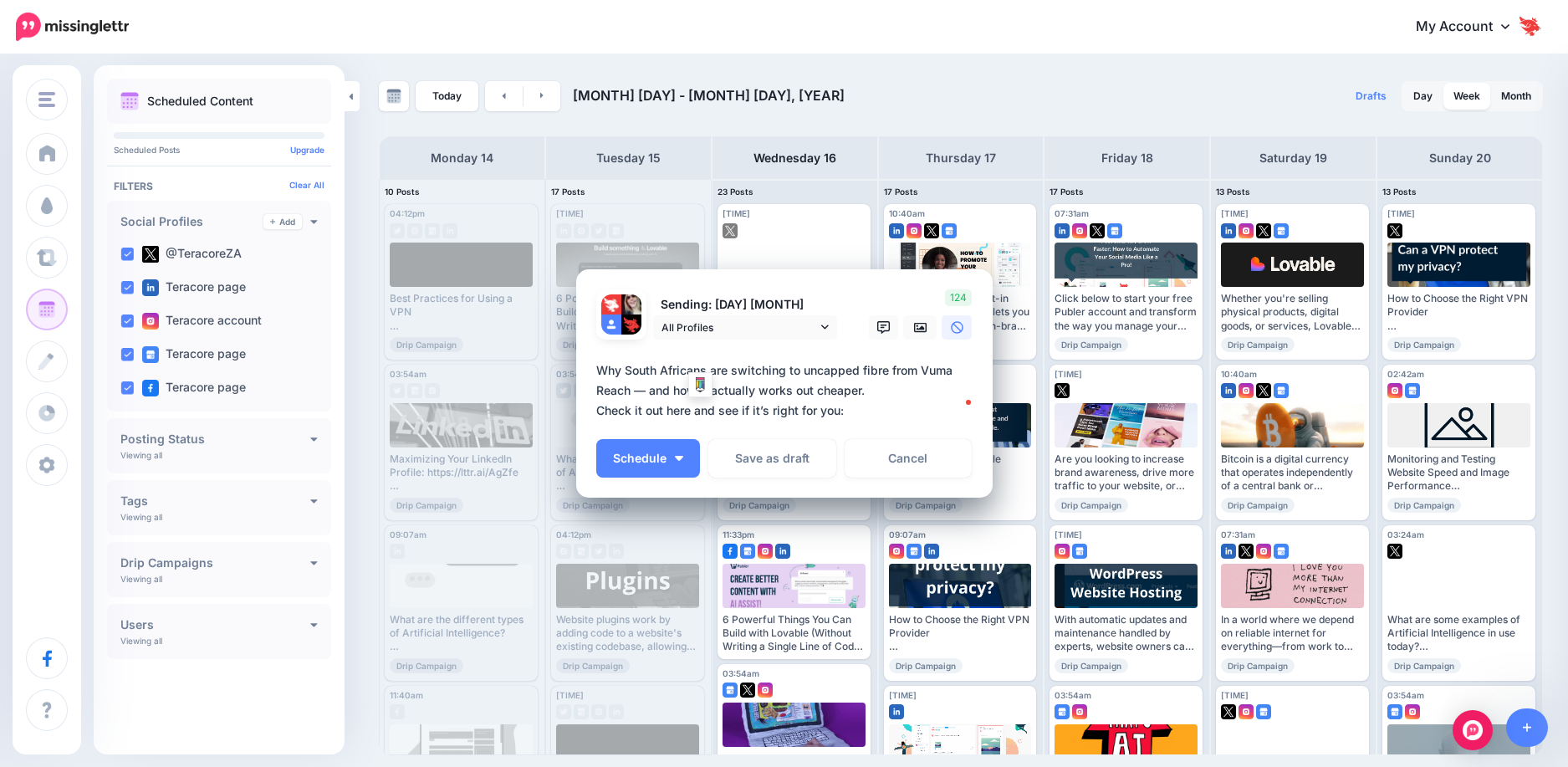 click on "**********" at bounding box center (789, 391) 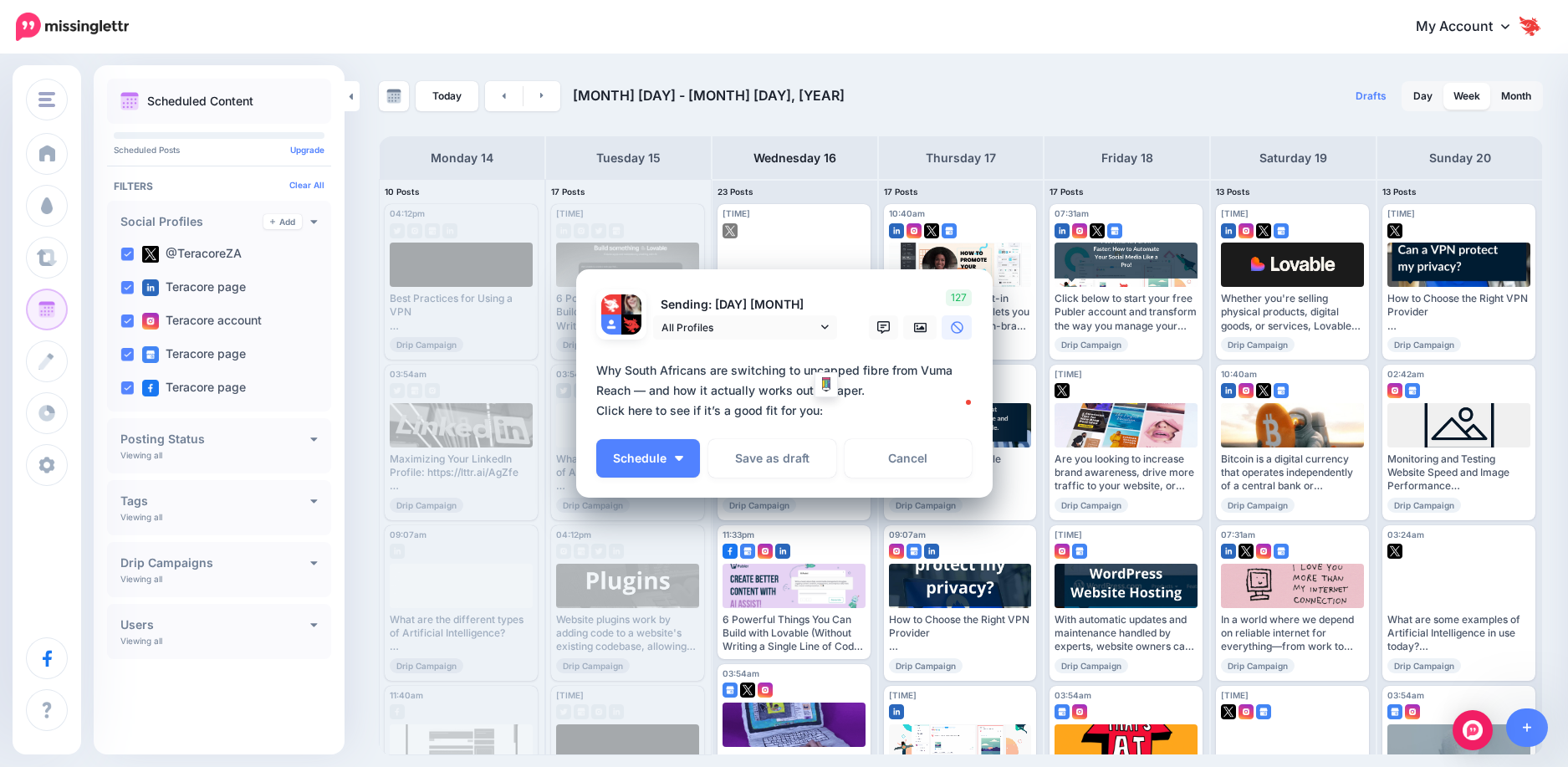 drag, startPoint x: 669, startPoint y: 414, endPoint x: 818, endPoint y: 411, distance: 149.0302 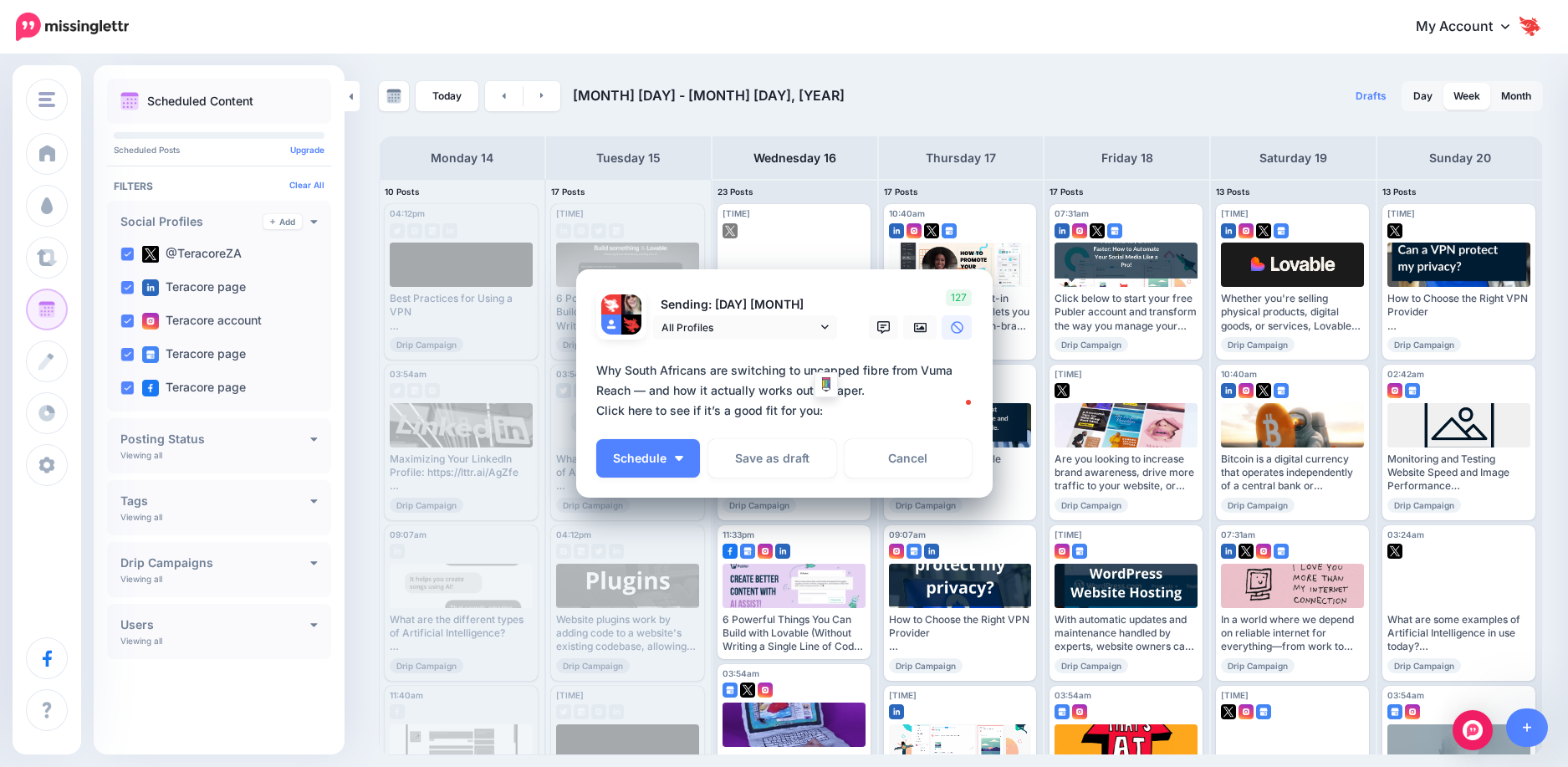 click on "**********" at bounding box center [789, 391] 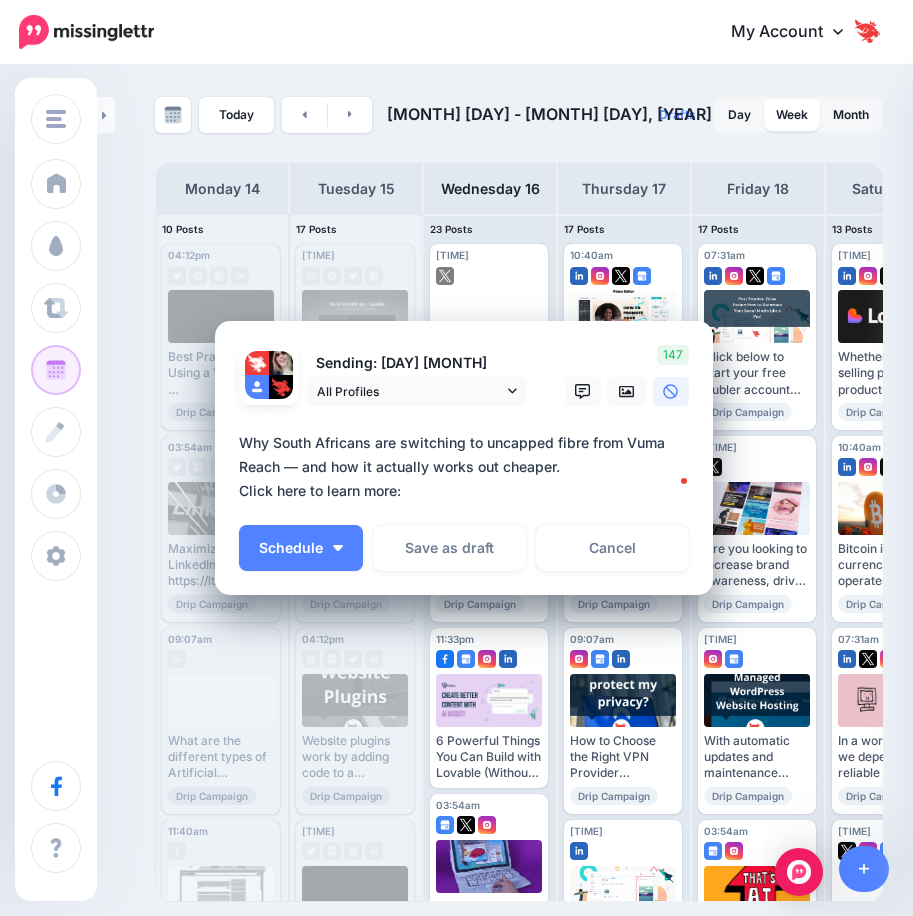 click on "**********" at bounding box center (469, 467) 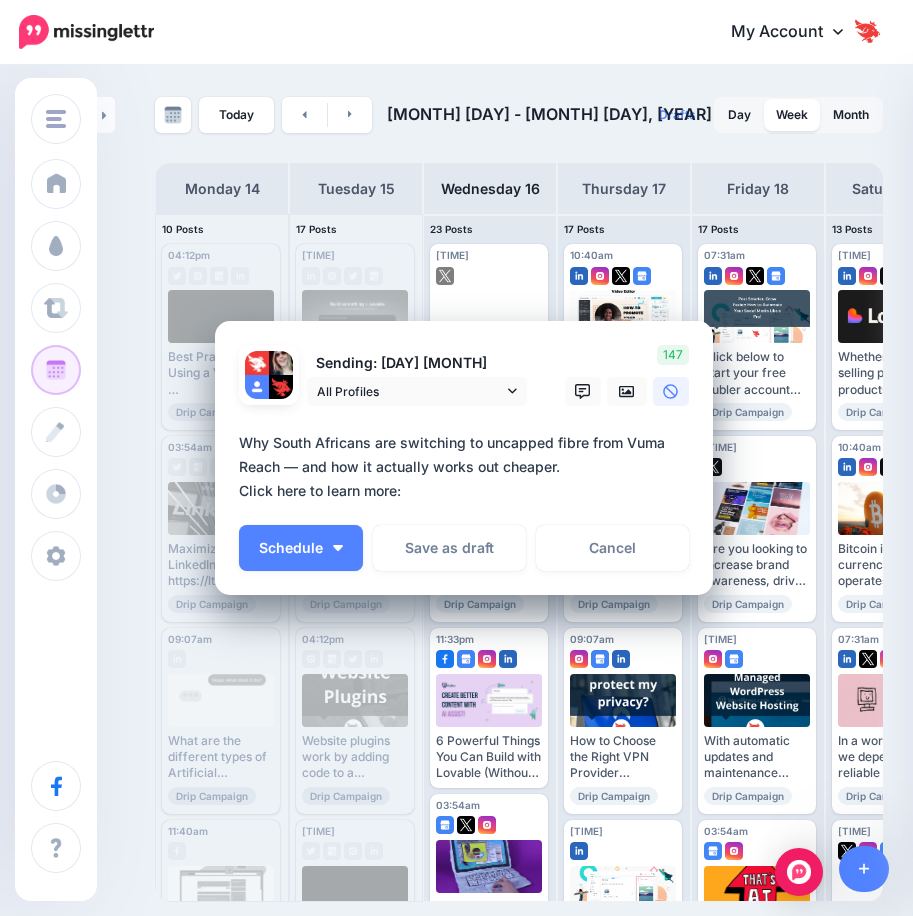 paste on "**********" 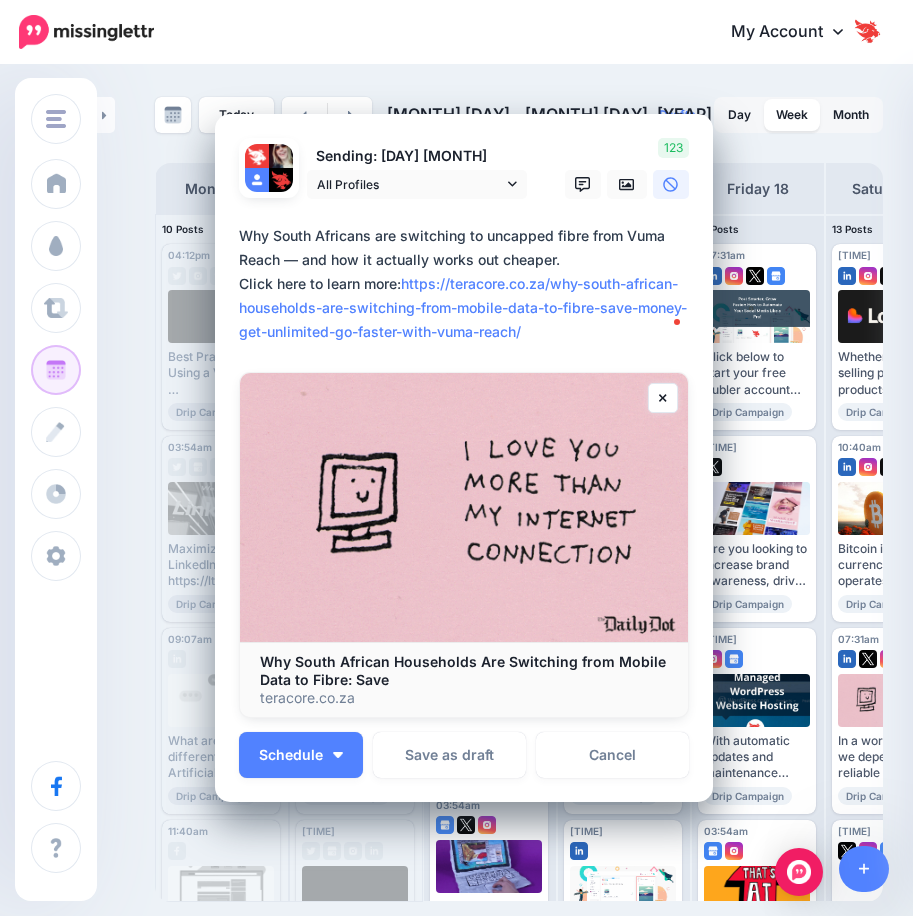 click on "**********" at bounding box center (469, 284) 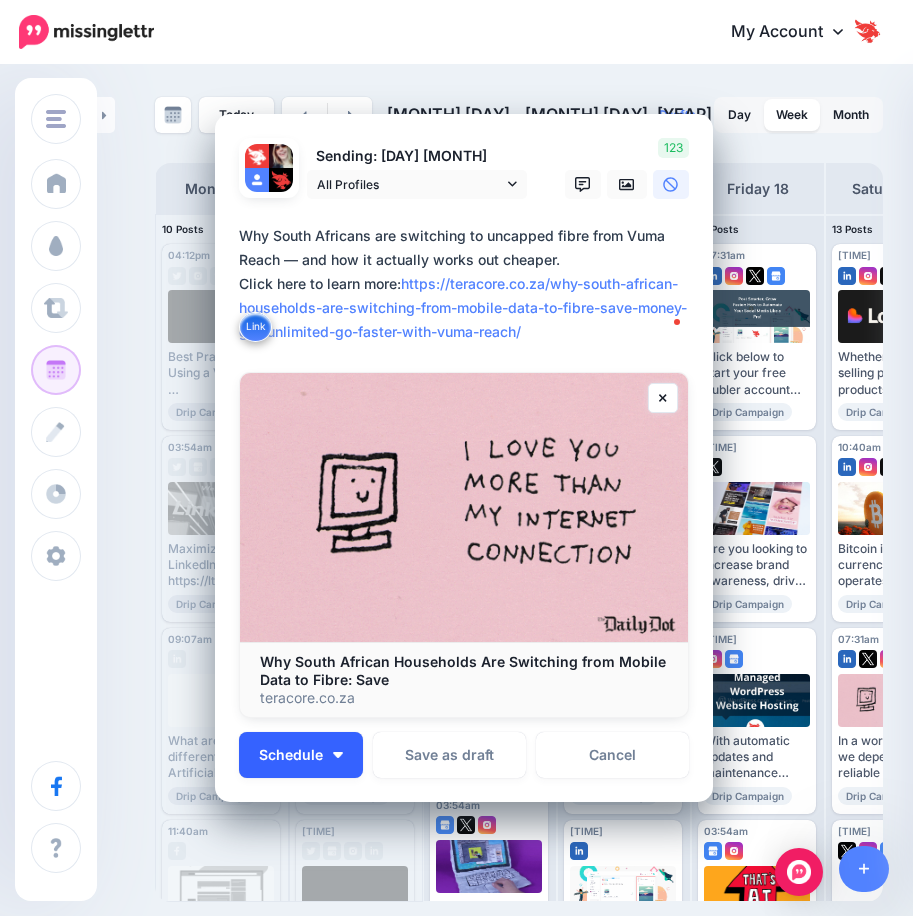 type on "**********" 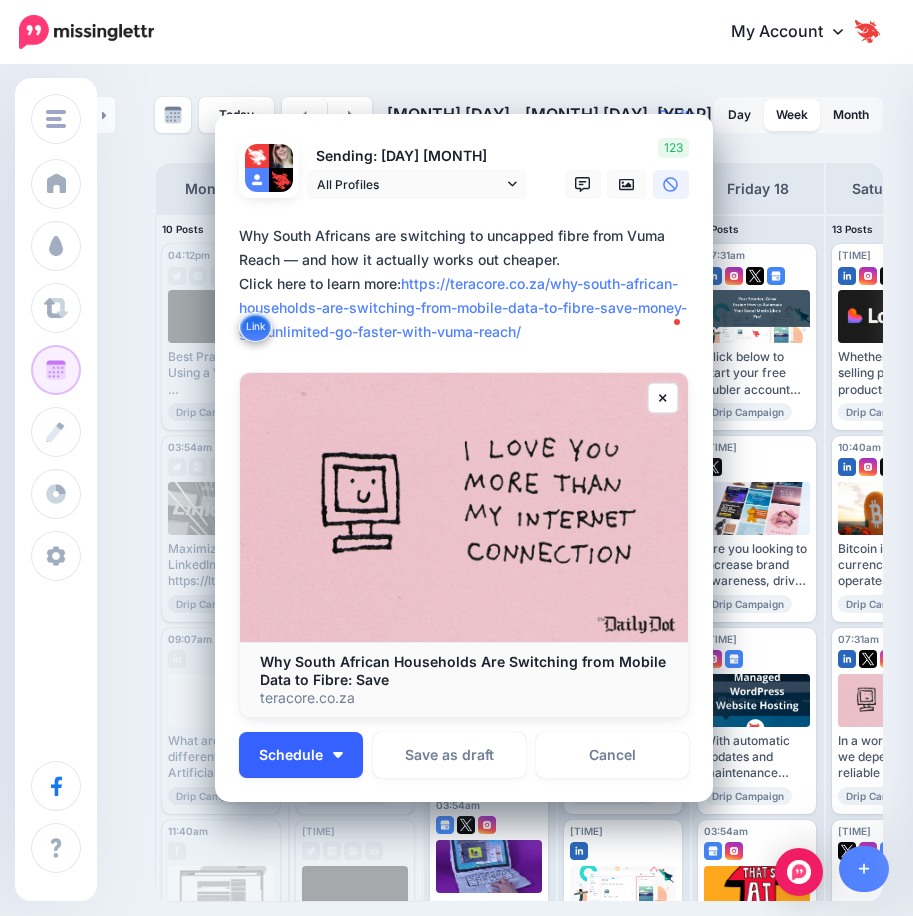 click on "Schedule" at bounding box center (301, 755) 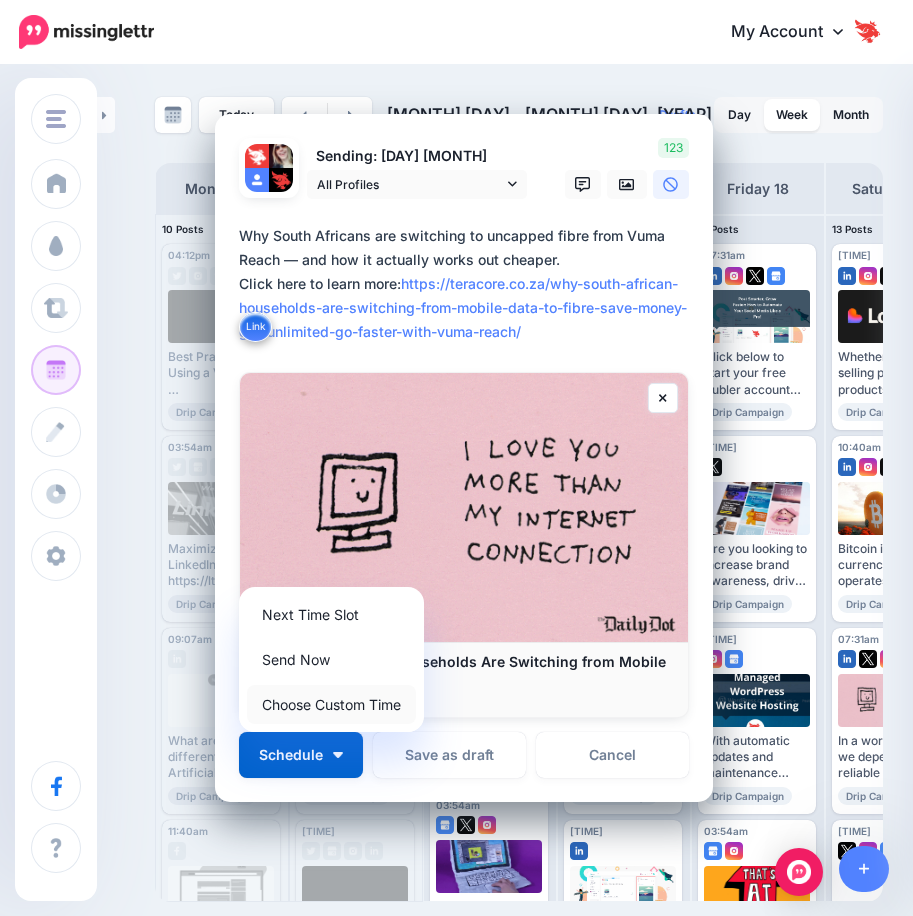 click on "Choose Custom Time" at bounding box center (331, 704) 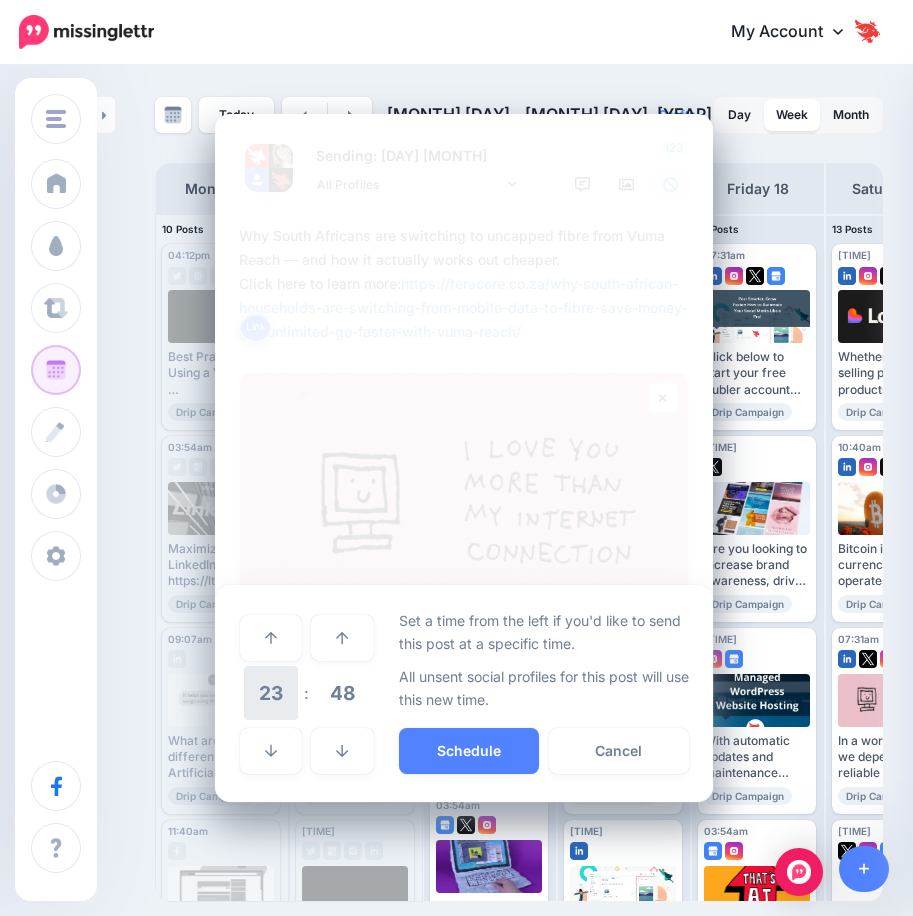 click on "23" at bounding box center [271, 693] 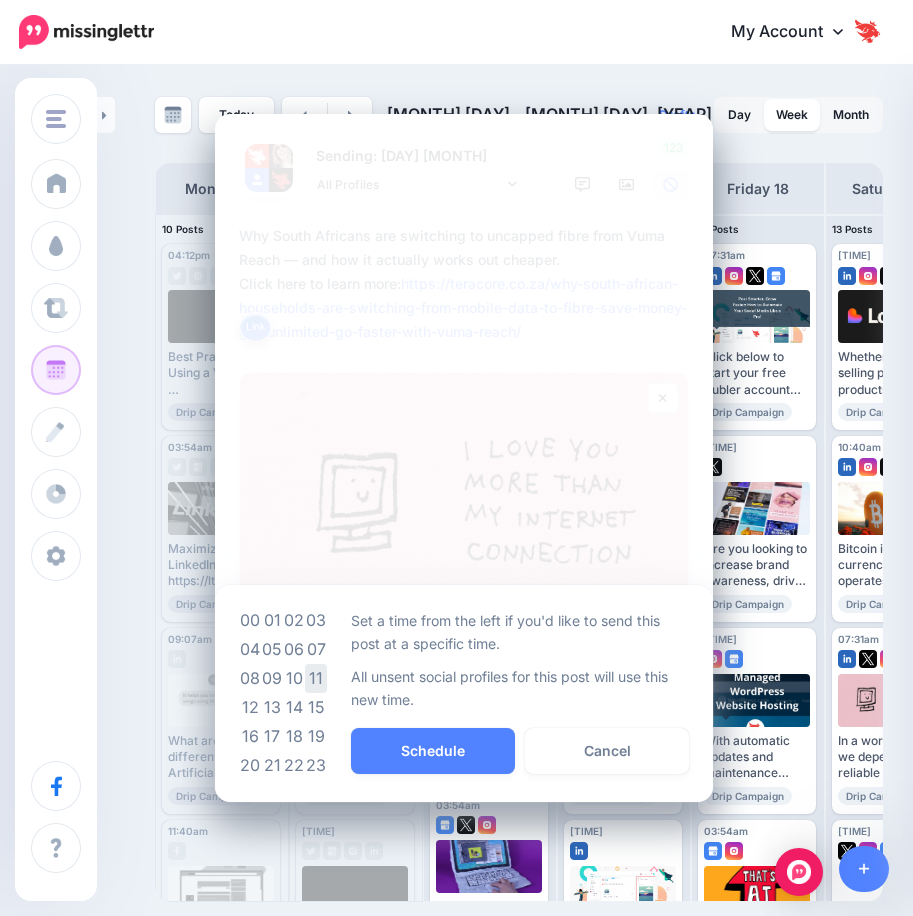 click on "11" at bounding box center [316, 678] 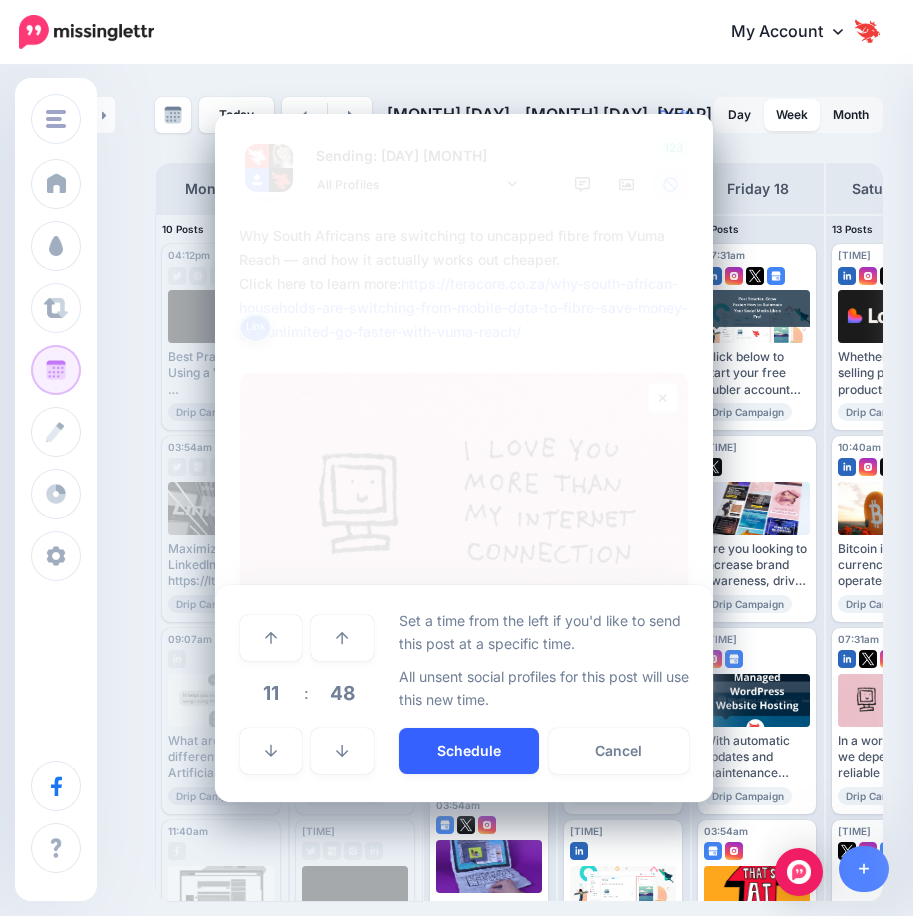 click on "Schedule" at bounding box center (469, 751) 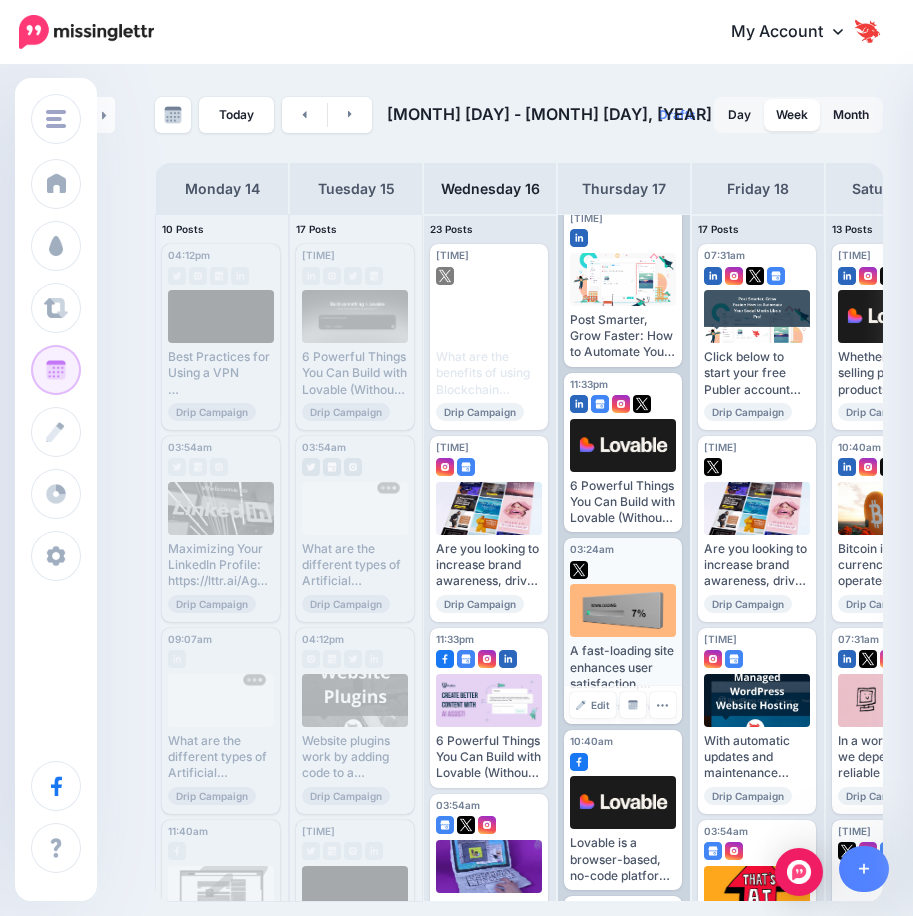 scroll, scrollTop: 900, scrollLeft: 0, axis: vertical 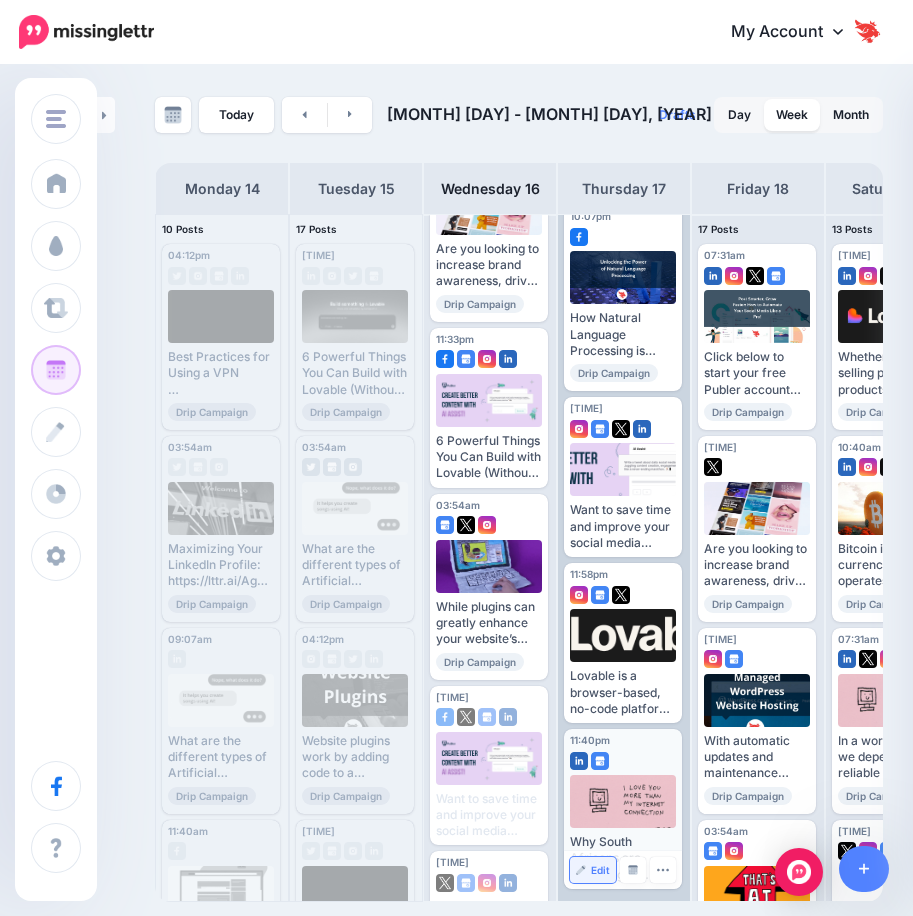 click on "Edit" at bounding box center (593, 870) 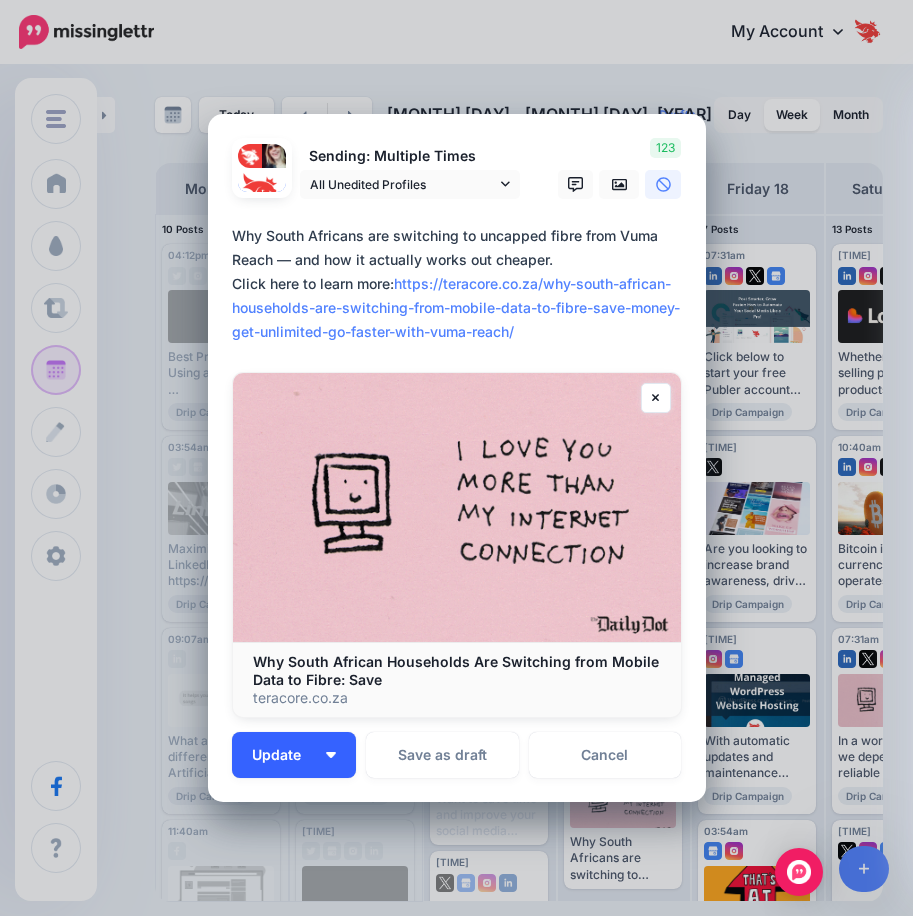 click on "Update" at bounding box center (294, 755) 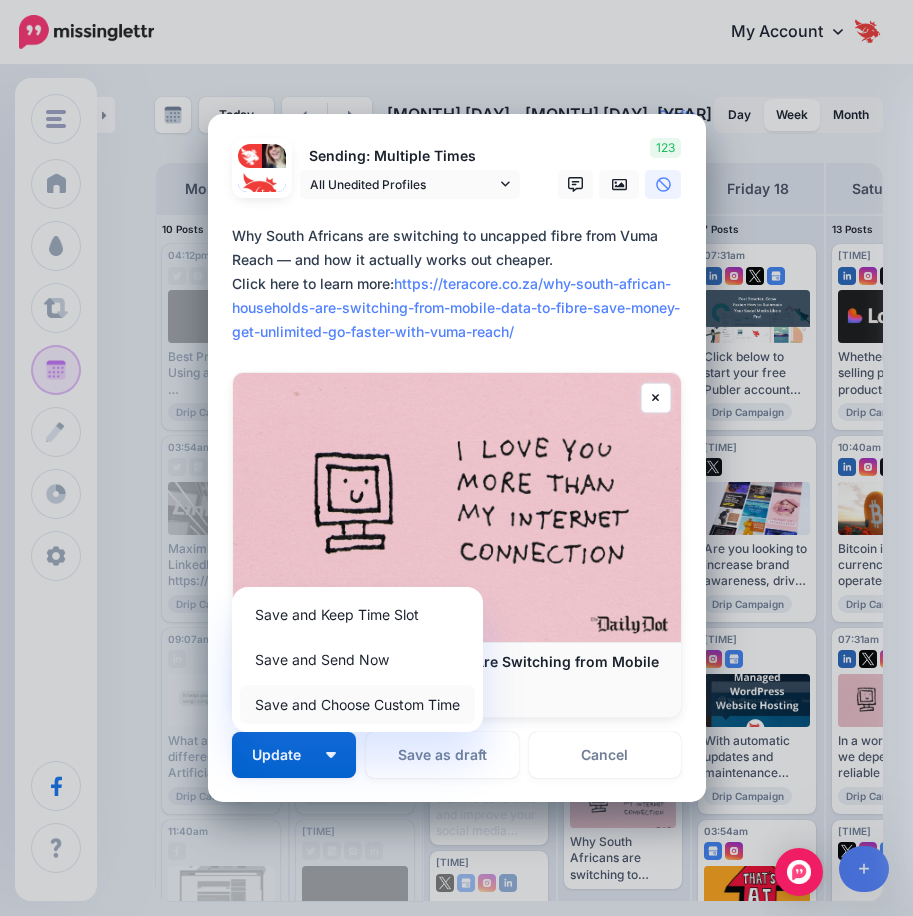 click on "Save and Choose Custom Time" at bounding box center [357, 704] 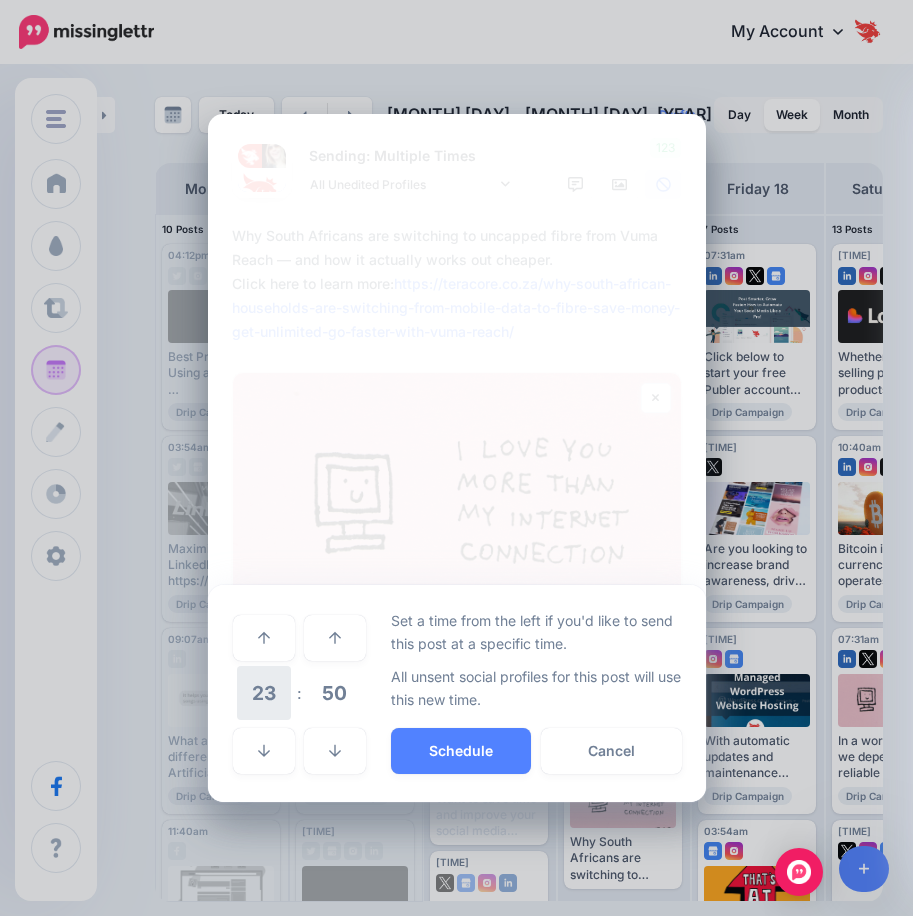 click on "23" at bounding box center [264, 693] 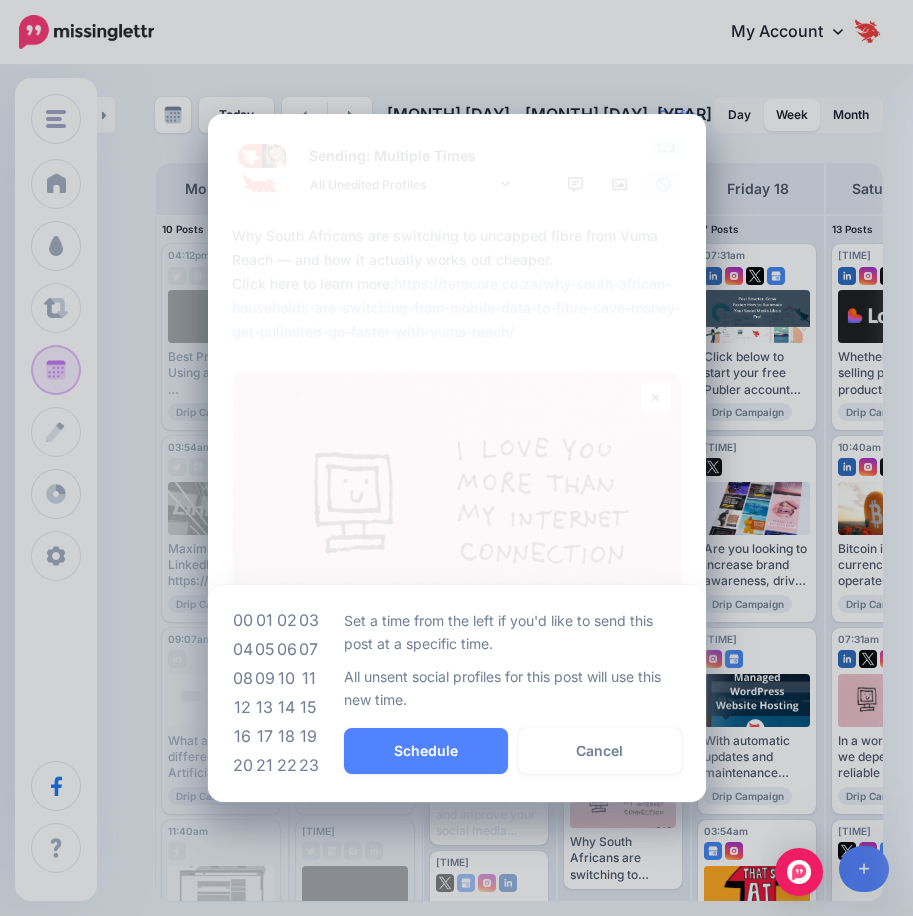 click on "*****
23 : 50 00 01 02 03 04 05 06 07 08 09 10 11 12 13 14 15 16 17 18 19 20 21 22 23 00 05 10 15 20 25 30 35 40 45 50 55
Set a time from the left if you'd like to send this post at a specific time.
All unsent social profiles for this post will use this new time.
Schedule
Cancel" at bounding box center [457, 693] 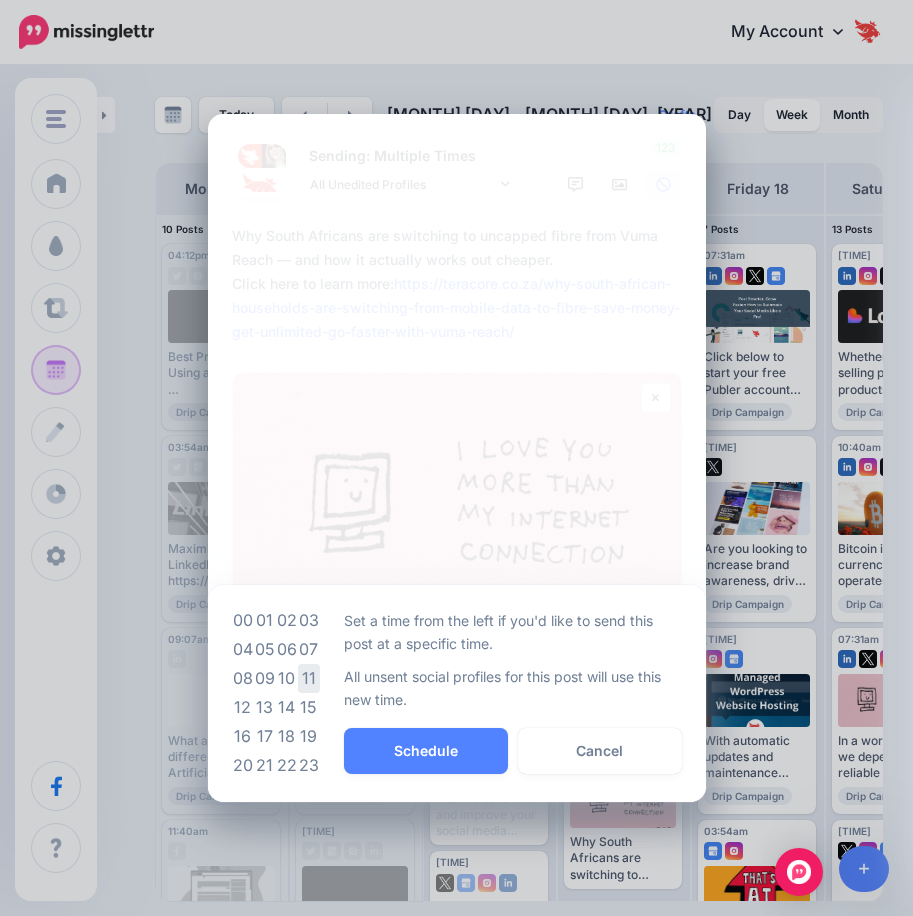 click on "11" at bounding box center [309, 678] 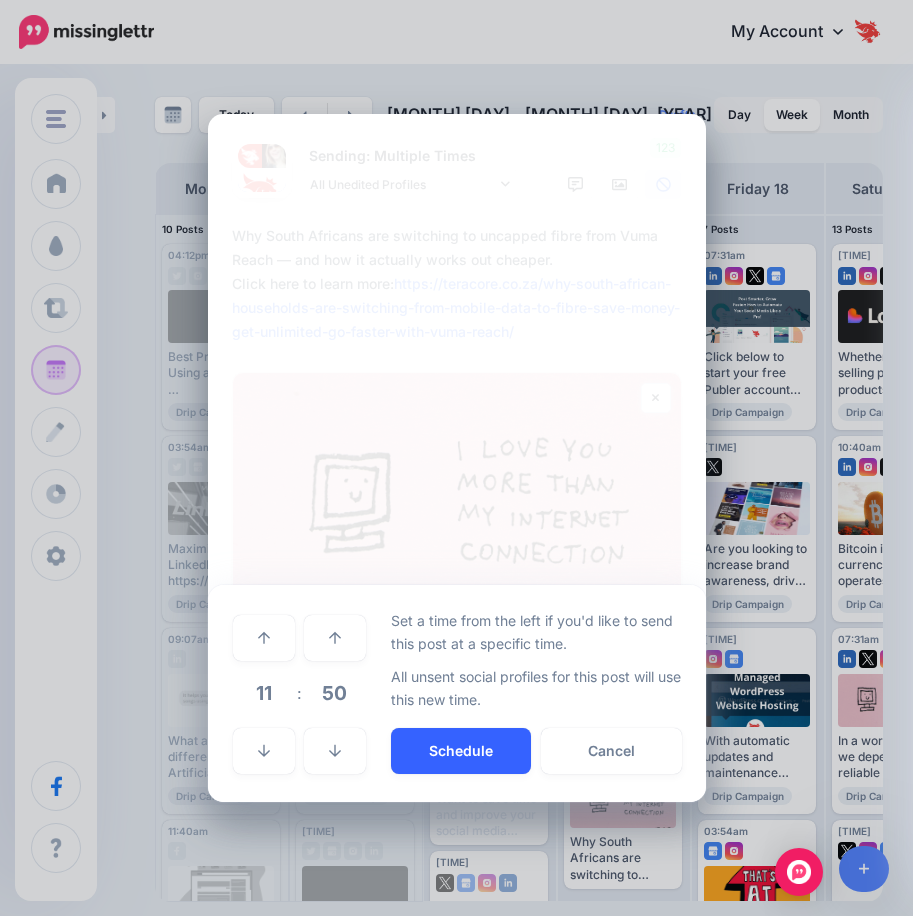 click on "Schedule" at bounding box center (461, 751) 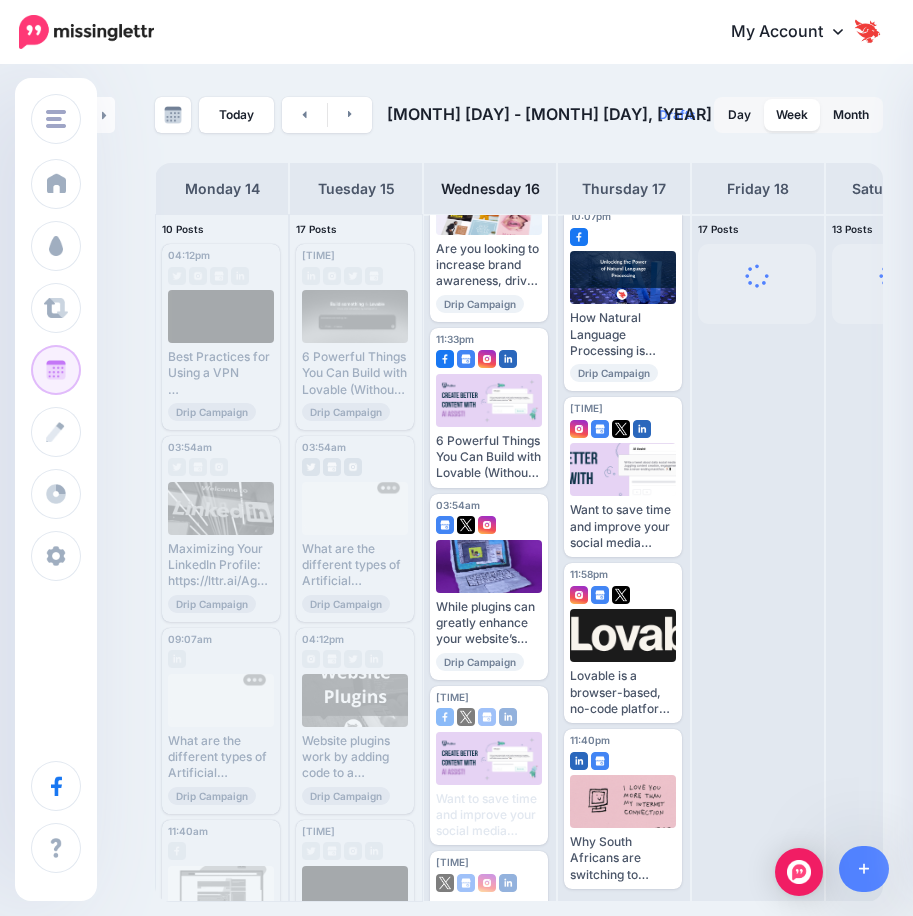 scroll, scrollTop: 0, scrollLeft: 0, axis: both 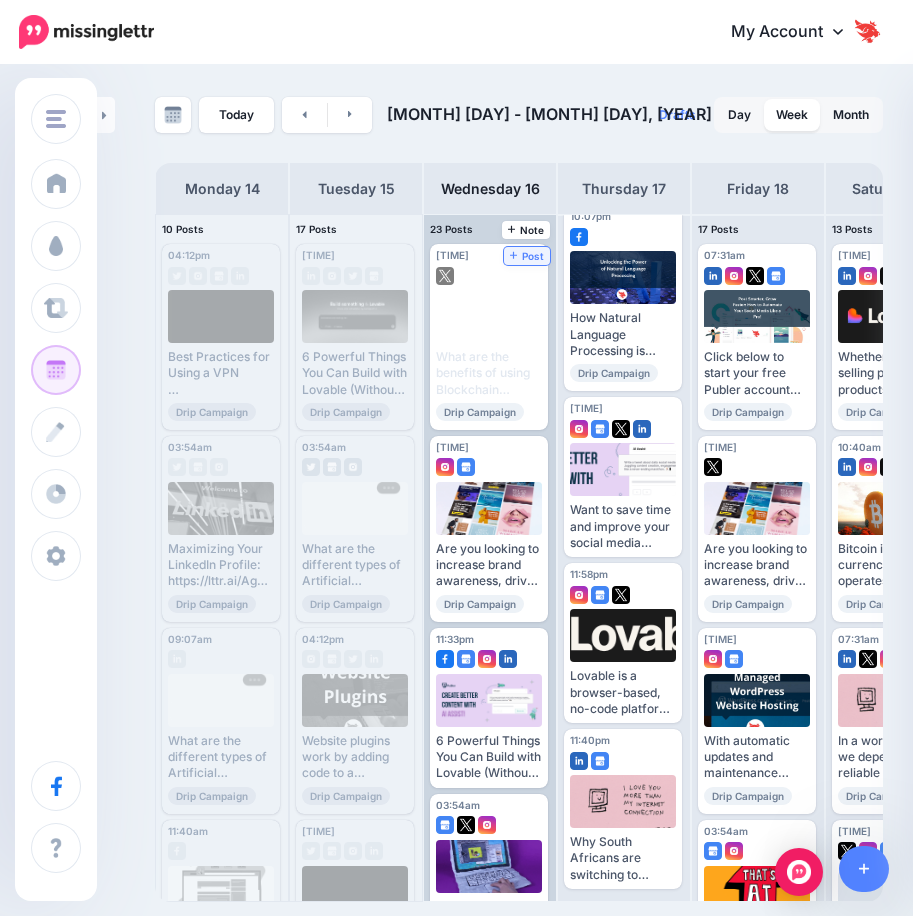 click on "Post" at bounding box center [527, 256] 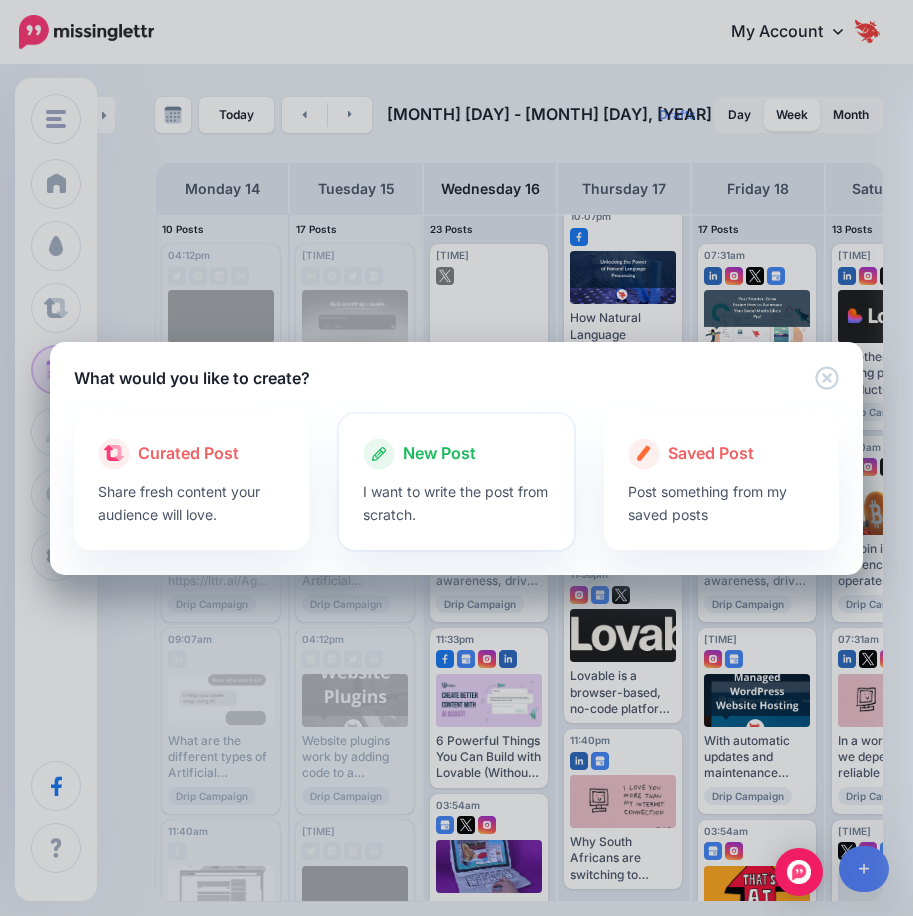click on "I want to write the post from scratch." at bounding box center [456, 503] 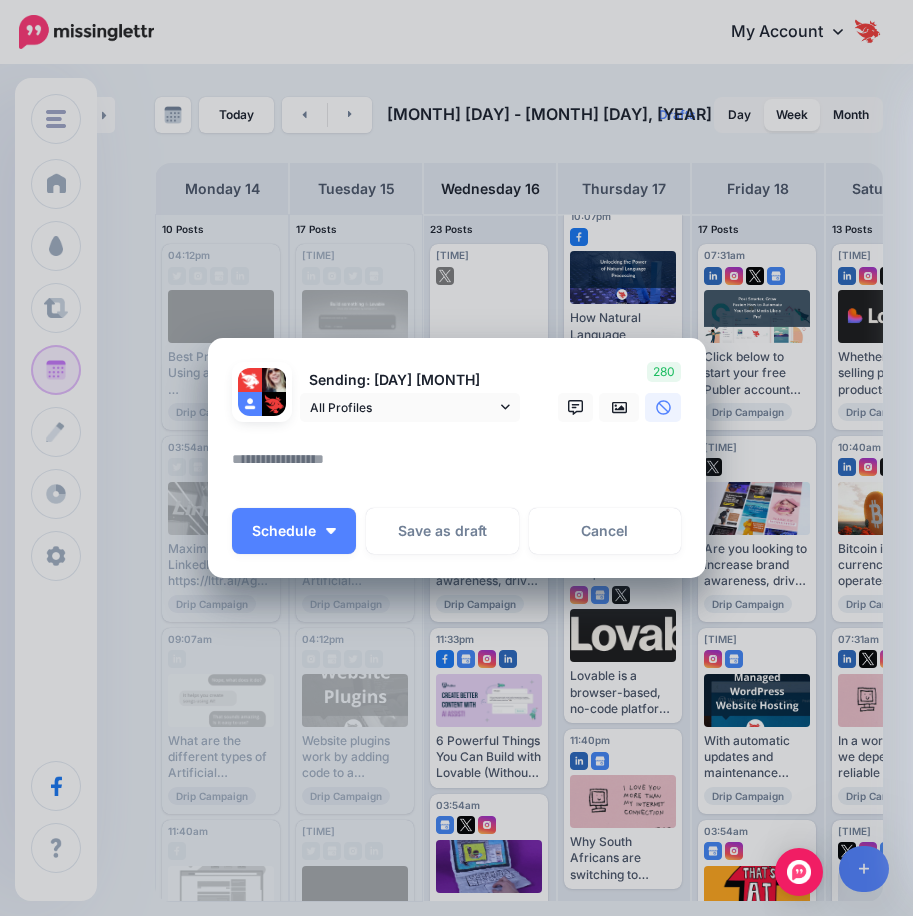 click at bounding box center (462, 466) 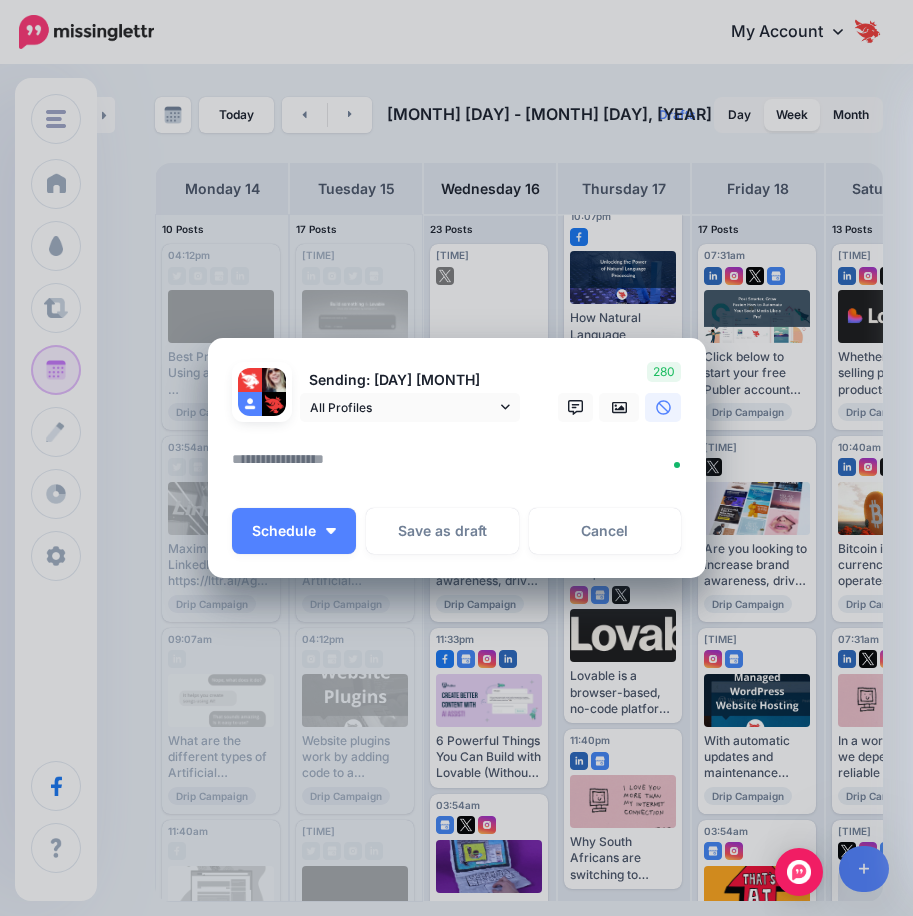 paste on "**********" 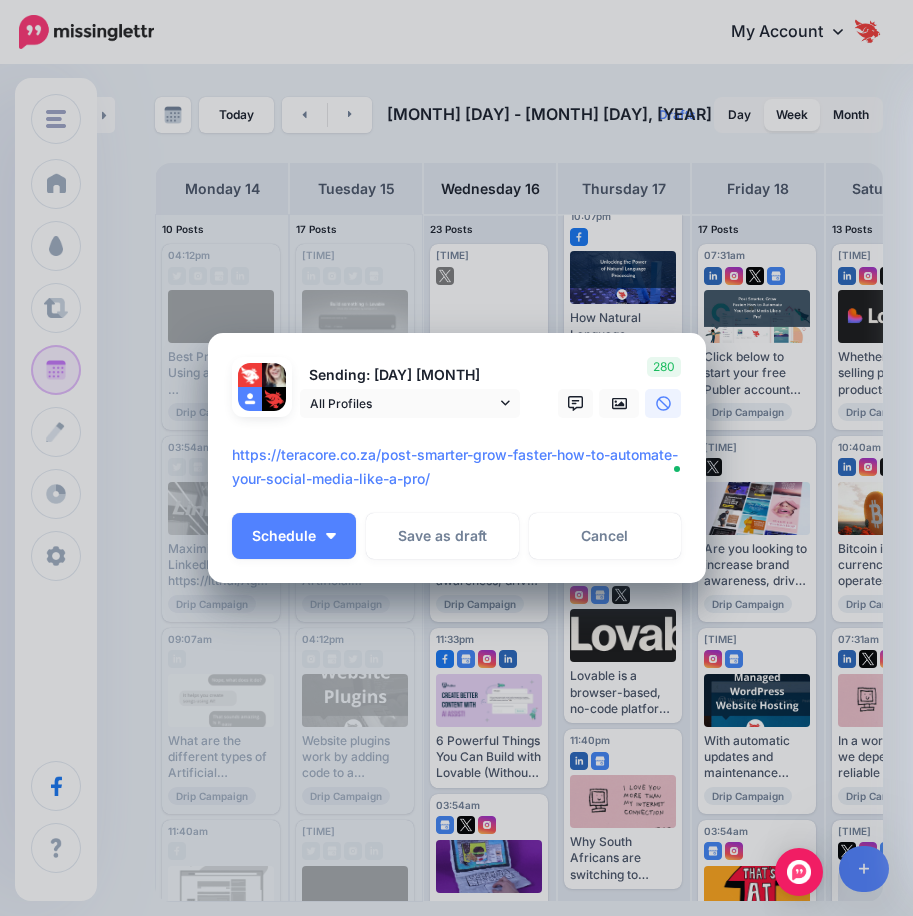 click on "**********" at bounding box center [462, 467] 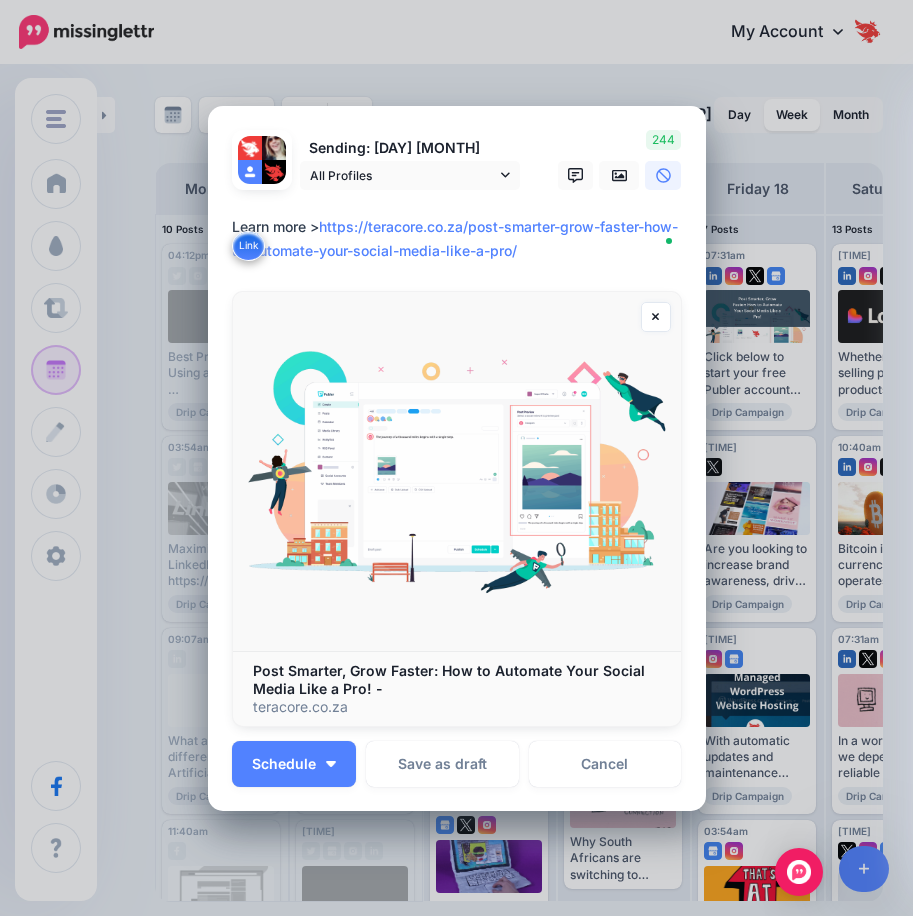 click on "**********" at bounding box center (462, 239) 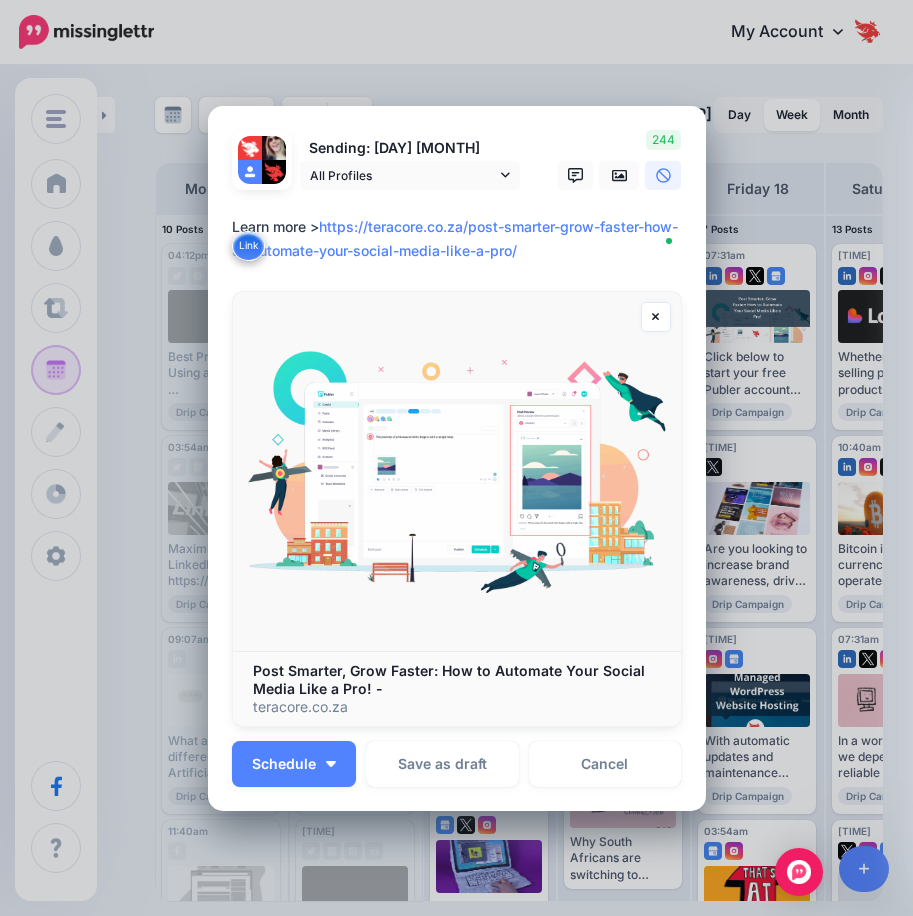 paste on "**********" 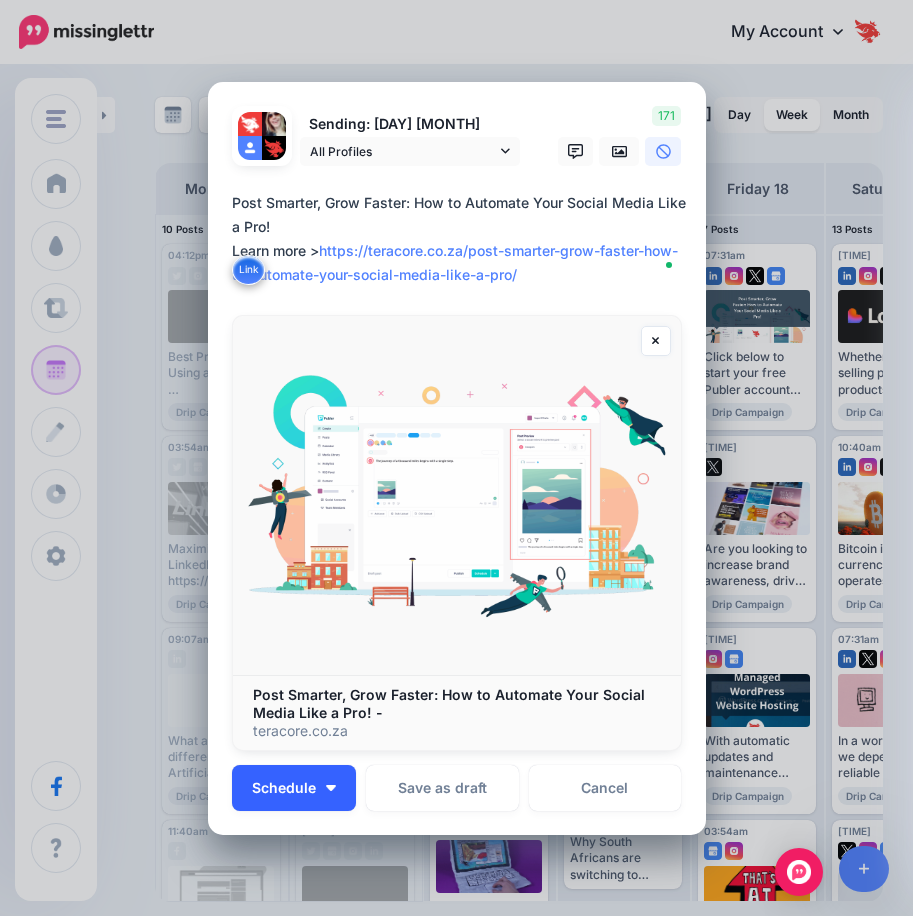 type on "**********" 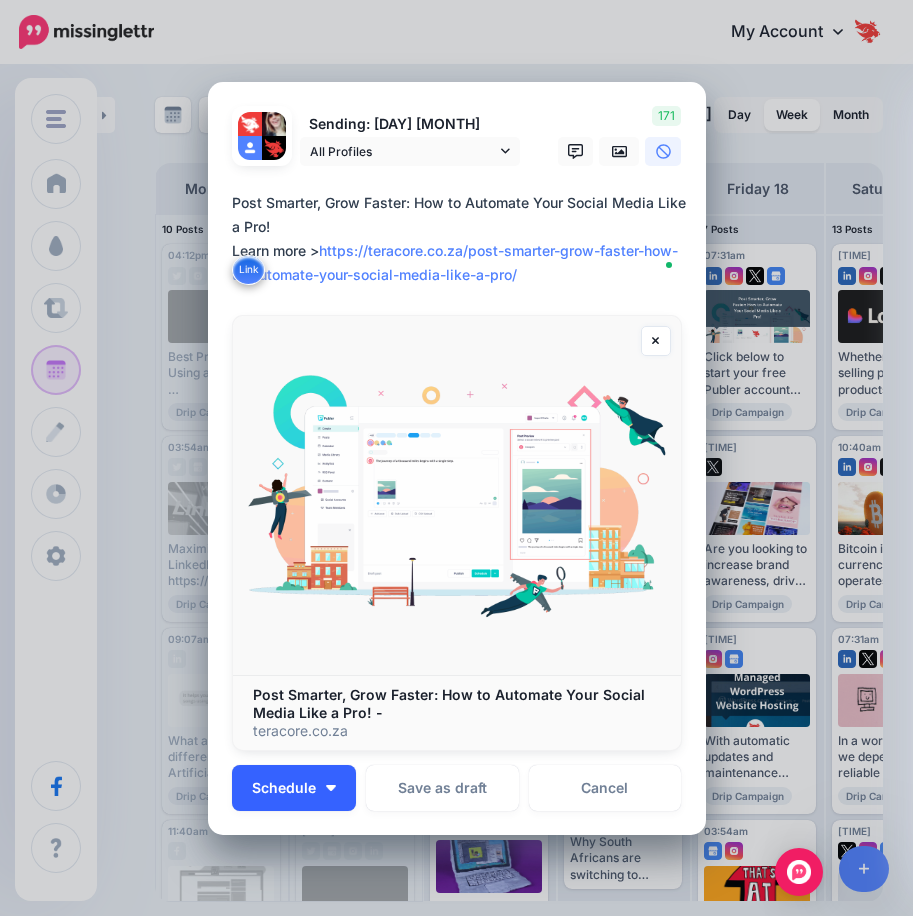 click on "Schedule" at bounding box center (294, 788) 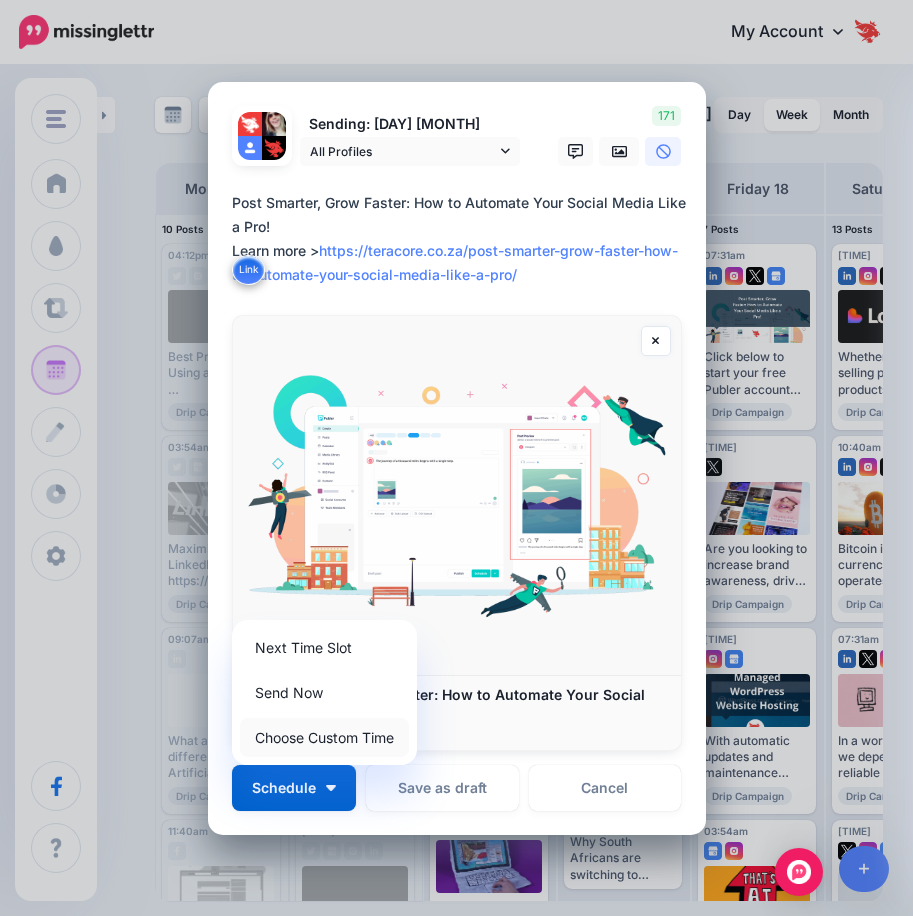 click on "Choose Custom Time" at bounding box center (324, 737) 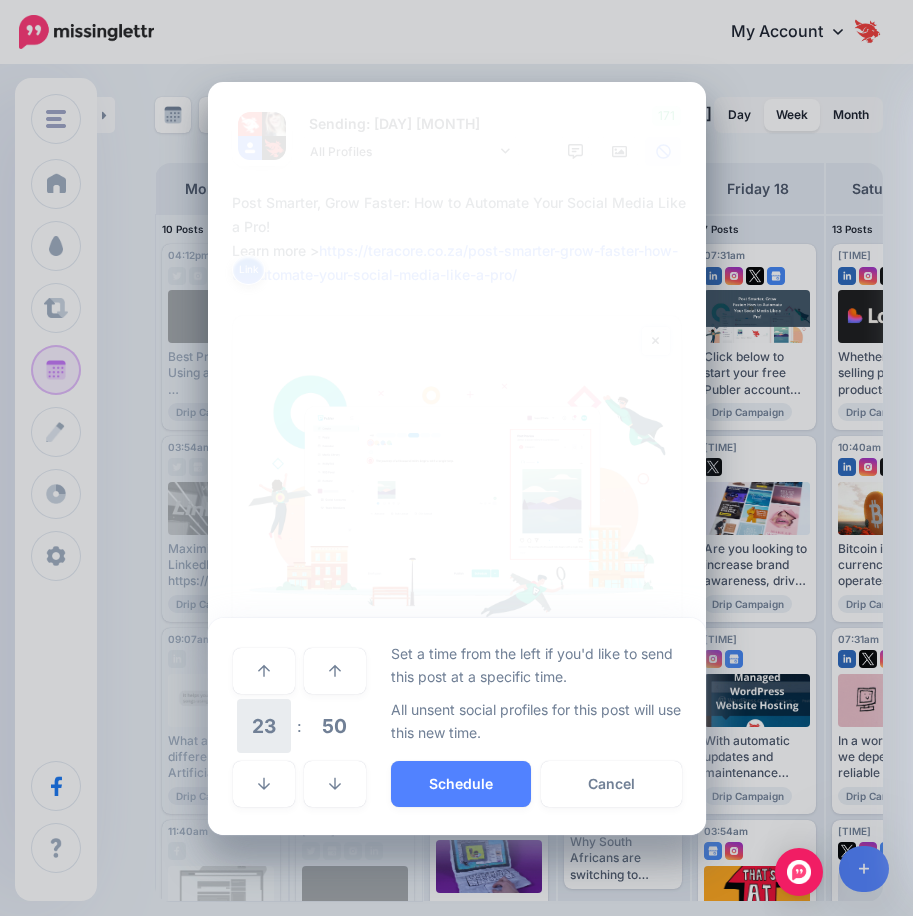click on "23" at bounding box center [264, 726] 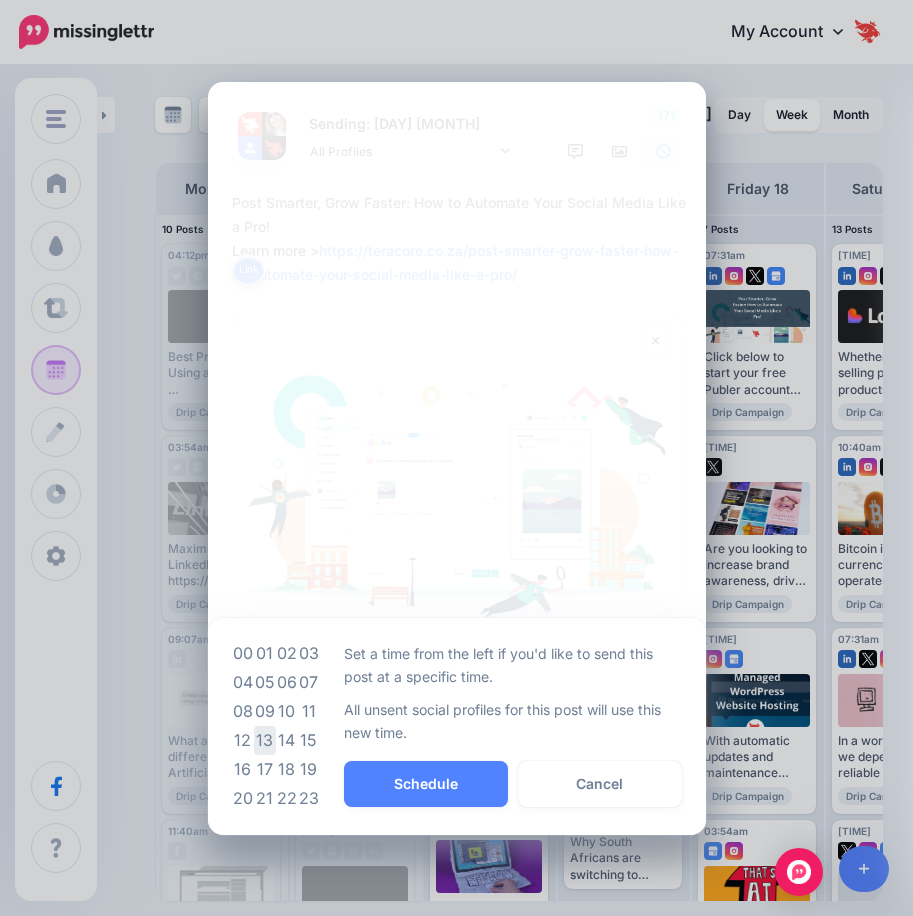 click on "13" at bounding box center (265, 740) 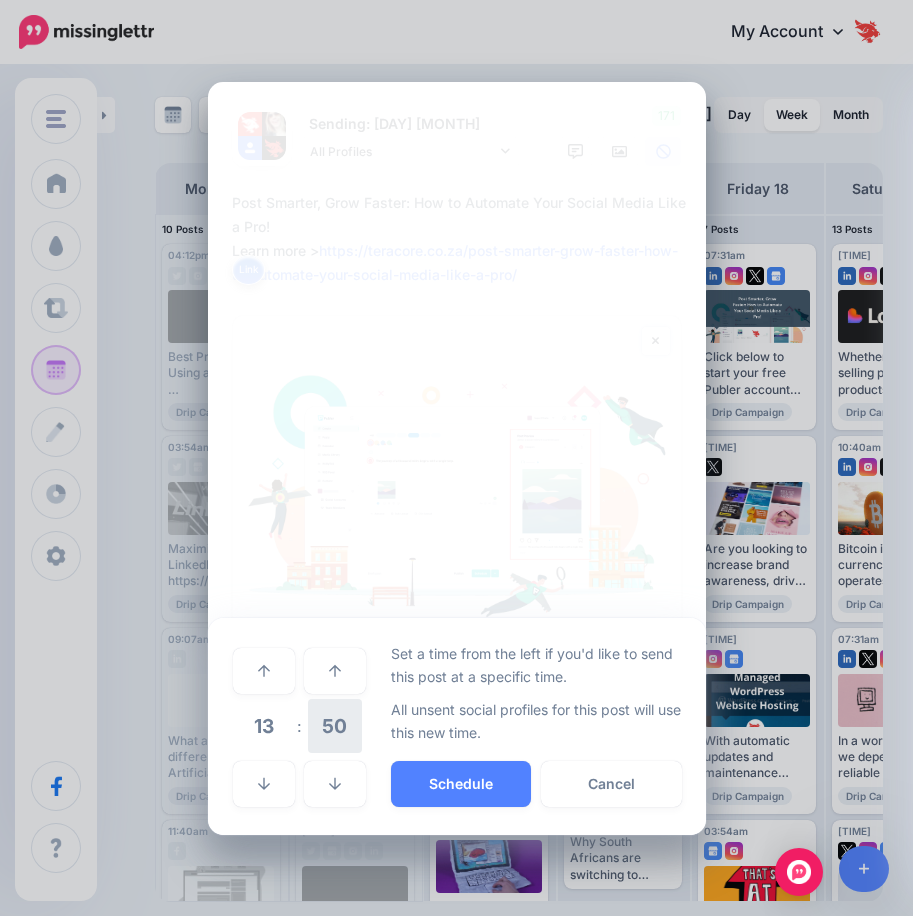 click on "50" at bounding box center (335, 726) 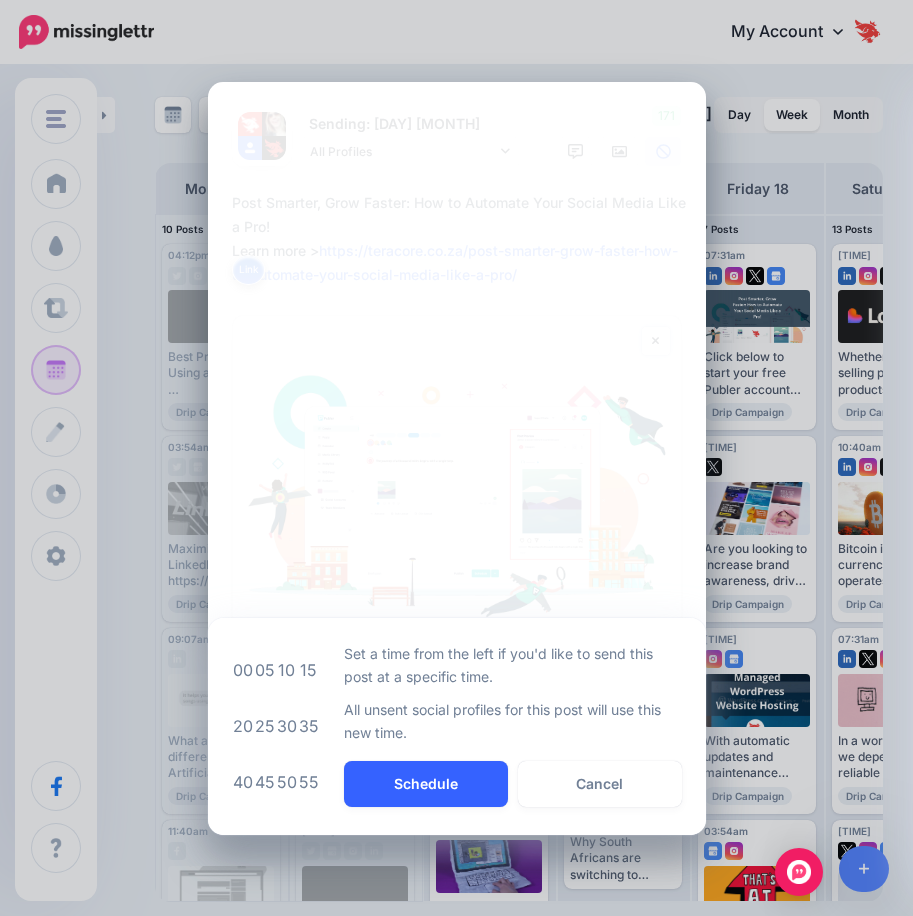 click on "Schedule" at bounding box center [426, 784] 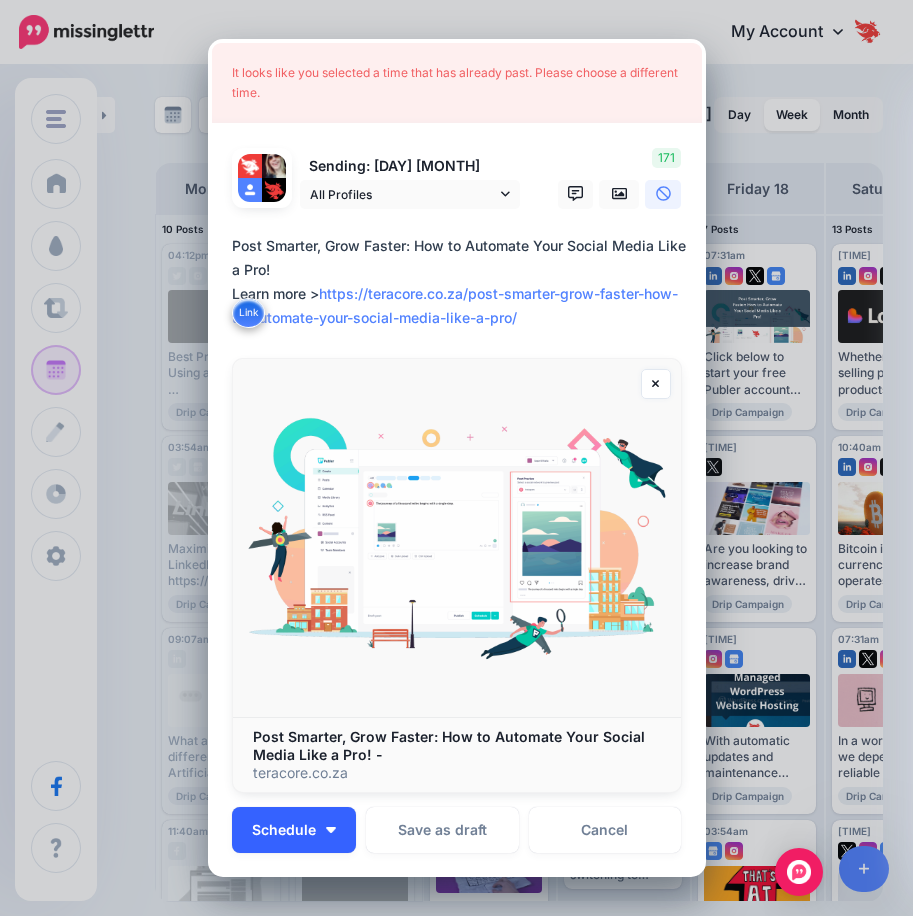 click on "Schedule" at bounding box center [284, 830] 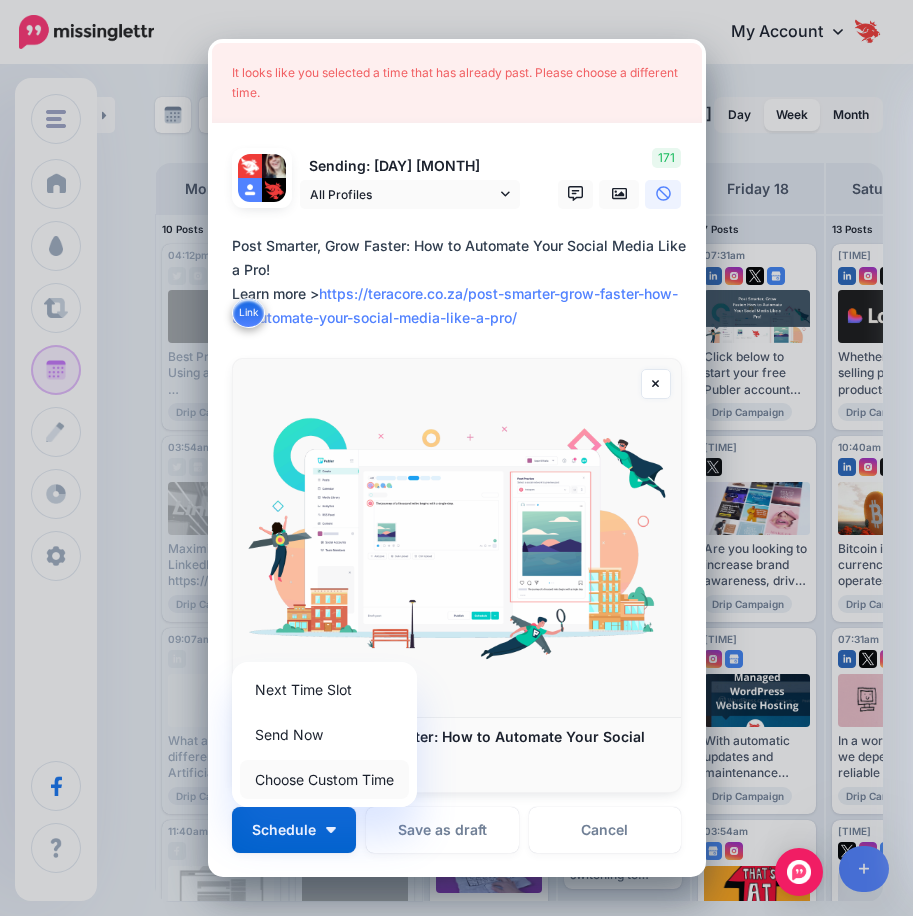 click on "Choose Custom Time" at bounding box center [324, 779] 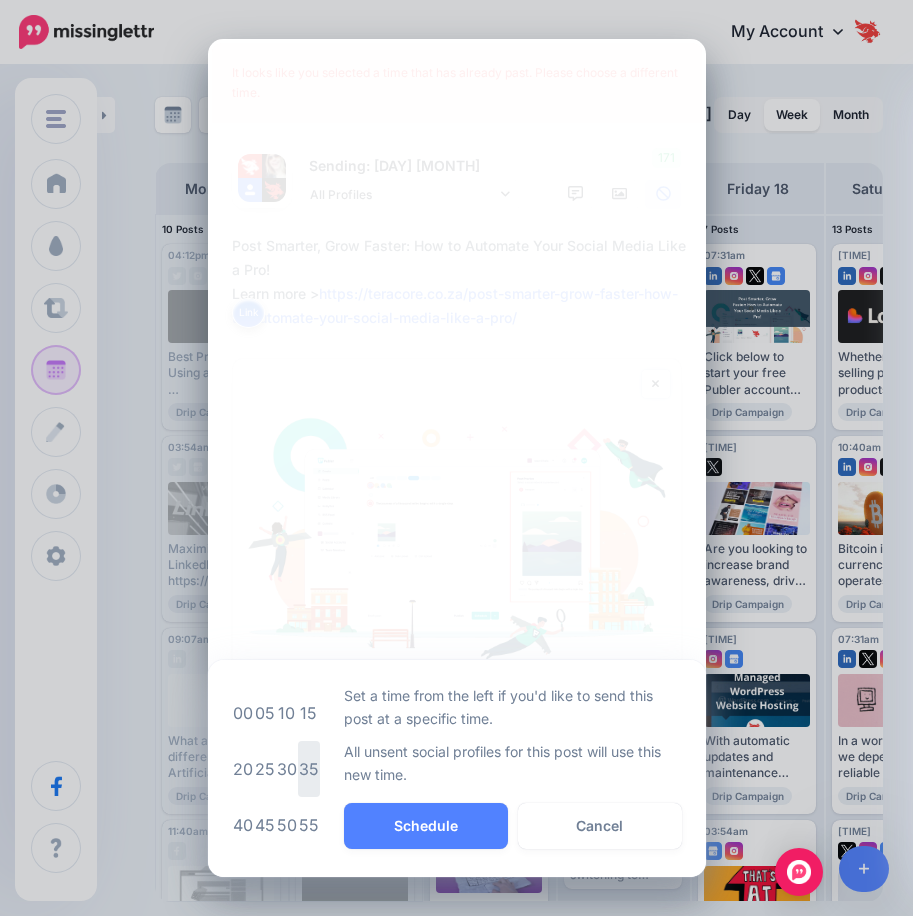 click on "35" at bounding box center (309, 769) 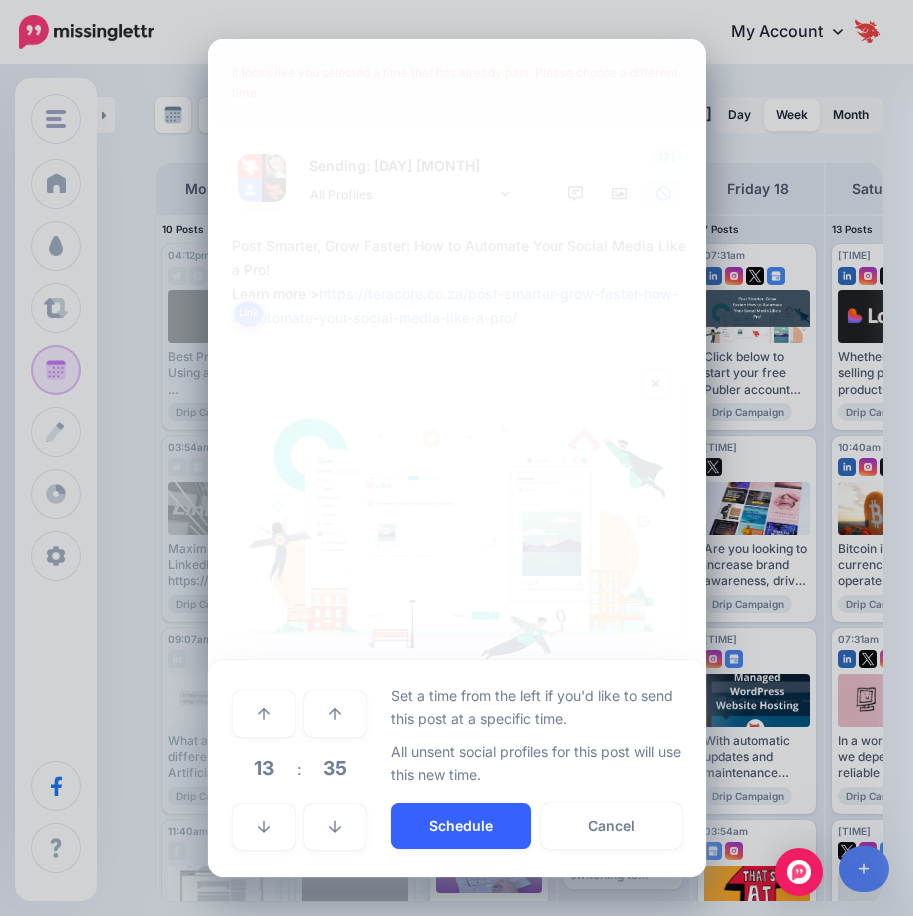 click on "Schedule" at bounding box center [461, 826] 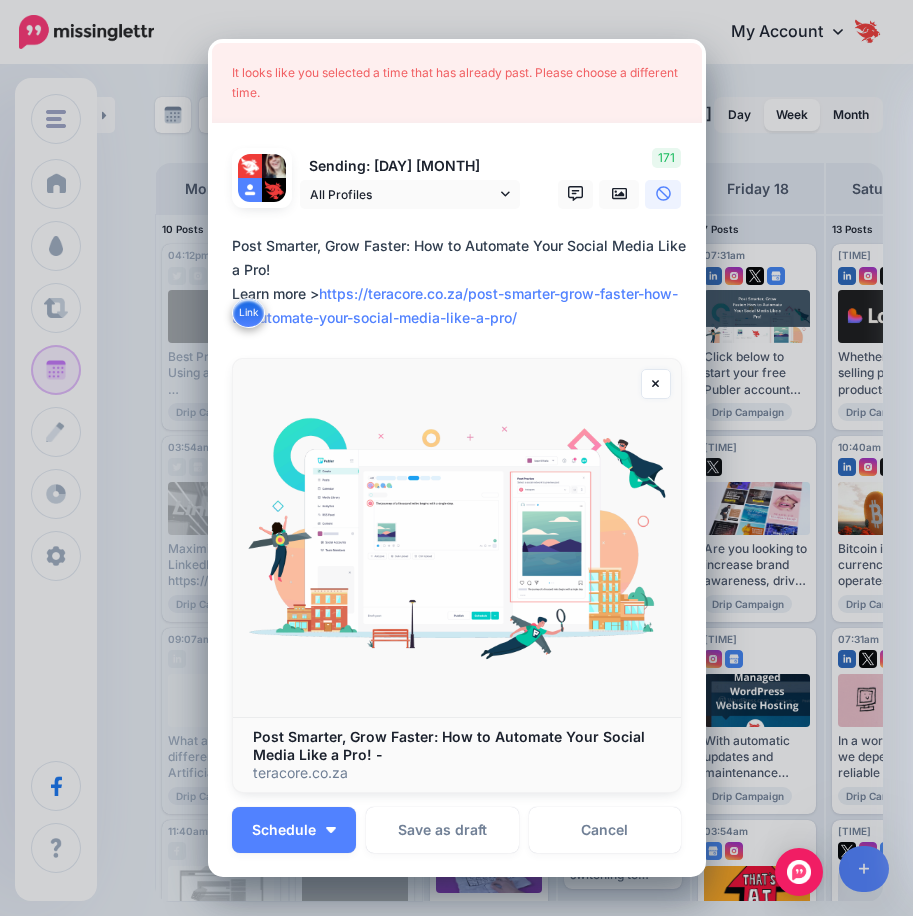 click on "Sending: [DAY] [MONTH]" at bounding box center (410, 166) 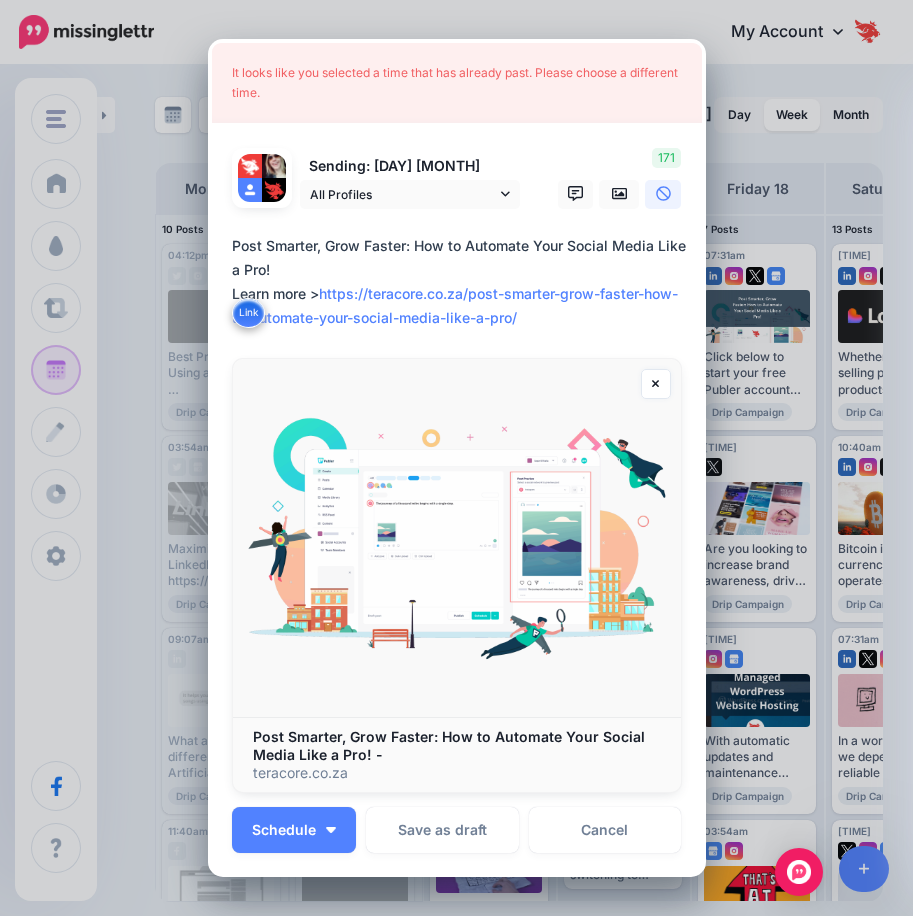 click on "Sending: [DAY] [MONTH]" at bounding box center [410, 166] 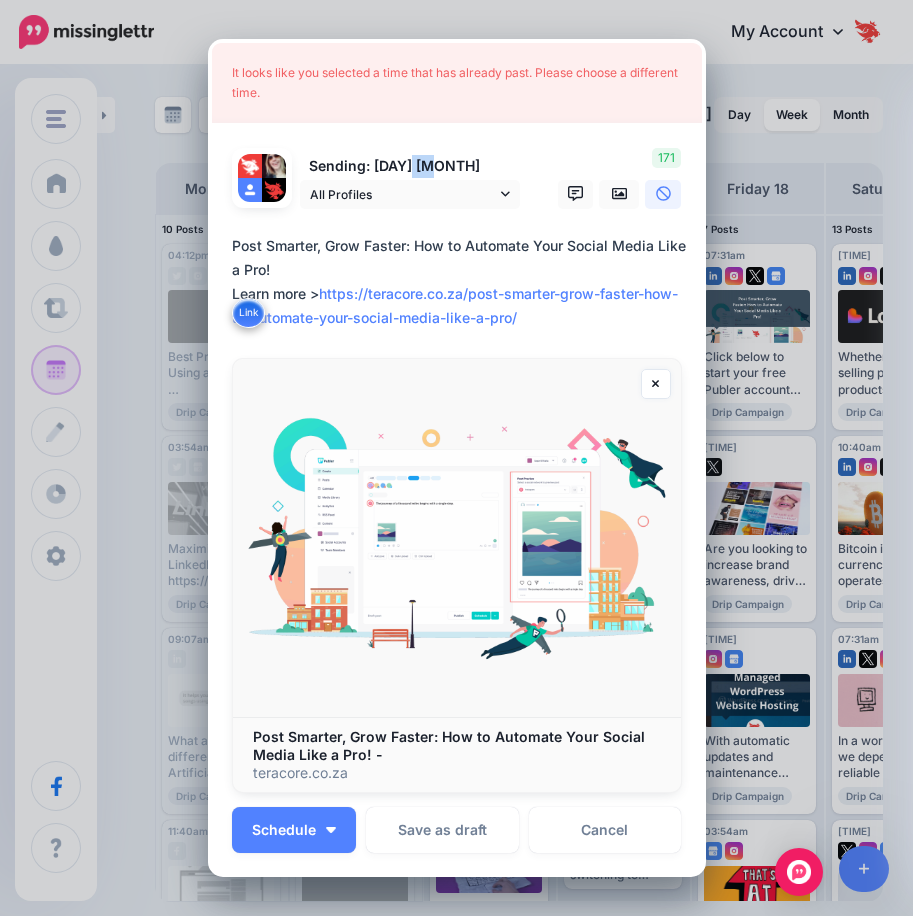 click on "Sending: [DAY] [MONTH]" at bounding box center (410, 166) 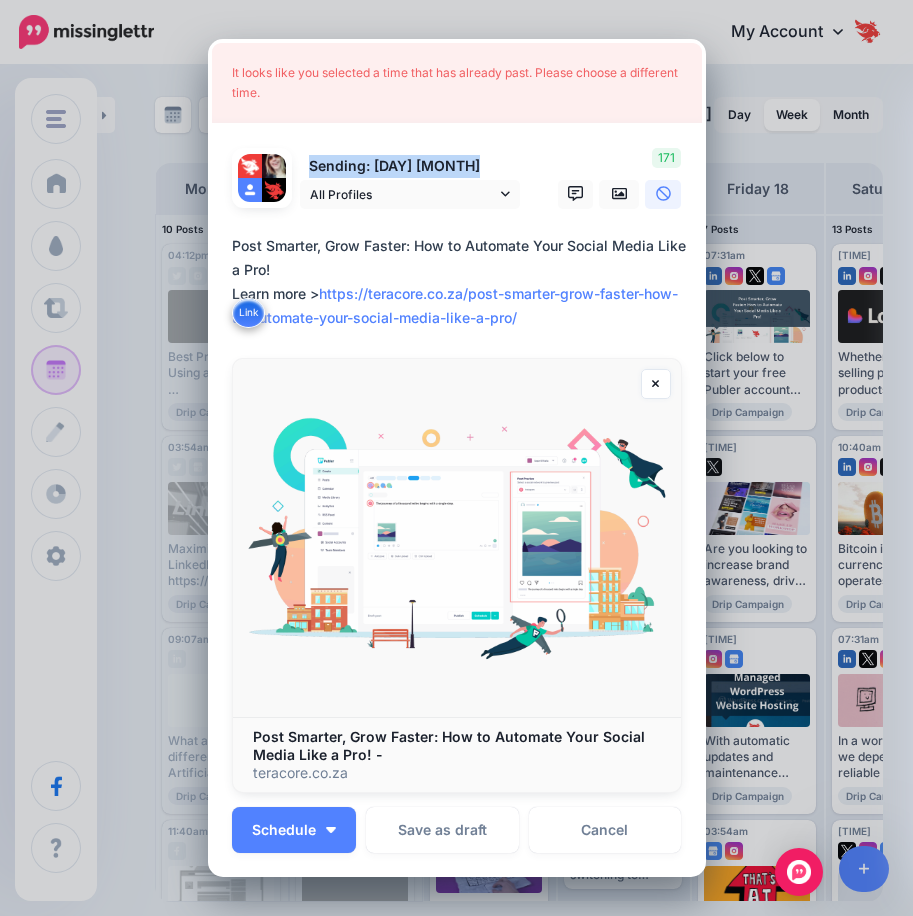 click on "Sending: [DAY] [MONTH]" at bounding box center (410, 166) 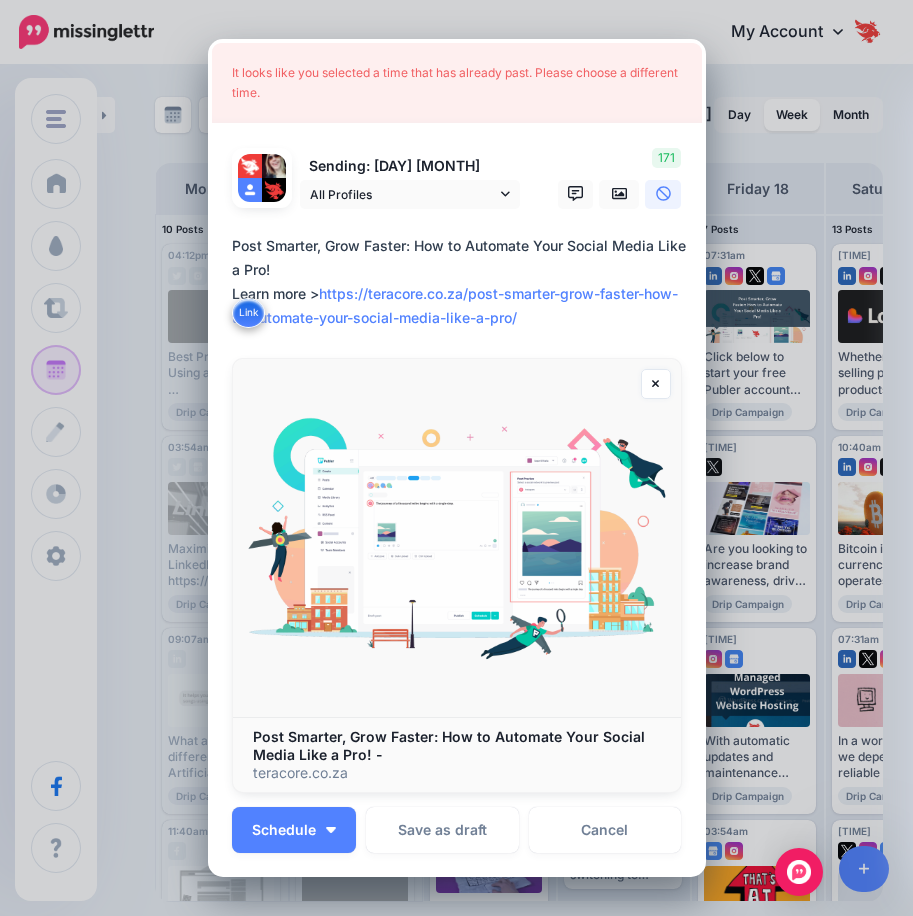 click on "171" at bounding box center [666, 158] 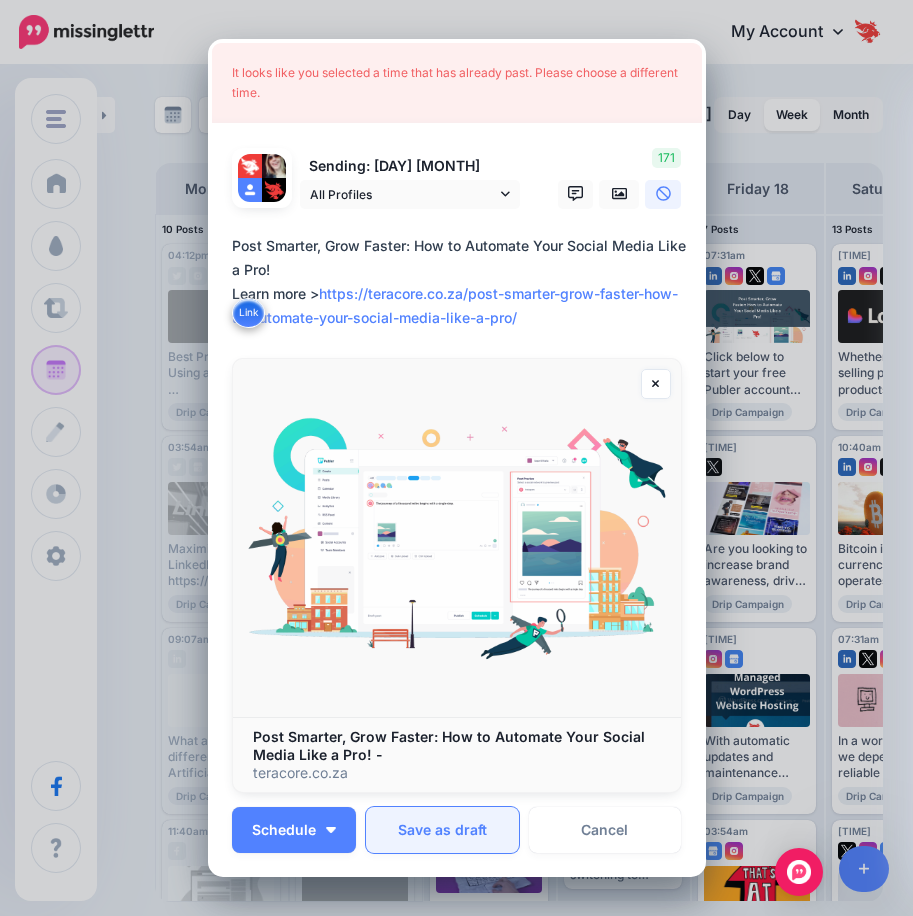 click on "Save as draft" at bounding box center [442, 830] 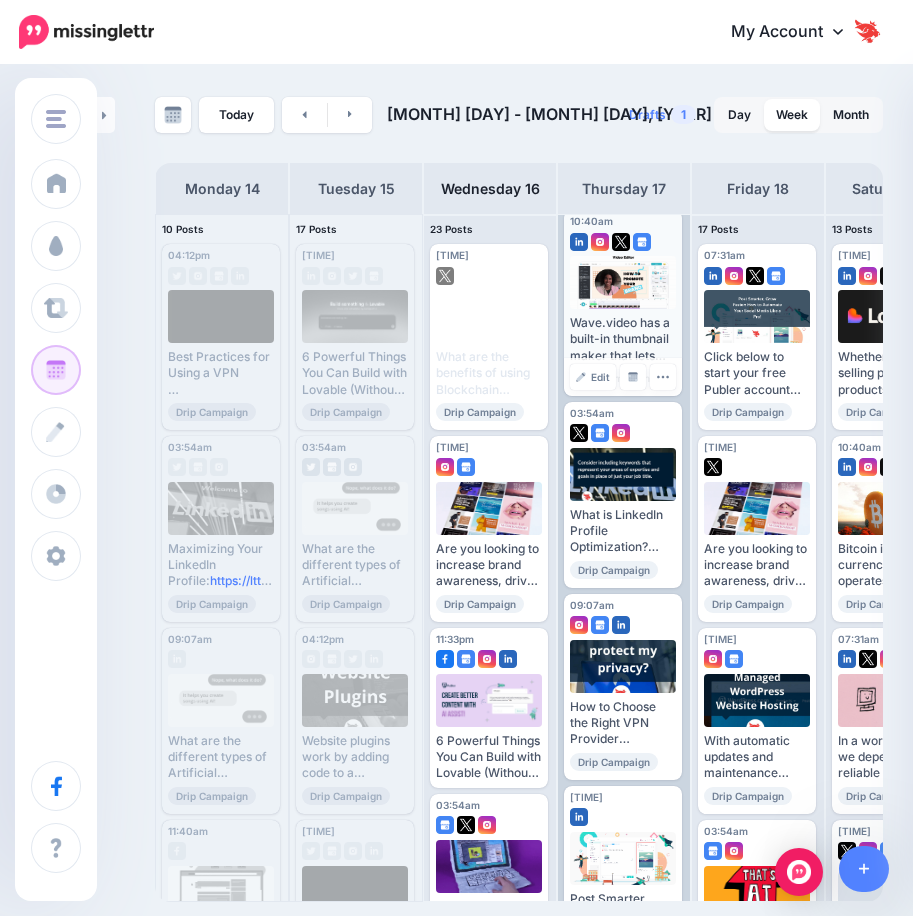 scroll, scrollTop: 0, scrollLeft: 0, axis: both 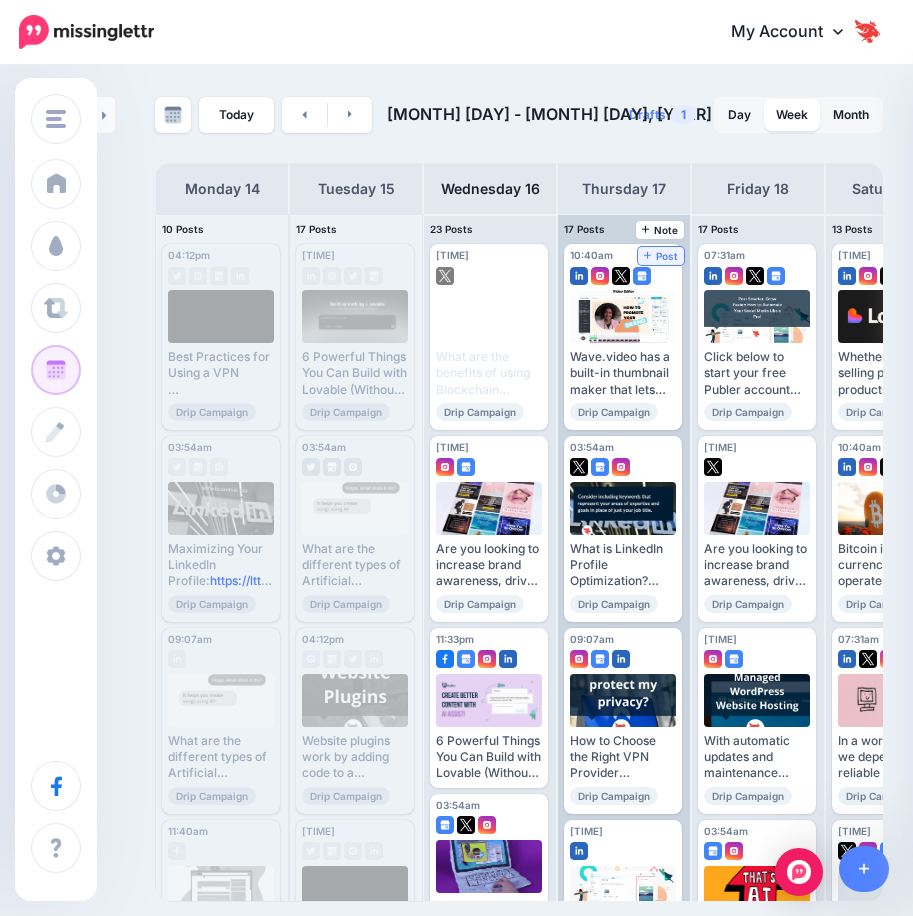 click on "Post" at bounding box center (661, 256) 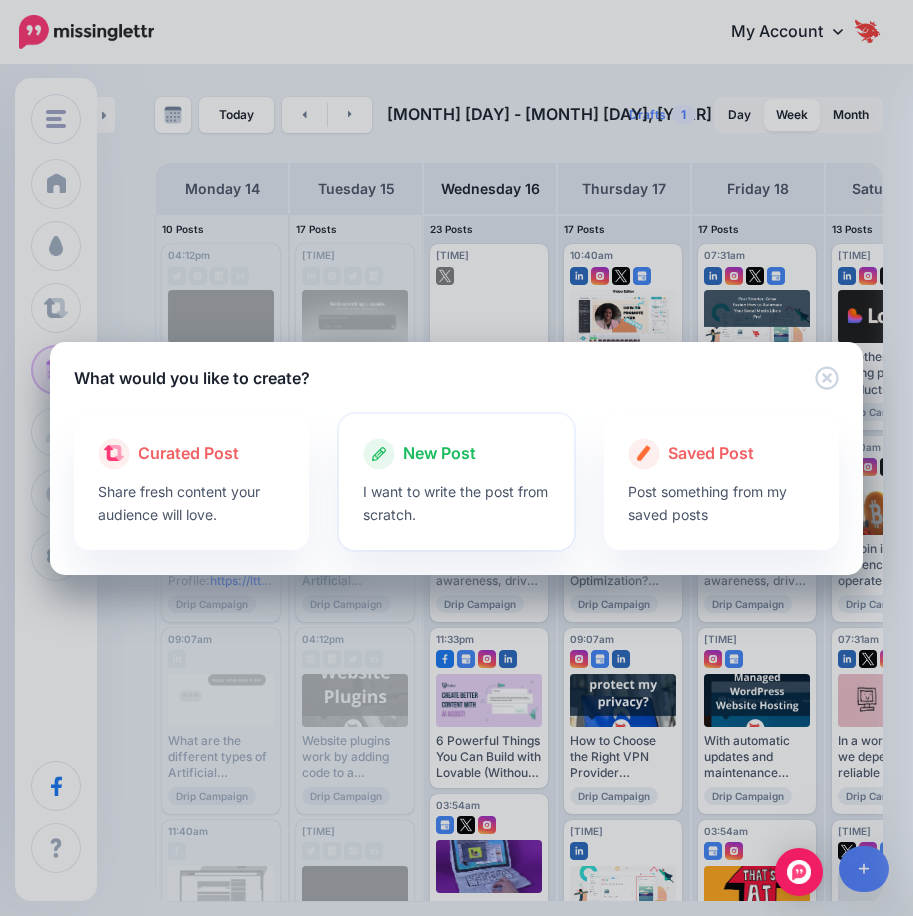 click on "New Post" at bounding box center (456, 454) 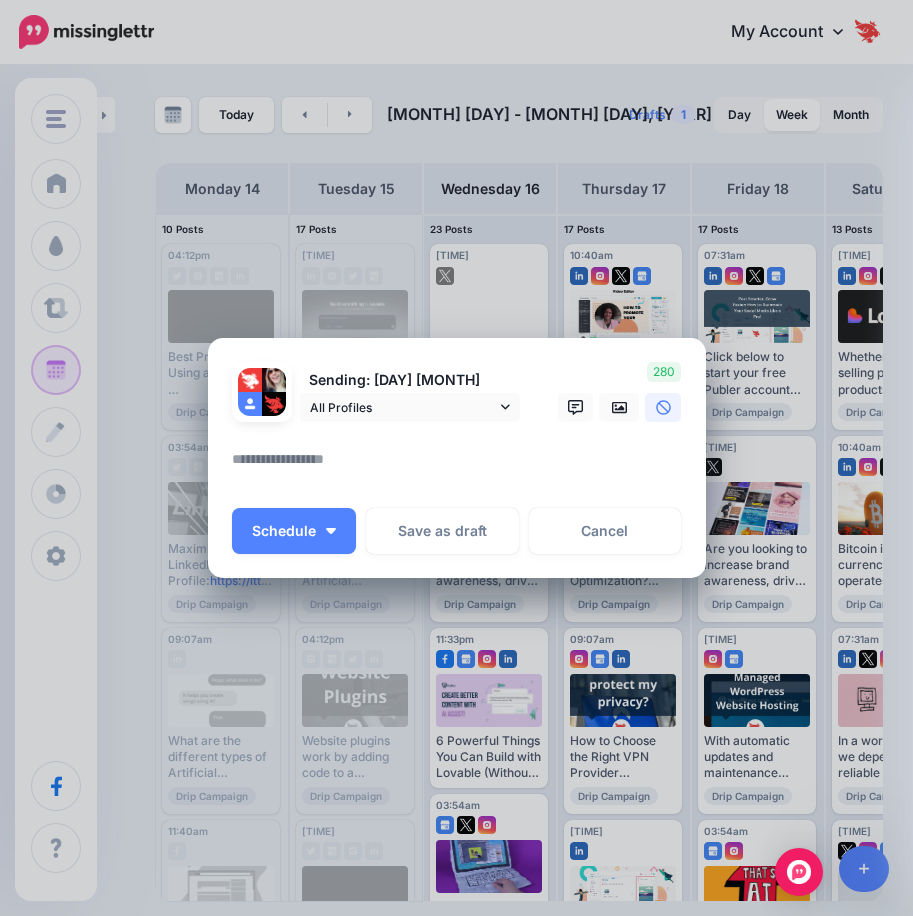 click at bounding box center [457, 434] 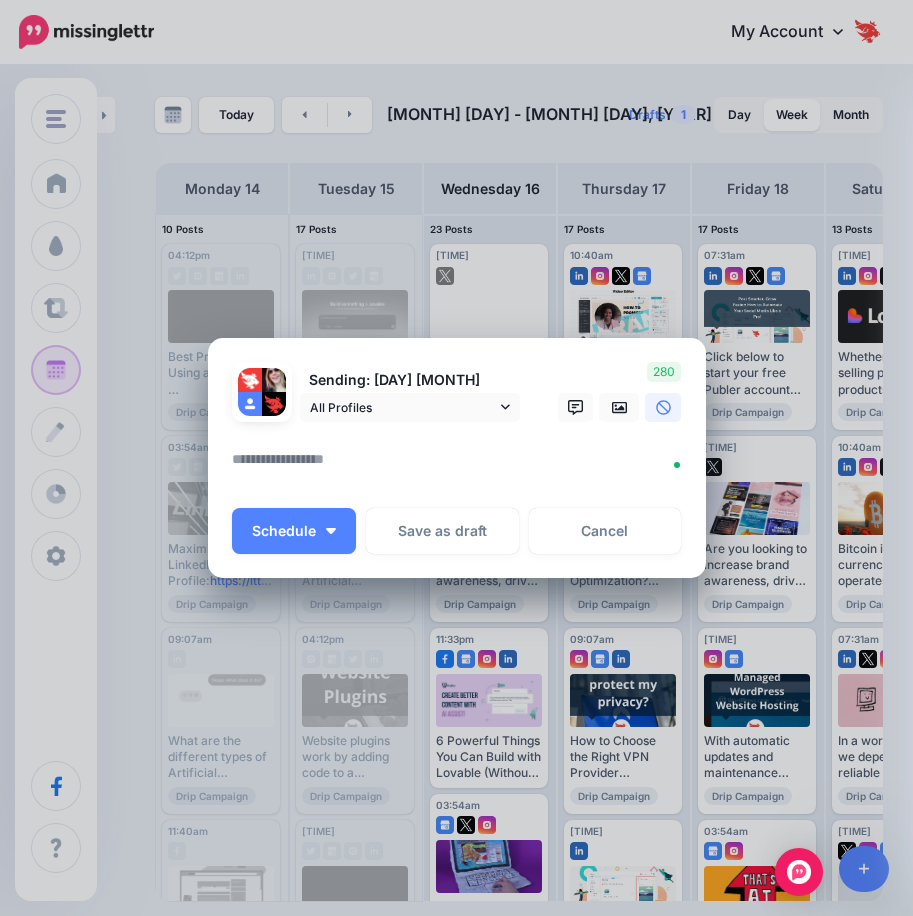 click at bounding box center [462, 466] 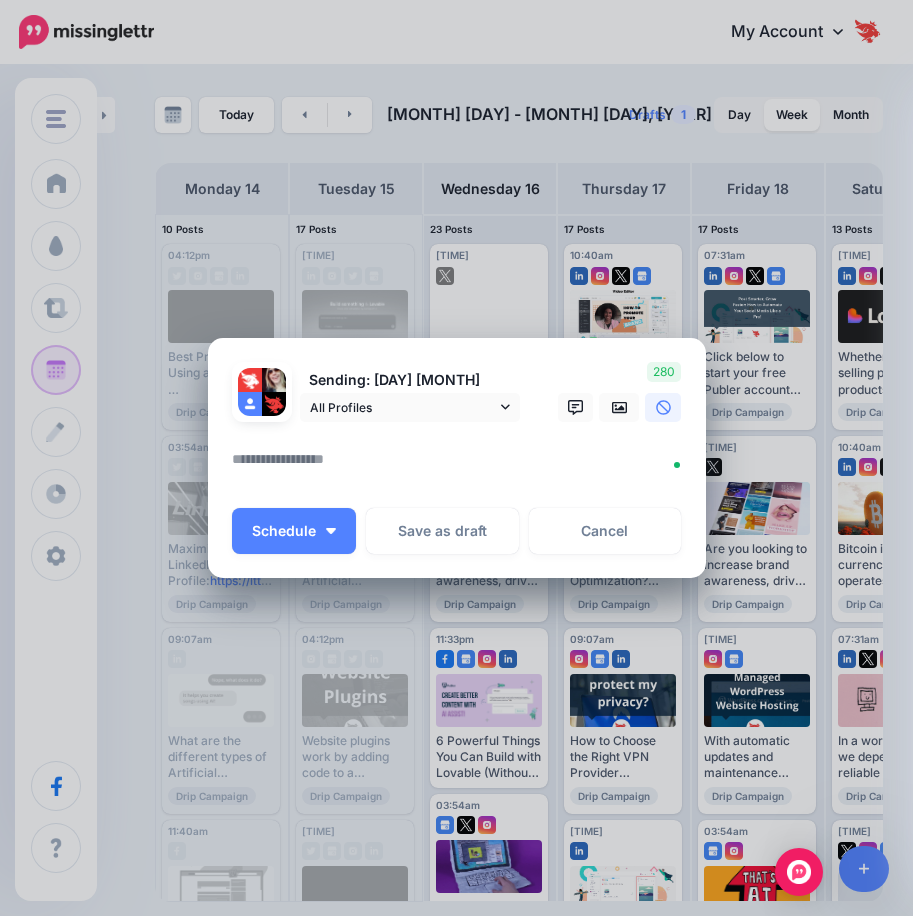 click at bounding box center (462, 466) 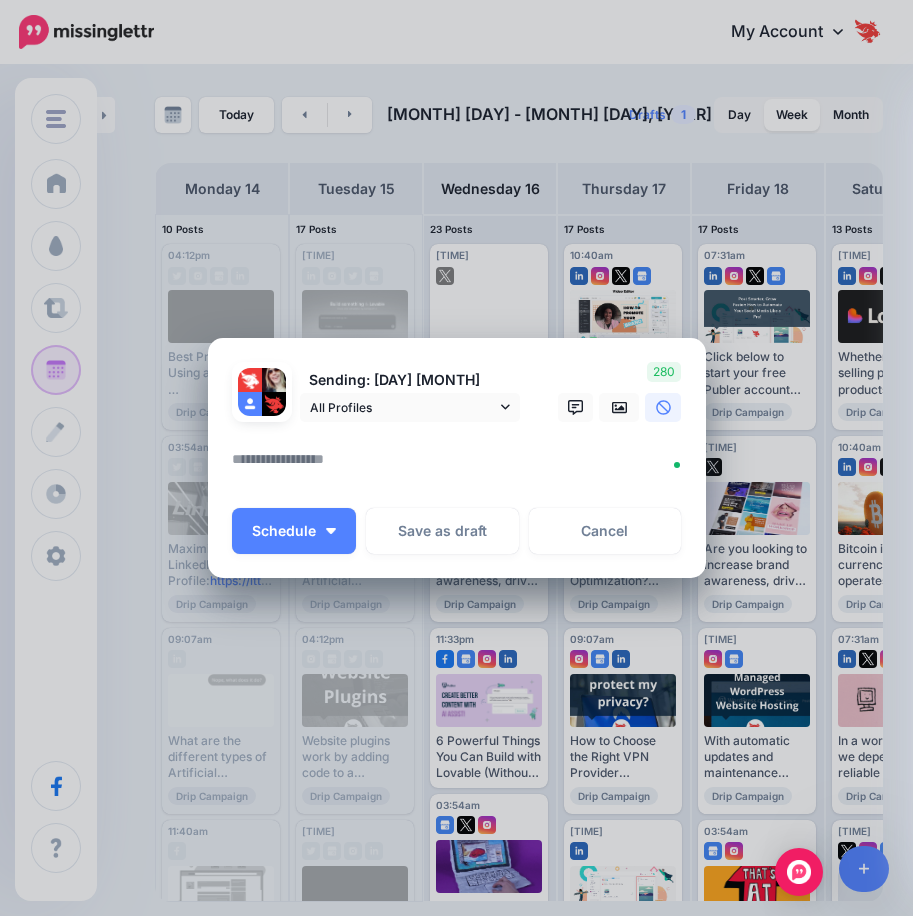 click at bounding box center (462, 466) 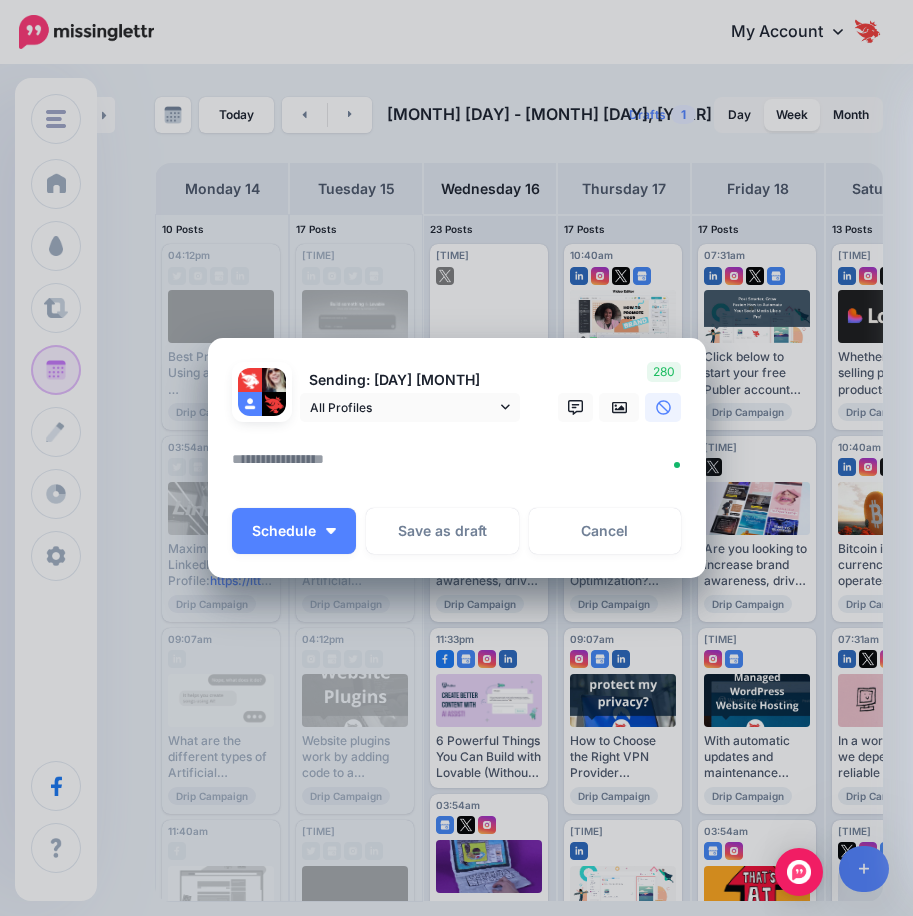 paste on "**********" 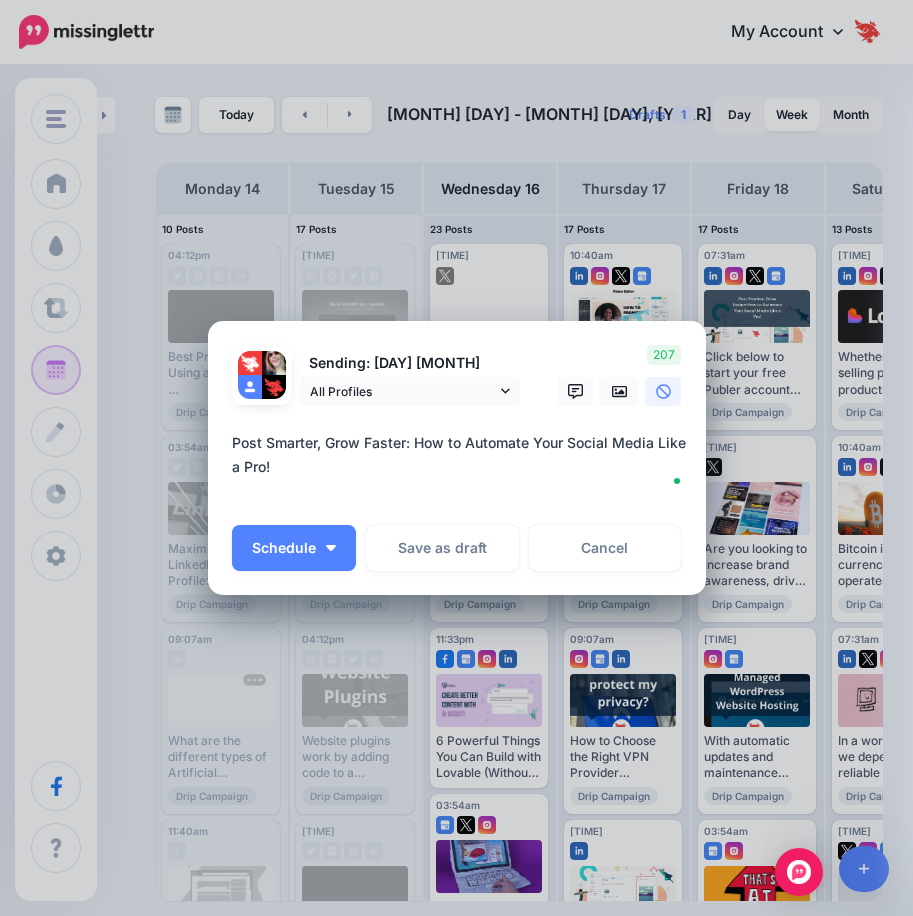 click on "**********" at bounding box center [462, 467] 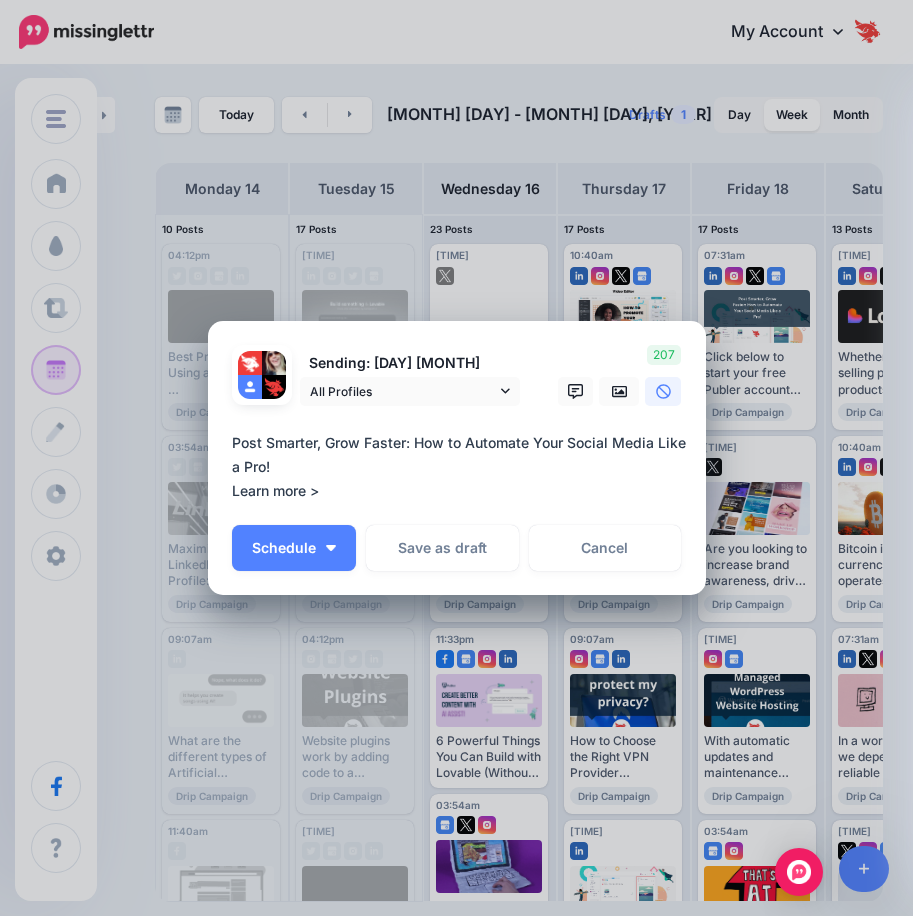 paste on "**********" 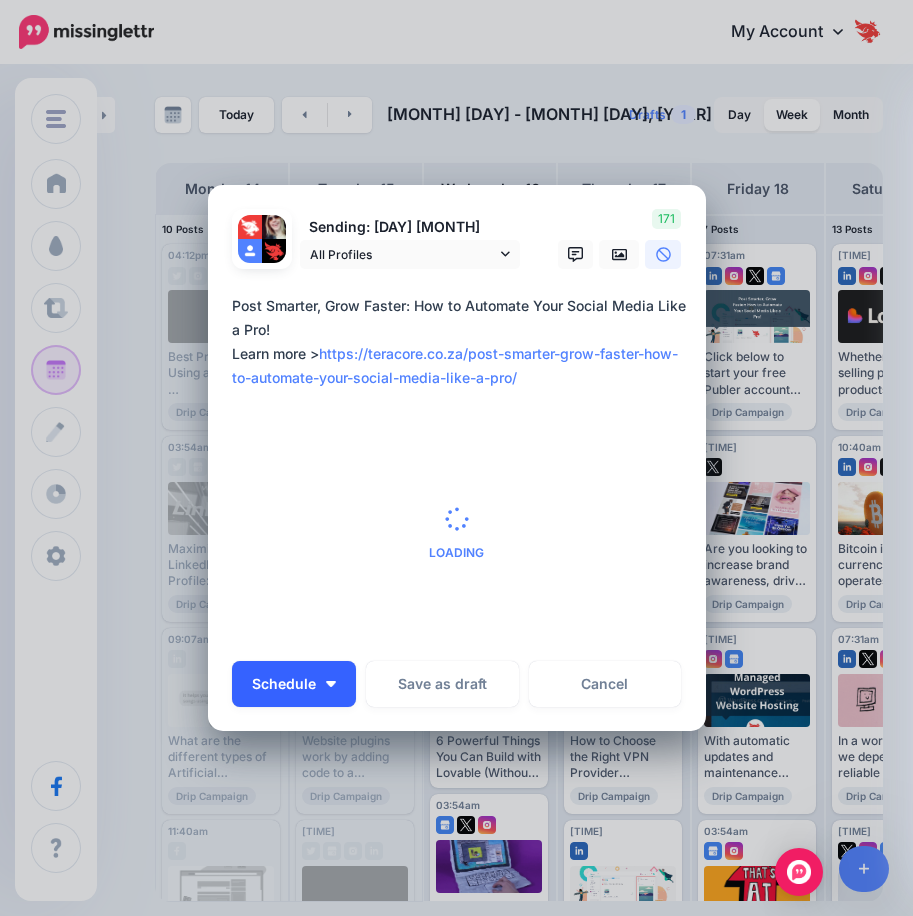 type on "**********" 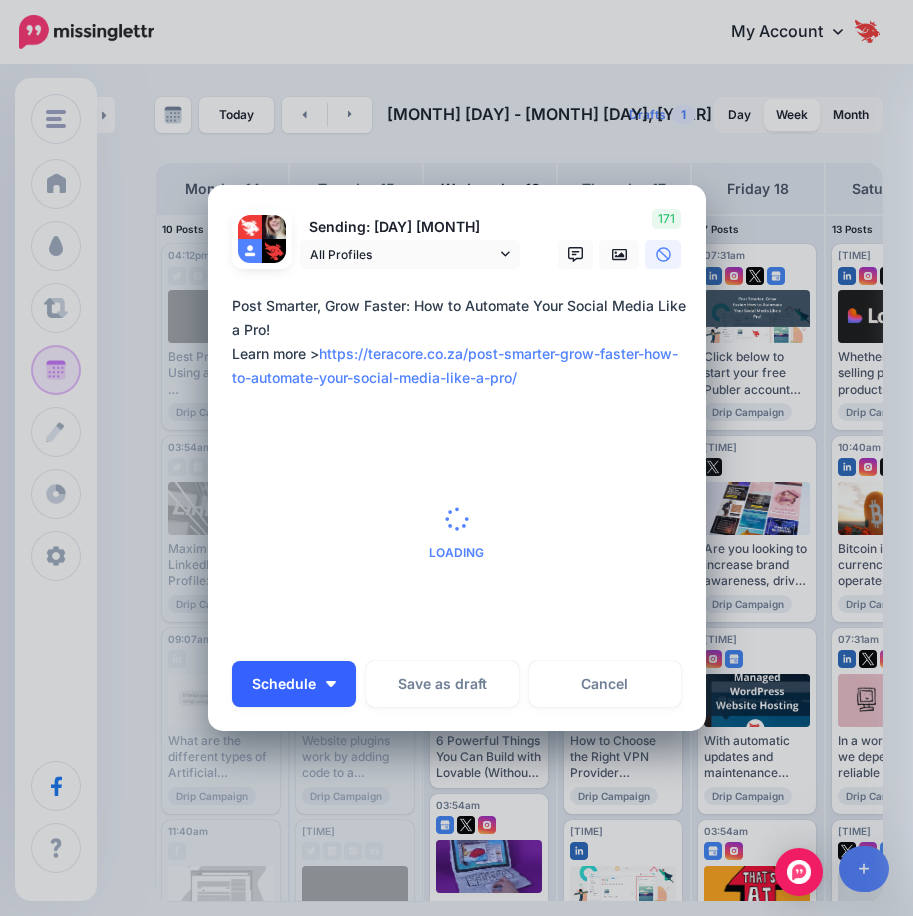 click on "Schedule" at bounding box center (294, 684) 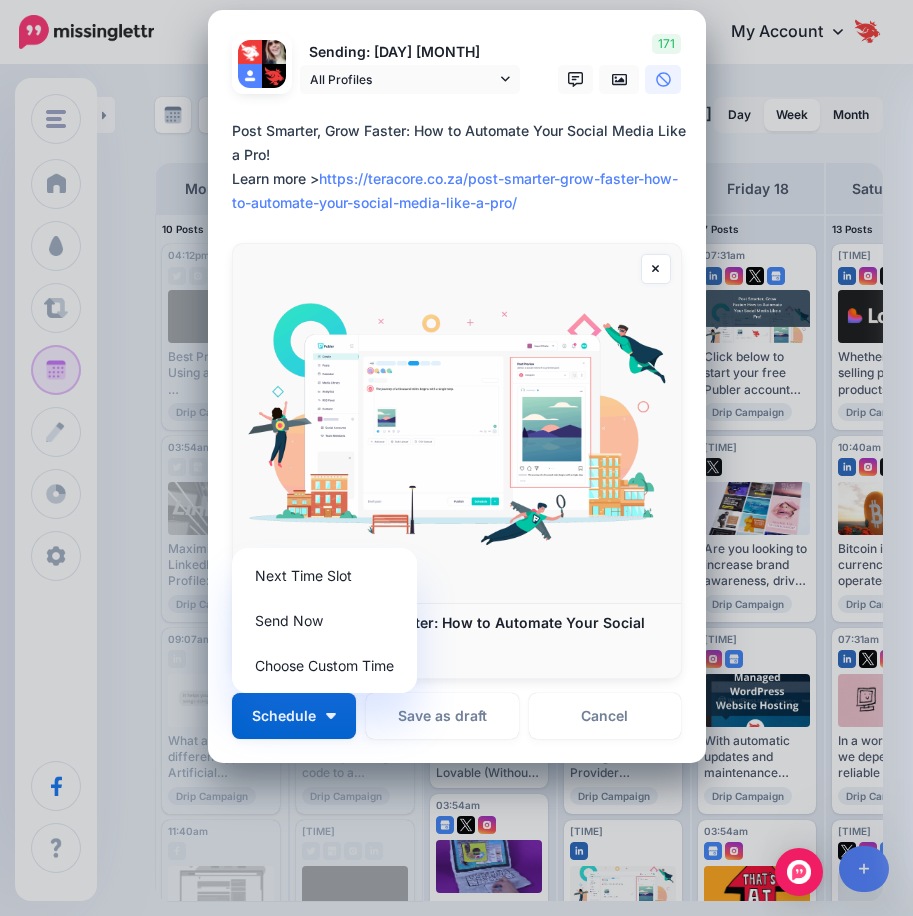 scroll, scrollTop: 136, scrollLeft: 0, axis: vertical 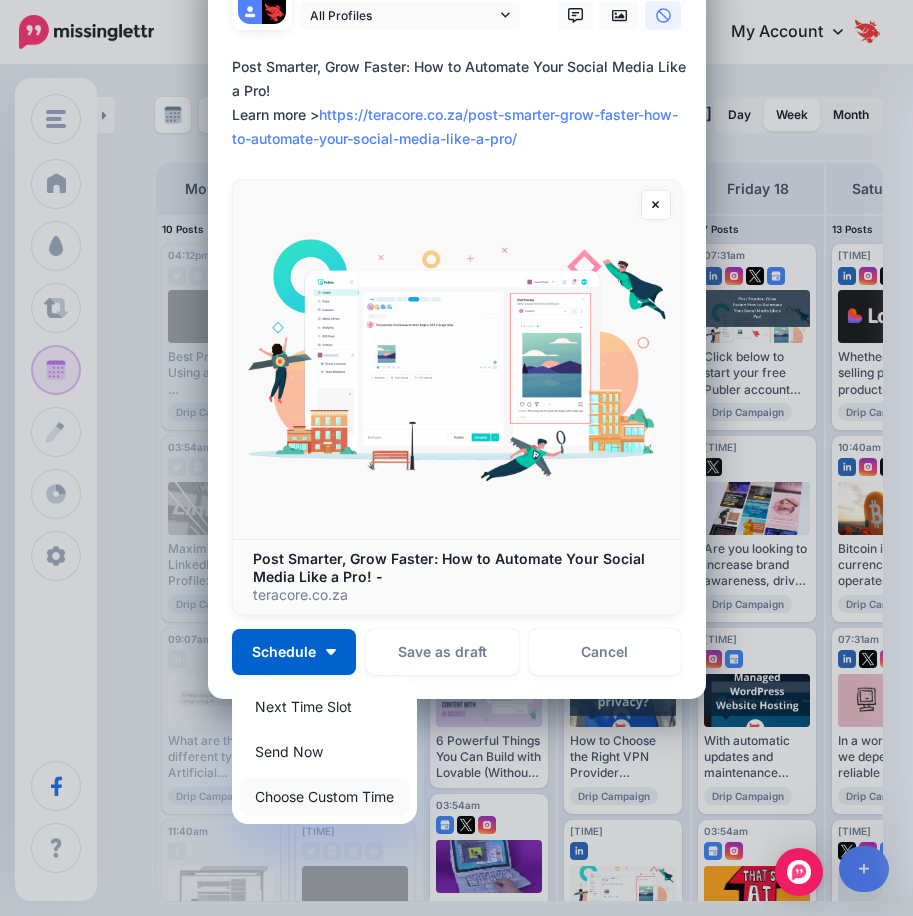 click on "Choose Custom Time" at bounding box center [324, 796] 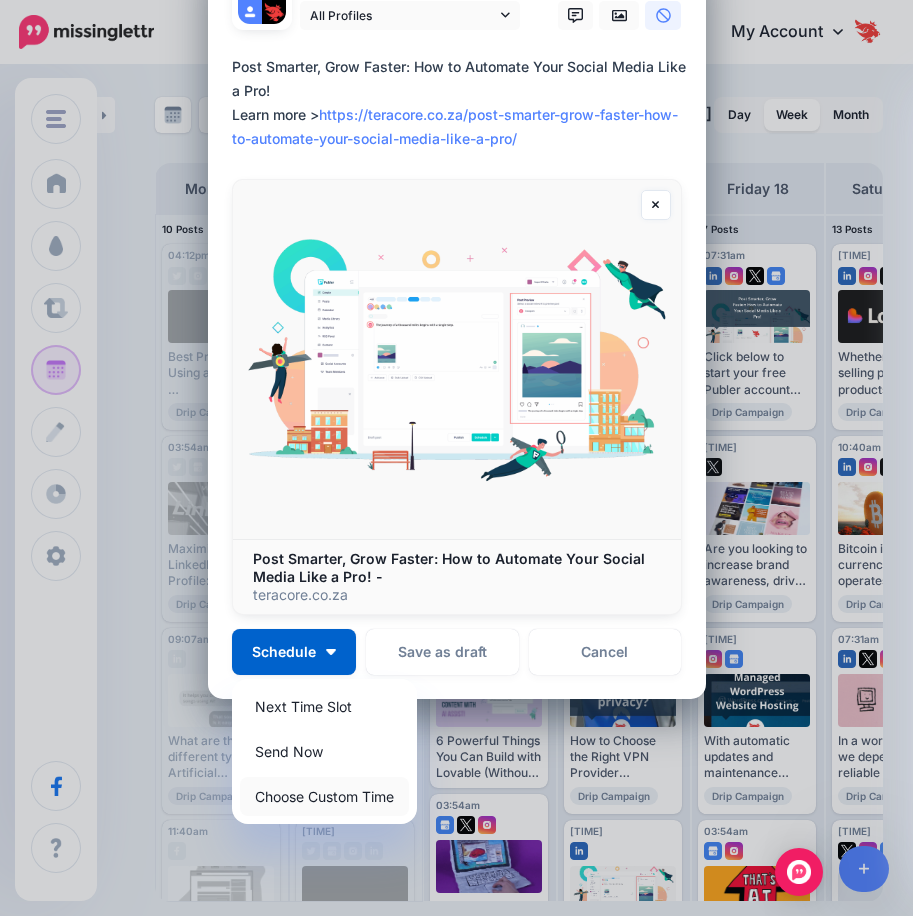 scroll, scrollTop: 0, scrollLeft: 0, axis: both 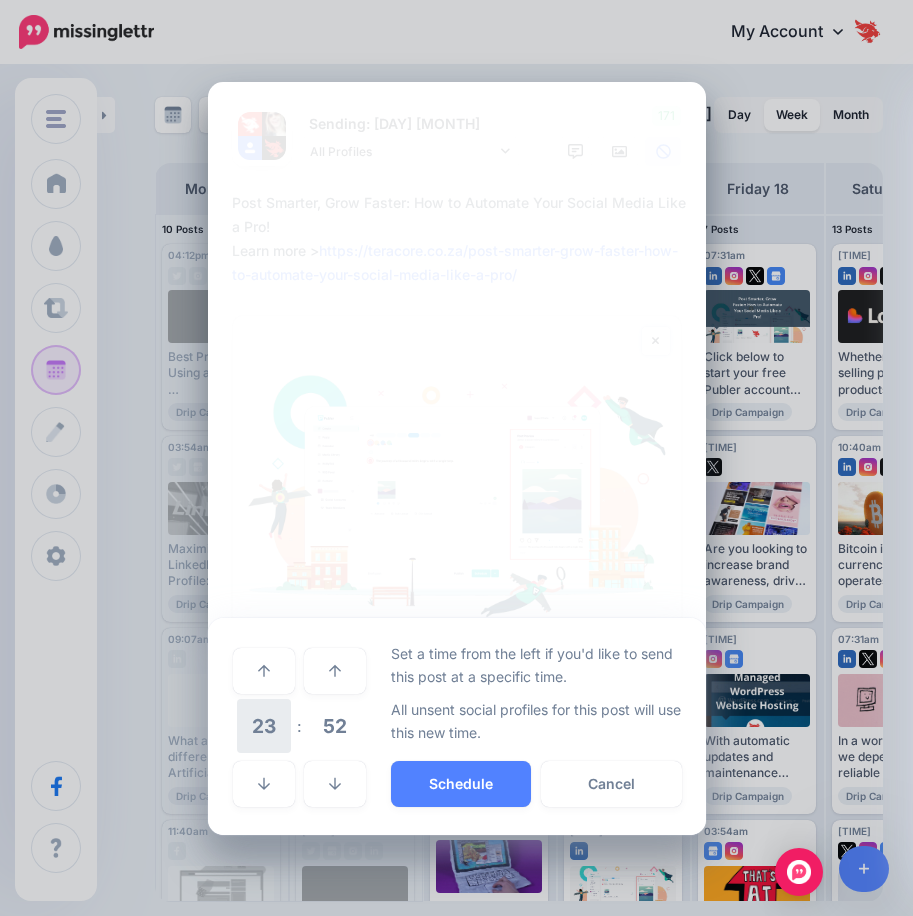 click on "23" at bounding box center [264, 726] 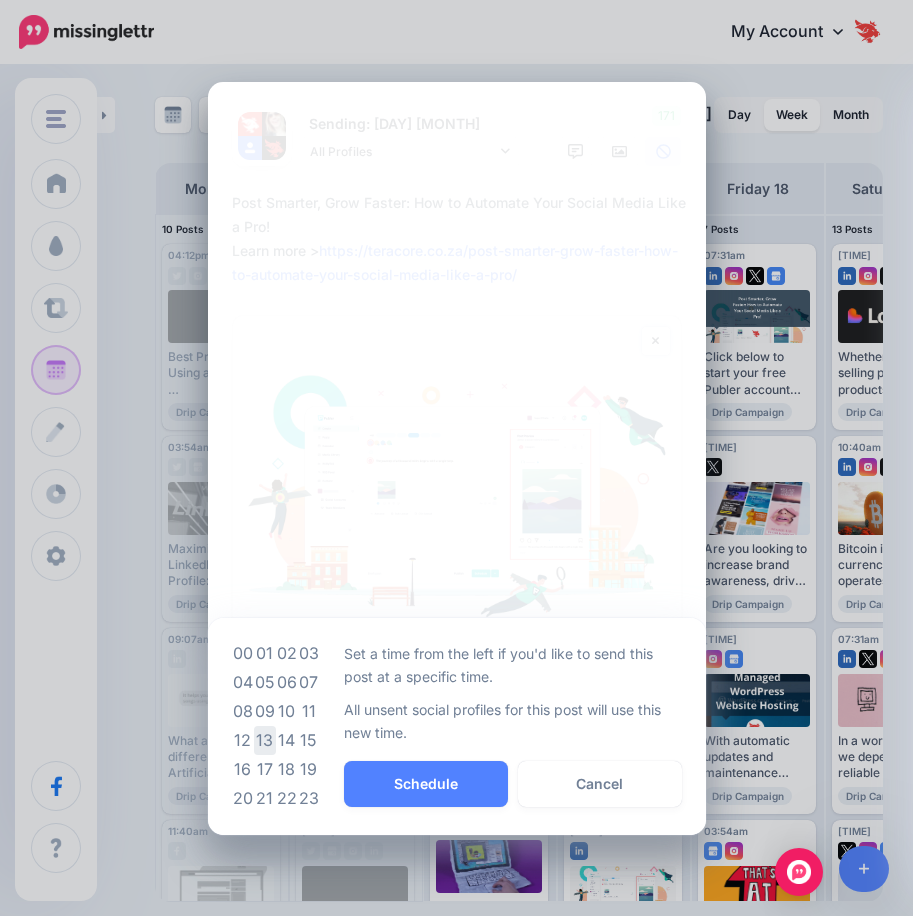 click on "13" at bounding box center [265, 740] 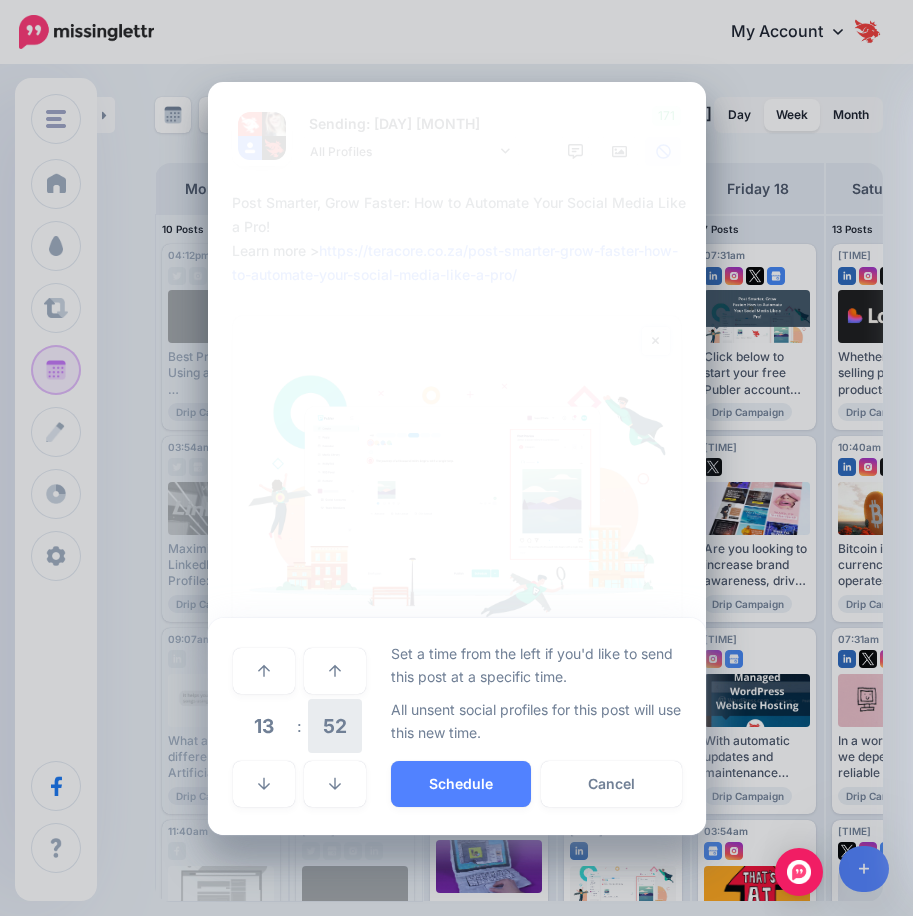 click on "52" at bounding box center (335, 726) 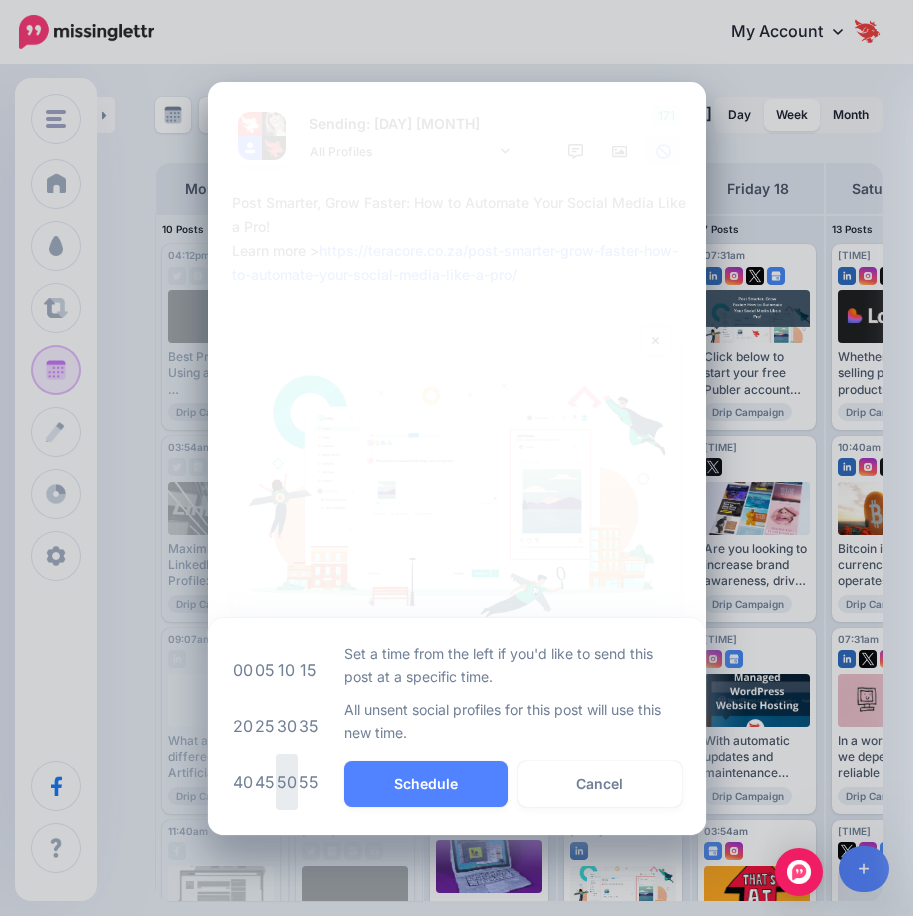 click on "50" at bounding box center (287, 782) 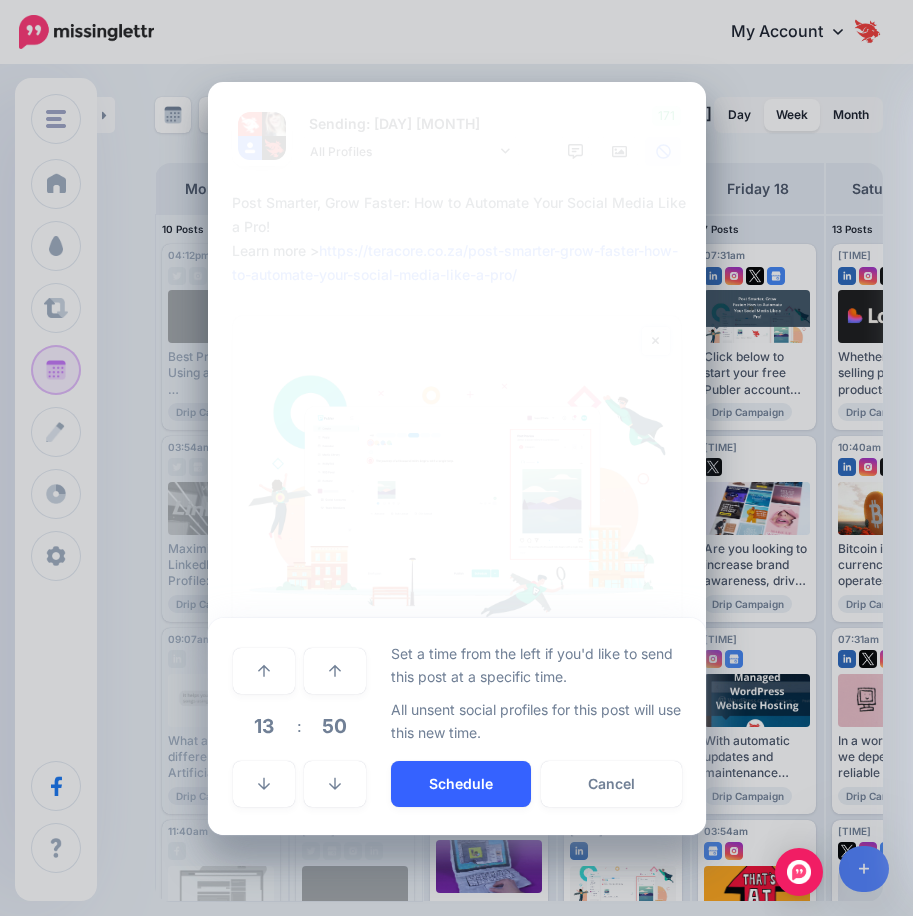 click on "Schedule" at bounding box center [461, 784] 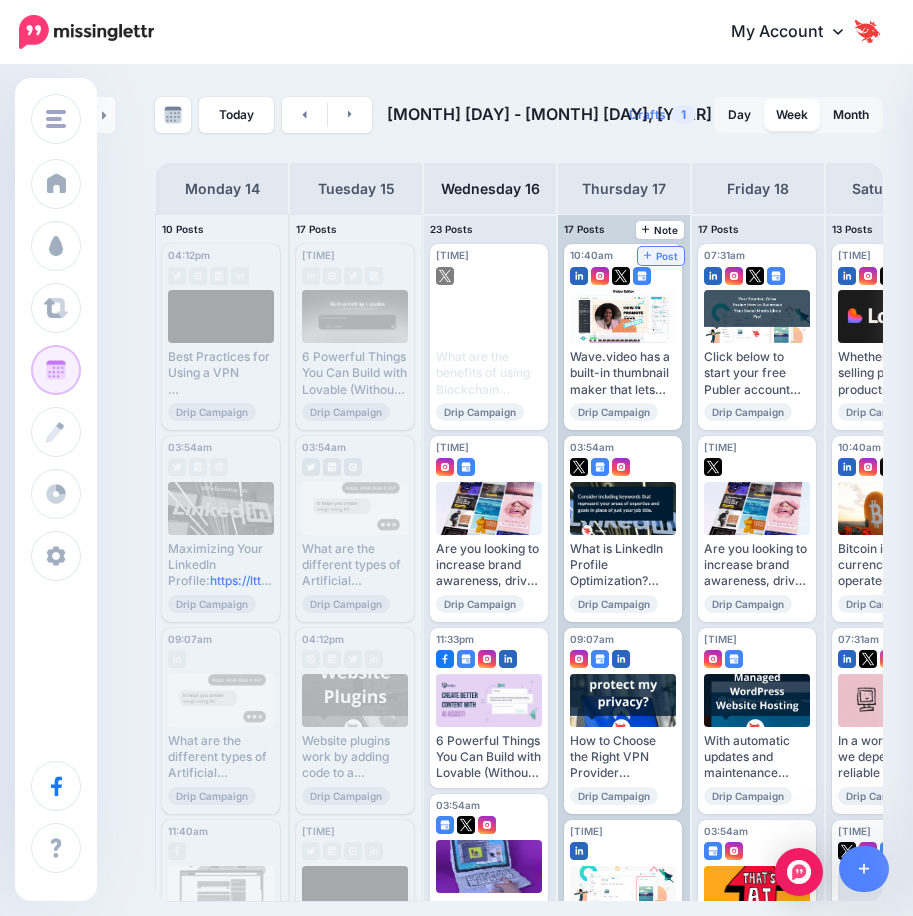 click on "Post" at bounding box center [661, 256] 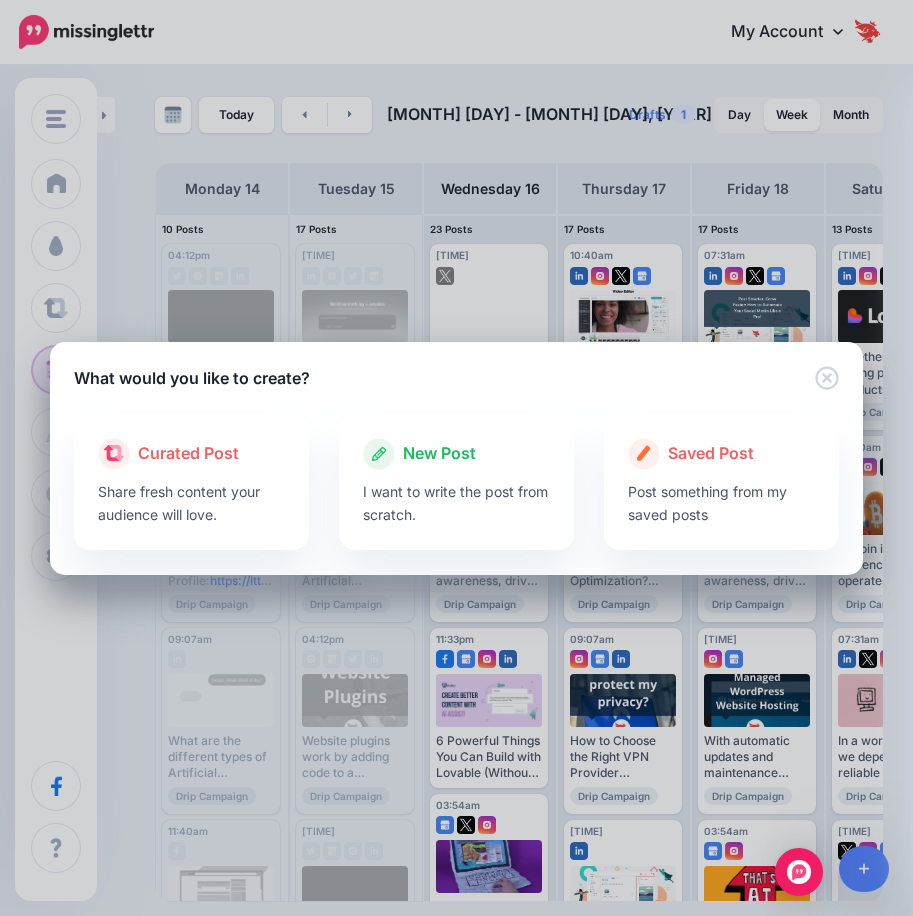 click on "I want to write the post from scratch." at bounding box center [456, 503] 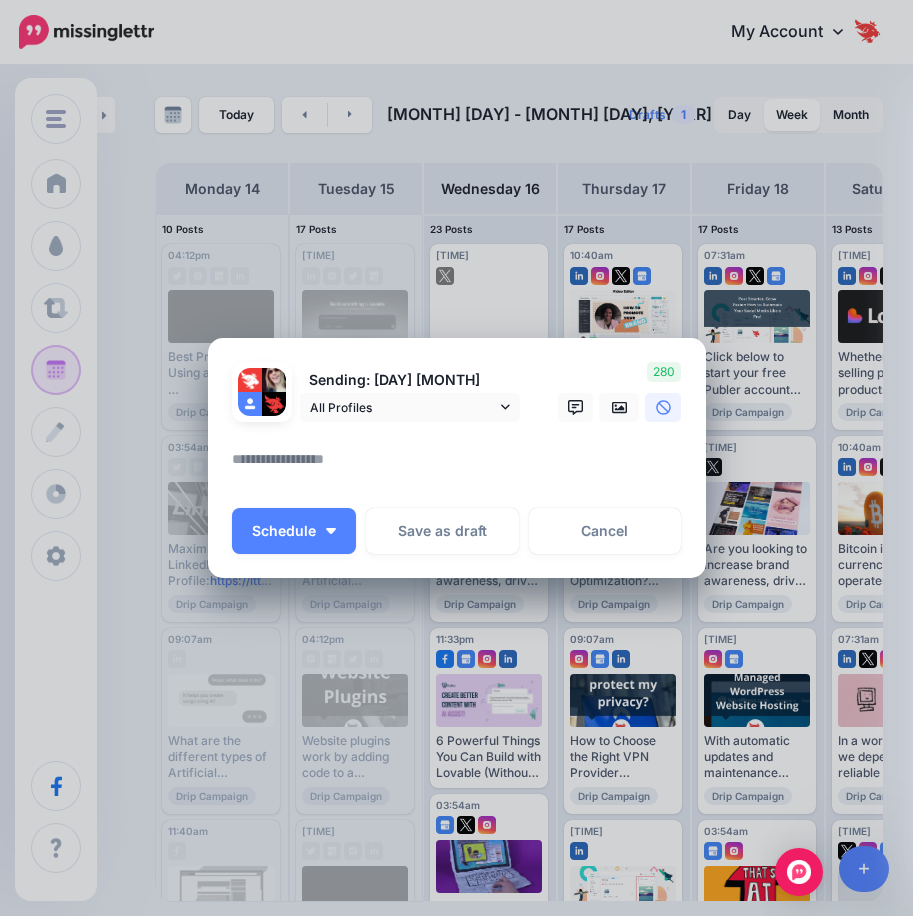 click at bounding box center (462, 466) 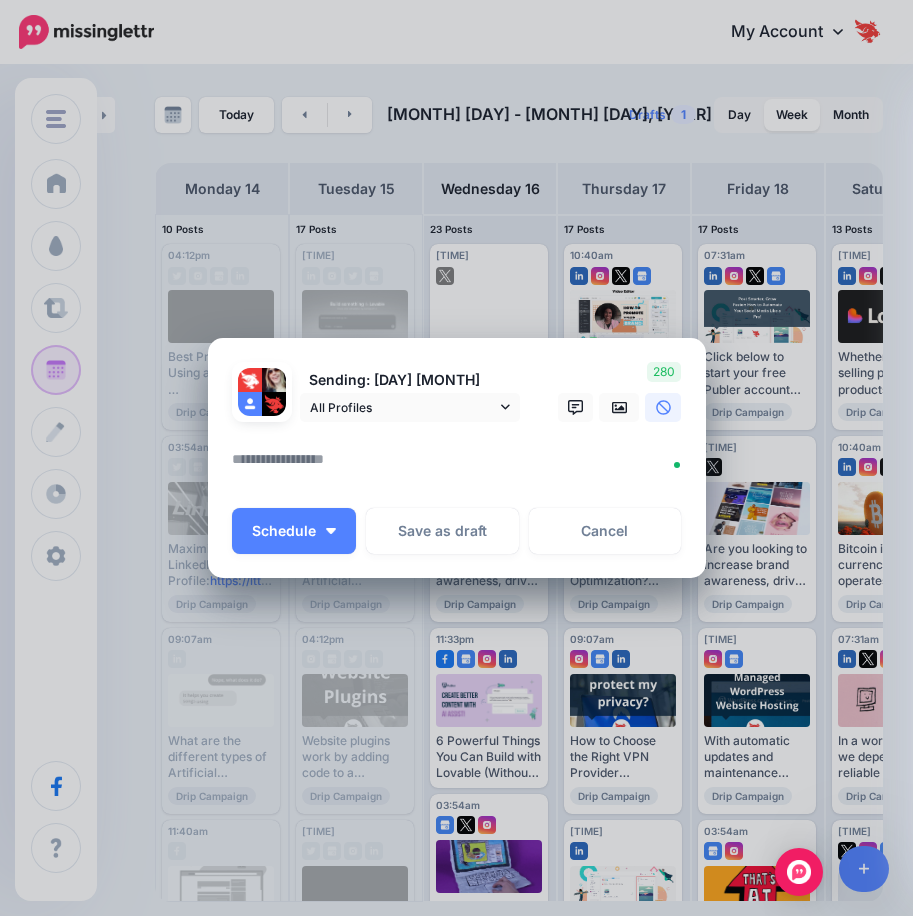 paste on "**********" 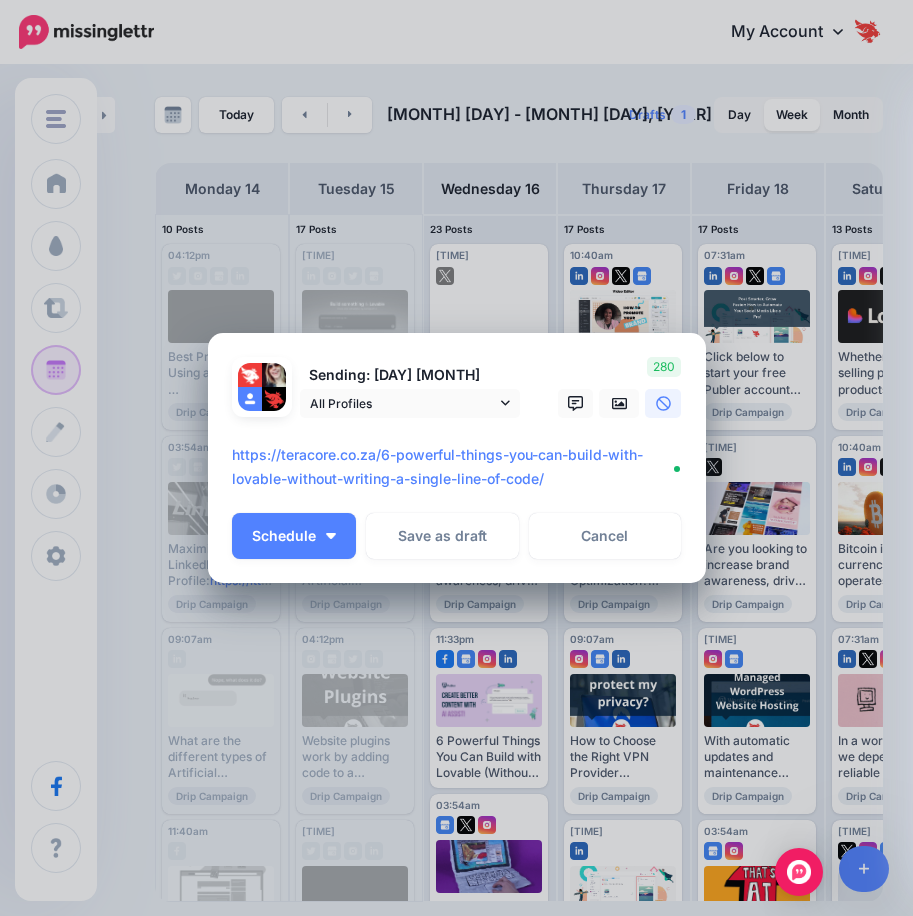 click on "**********" at bounding box center [462, 467] 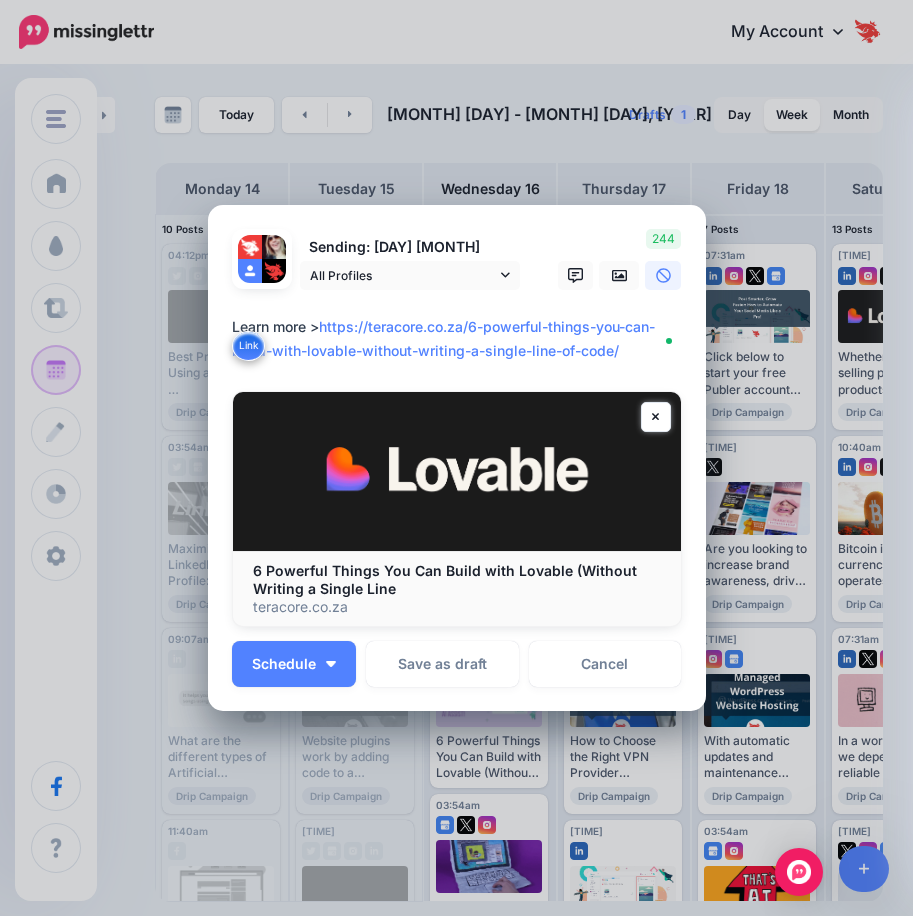 click on "**********" at bounding box center [462, 339] 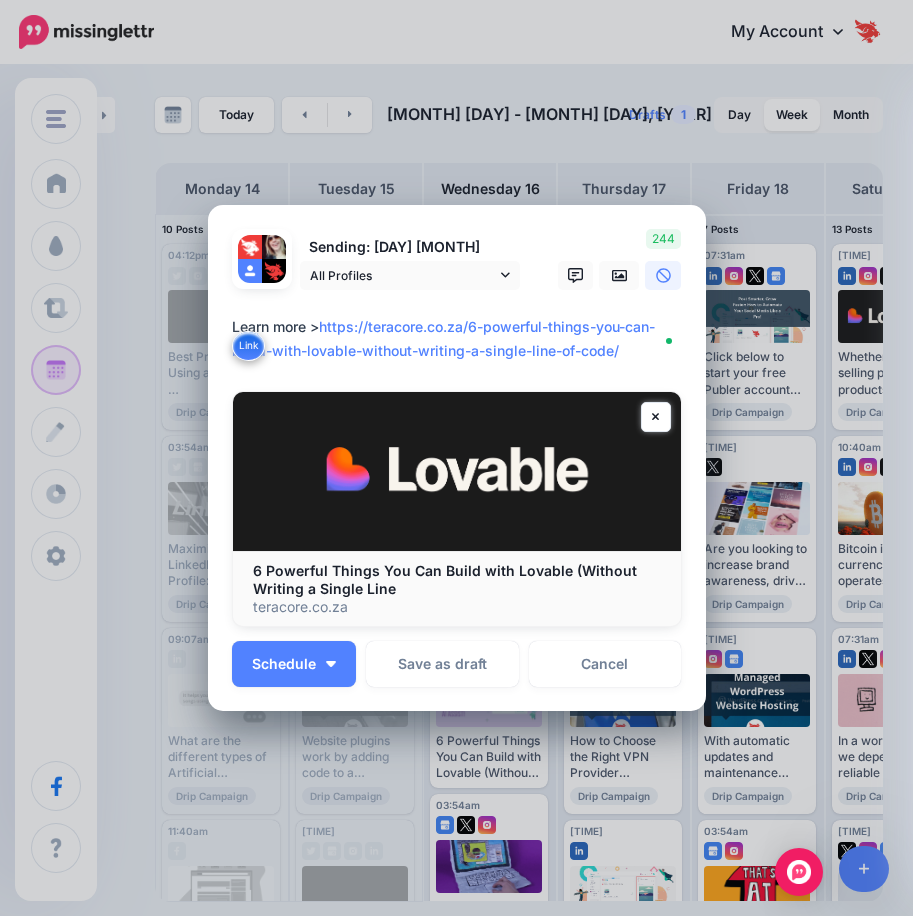 paste on "**********" 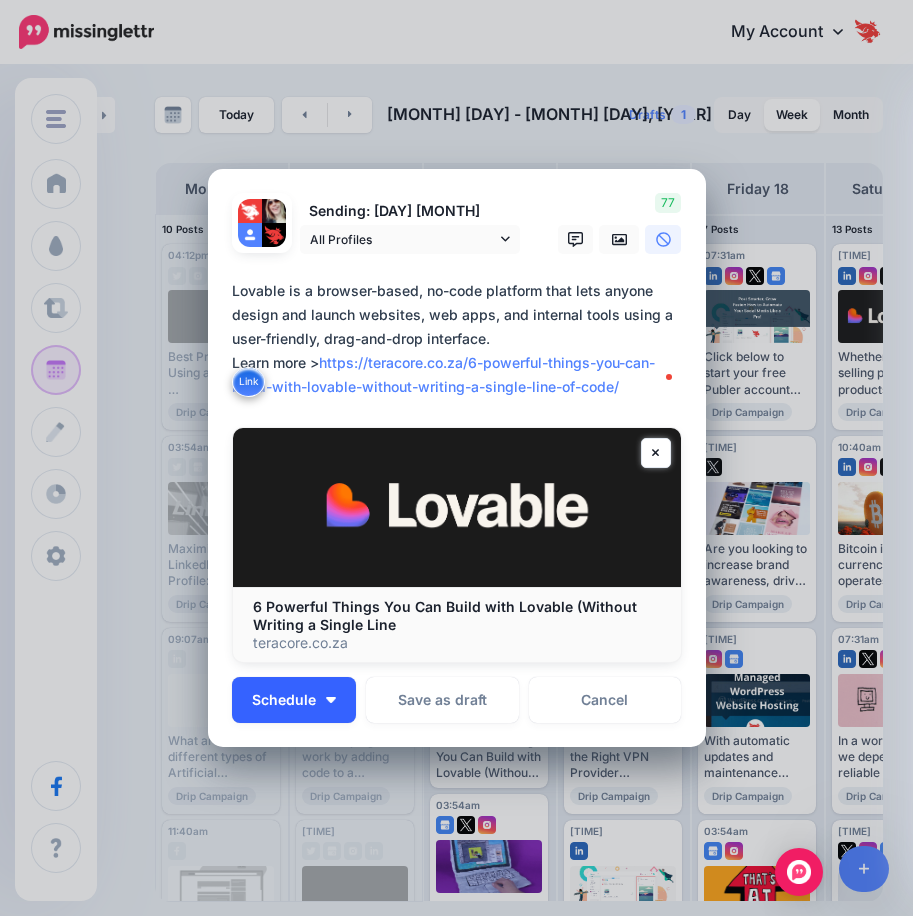 type on "**********" 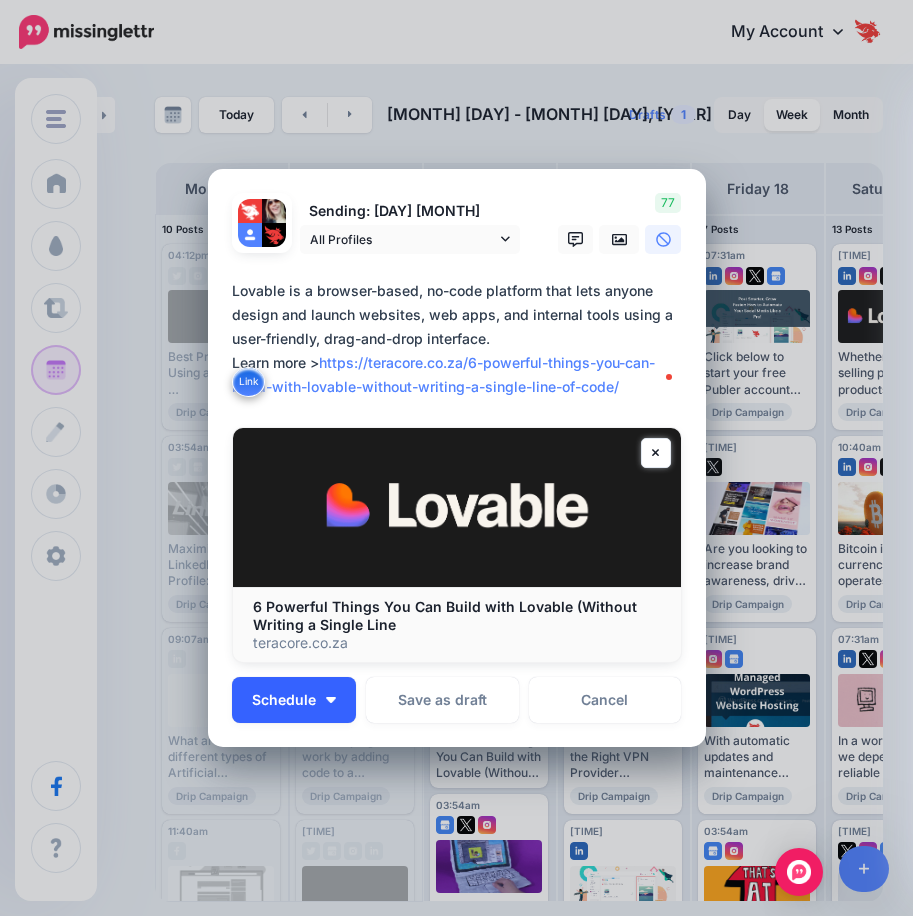click at bounding box center [331, 700] 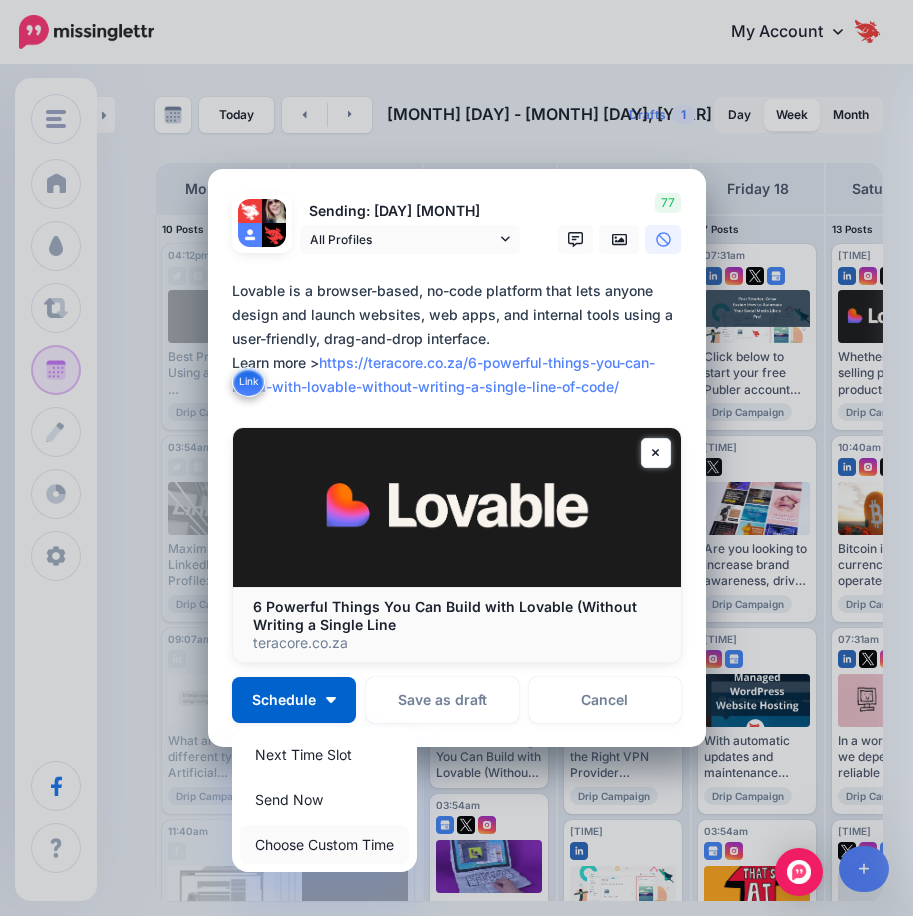 click on "Choose Custom Time" at bounding box center [324, 844] 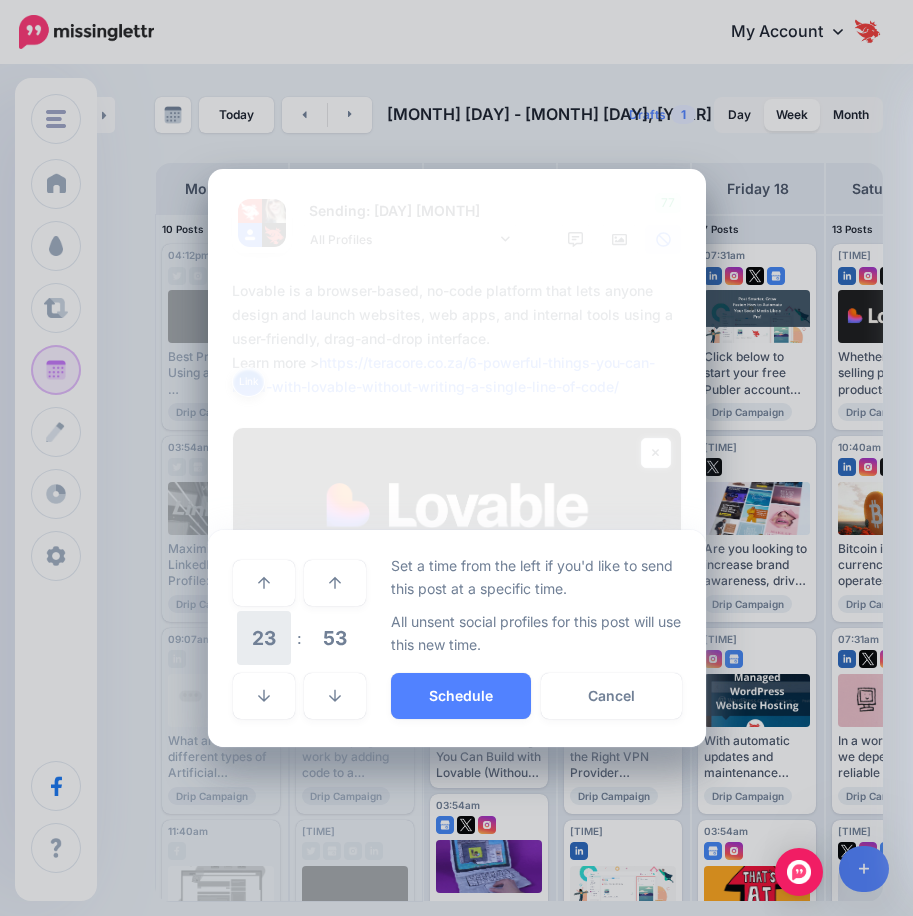 click on "23" at bounding box center [264, 638] 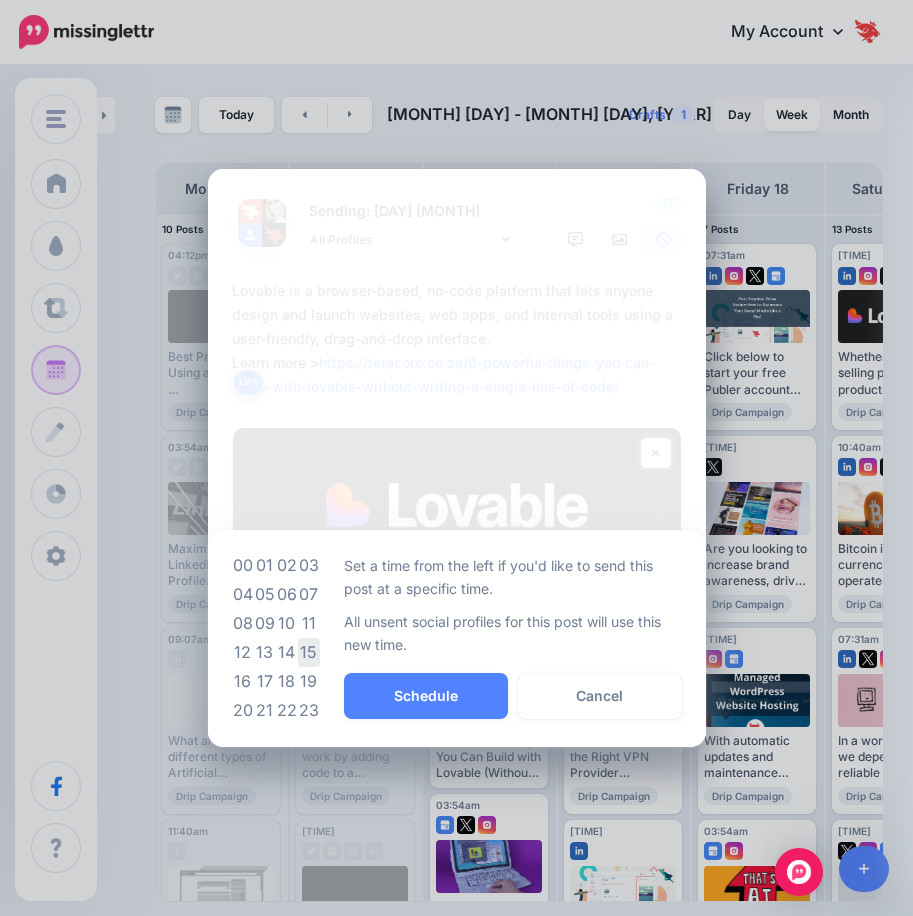 click on "15" at bounding box center [309, 652] 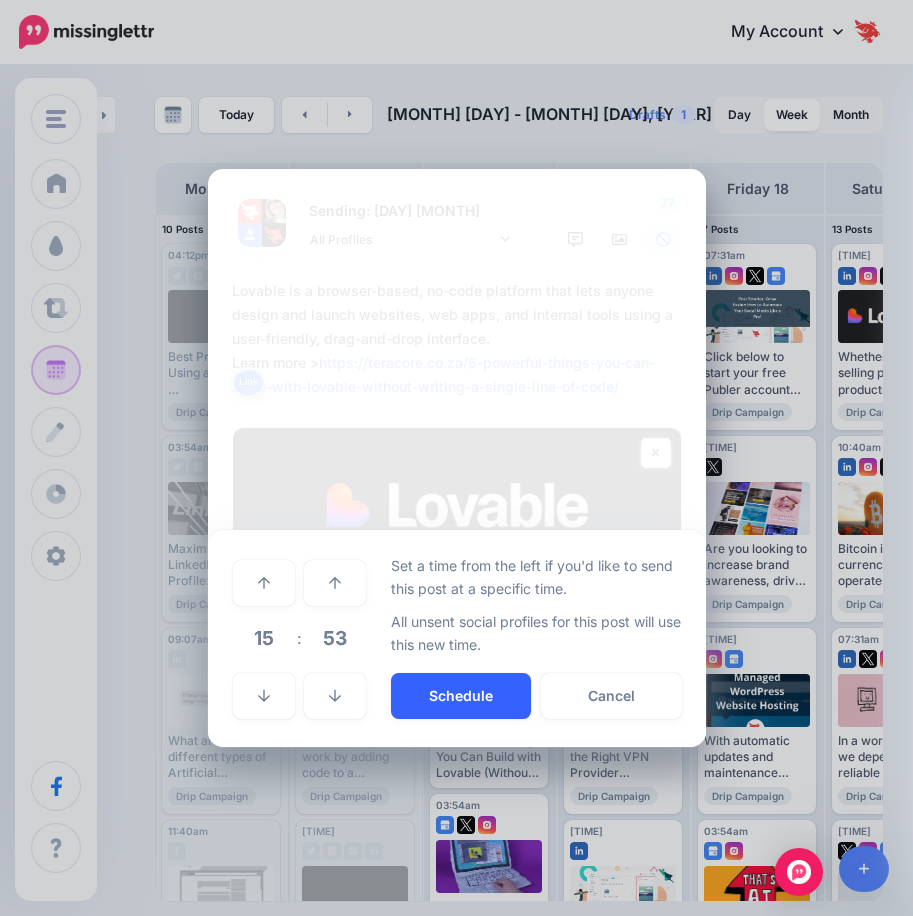 click on "Schedule" at bounding box center [461, 696] 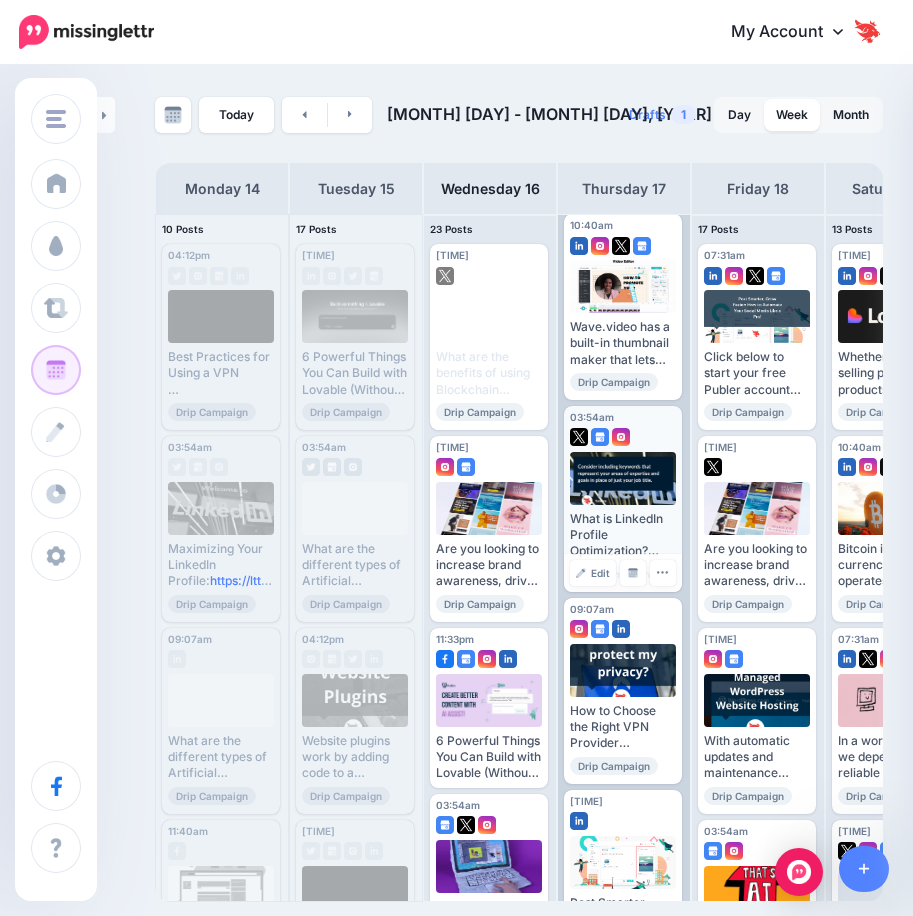 scroll, scrollTop: 0, scrollLeft: 0, axis: both 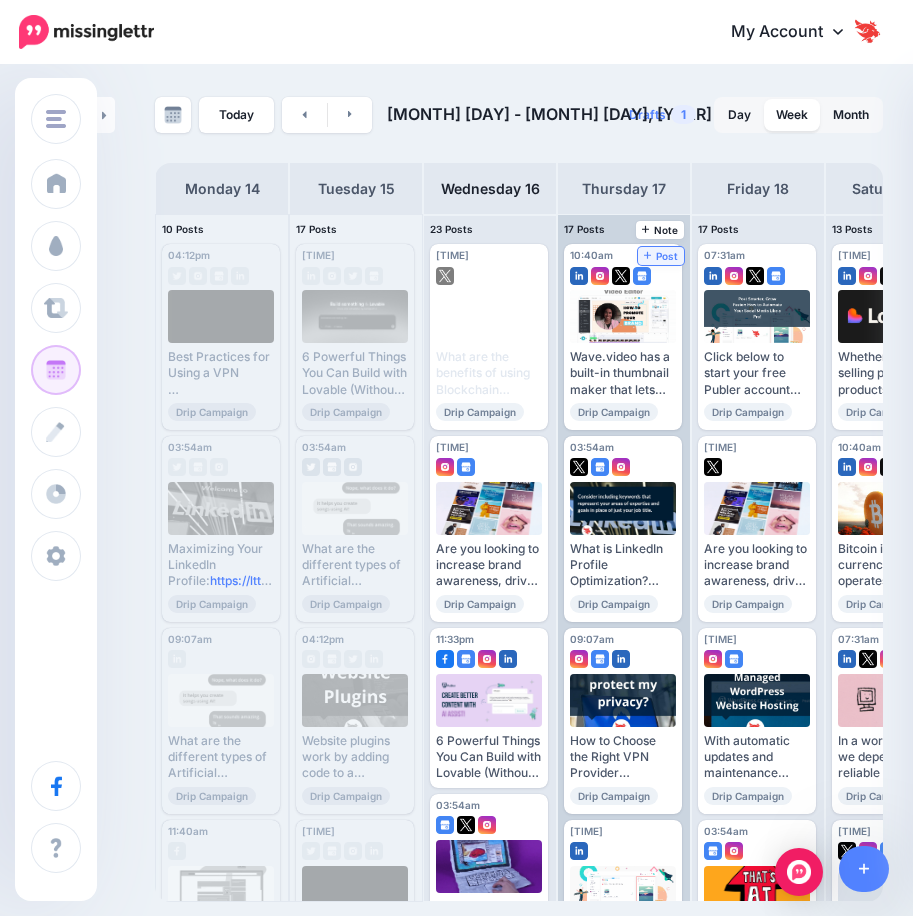 click 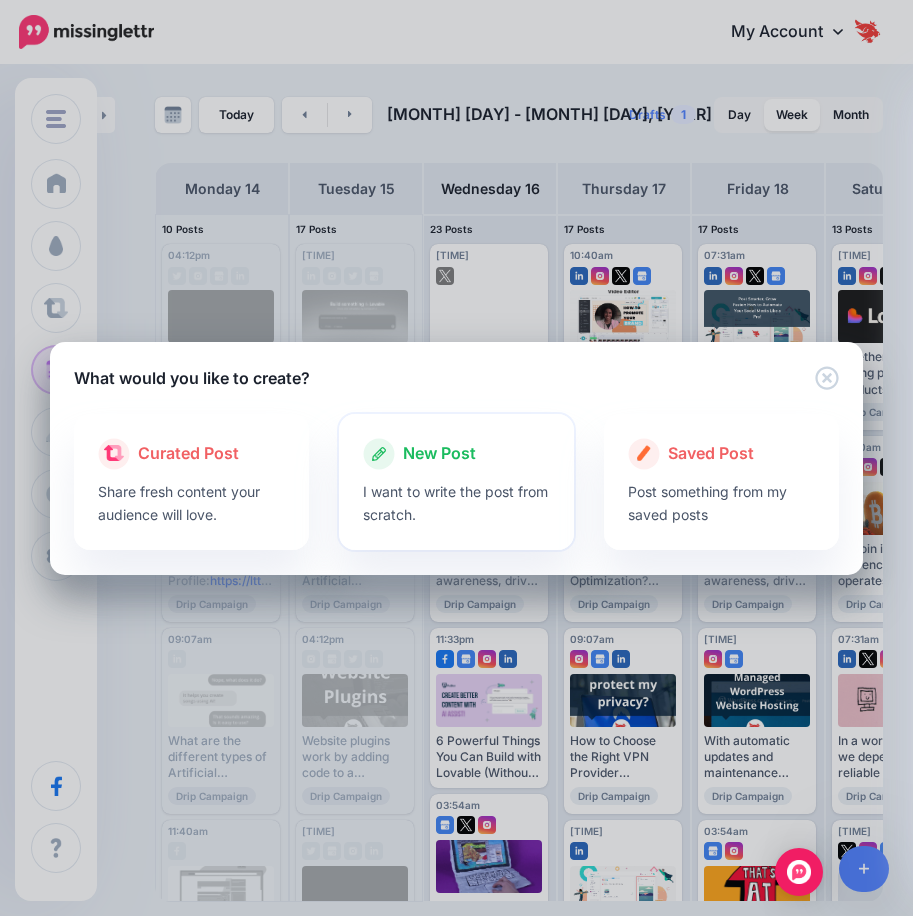 click at bounding box center (456, 475) 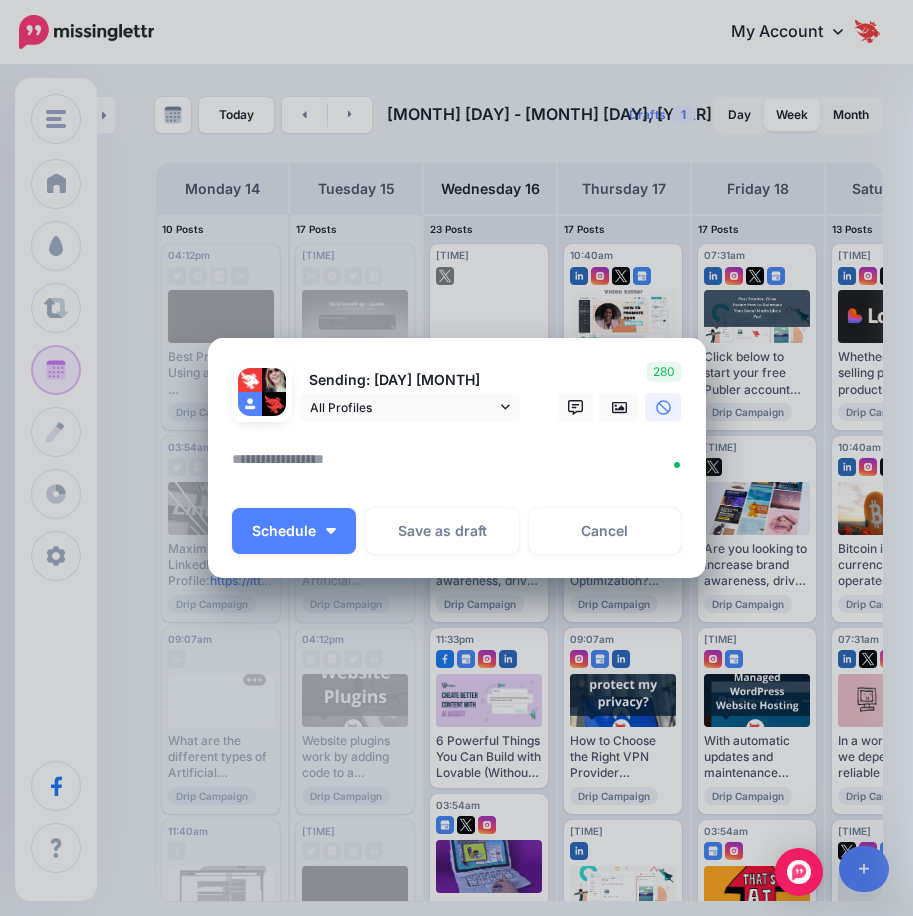 click at bounding box center (462, 466) 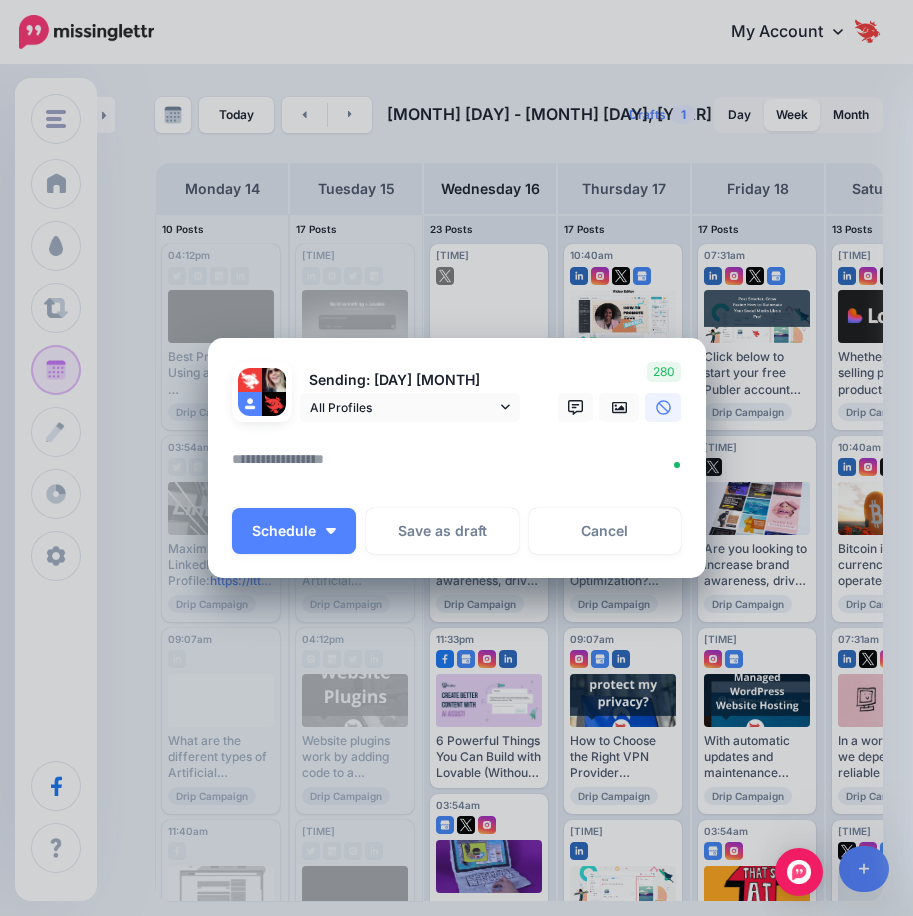 paste on "**********" 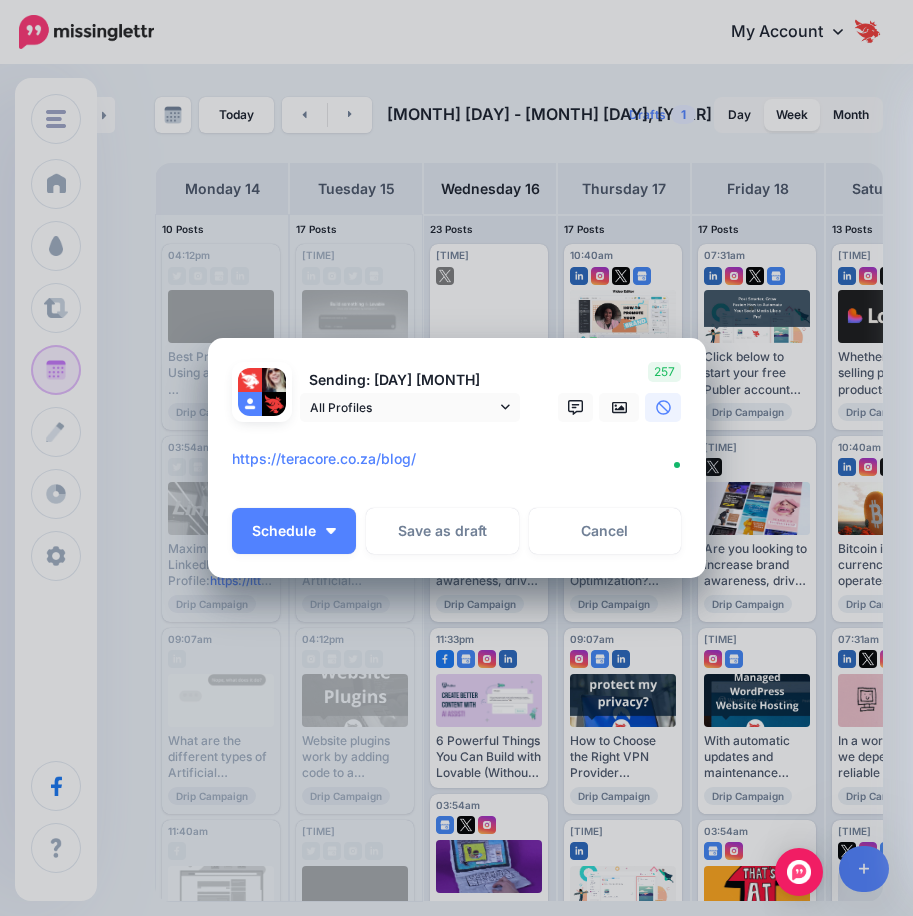 click on "**********" at bounding box center [462, 466] 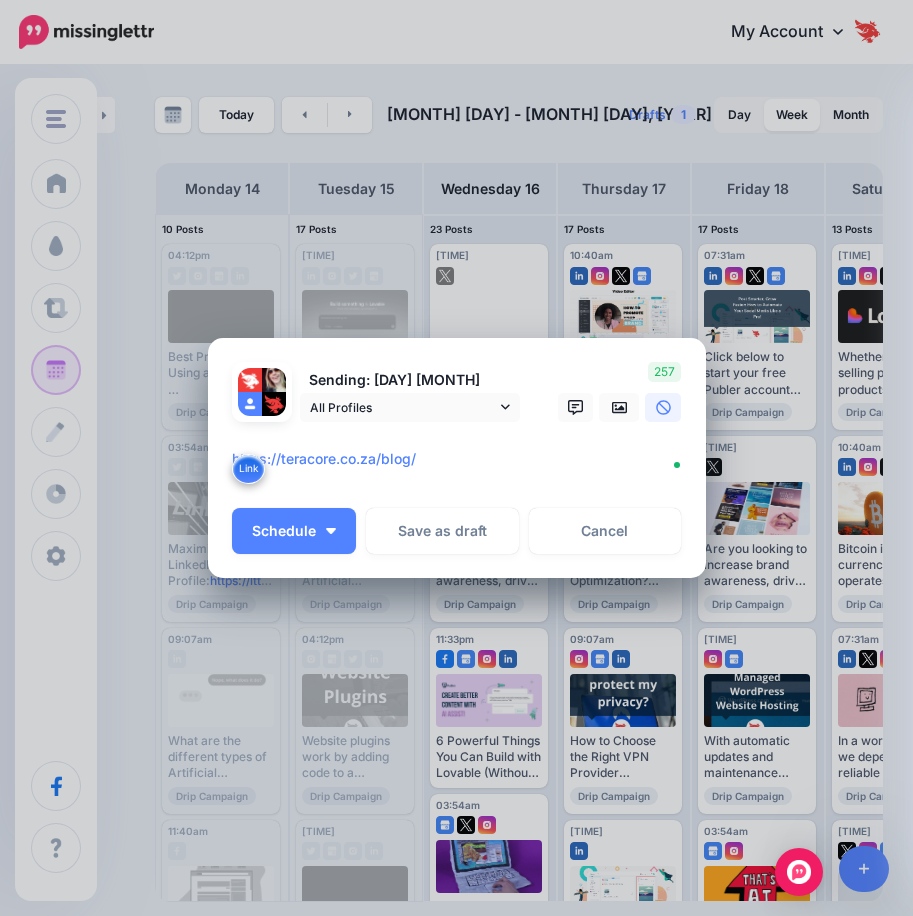 click on "**********" at bounding box center (462, 466) 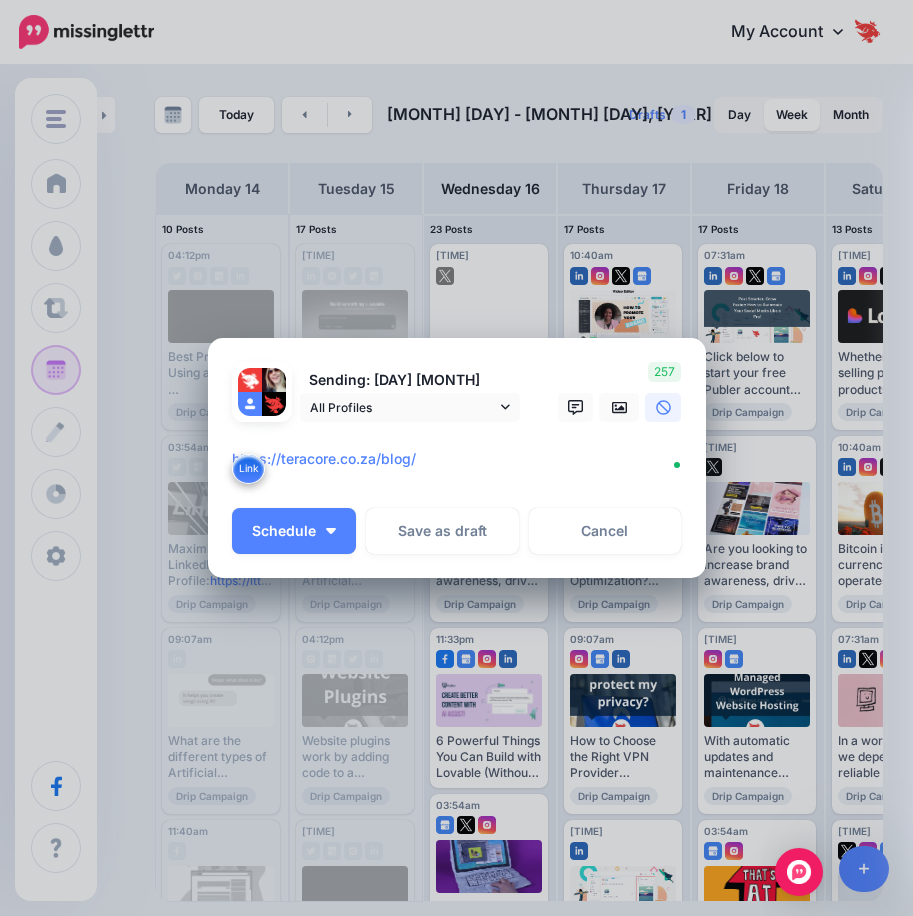 click on "**********" at bounding box center [462, 466] 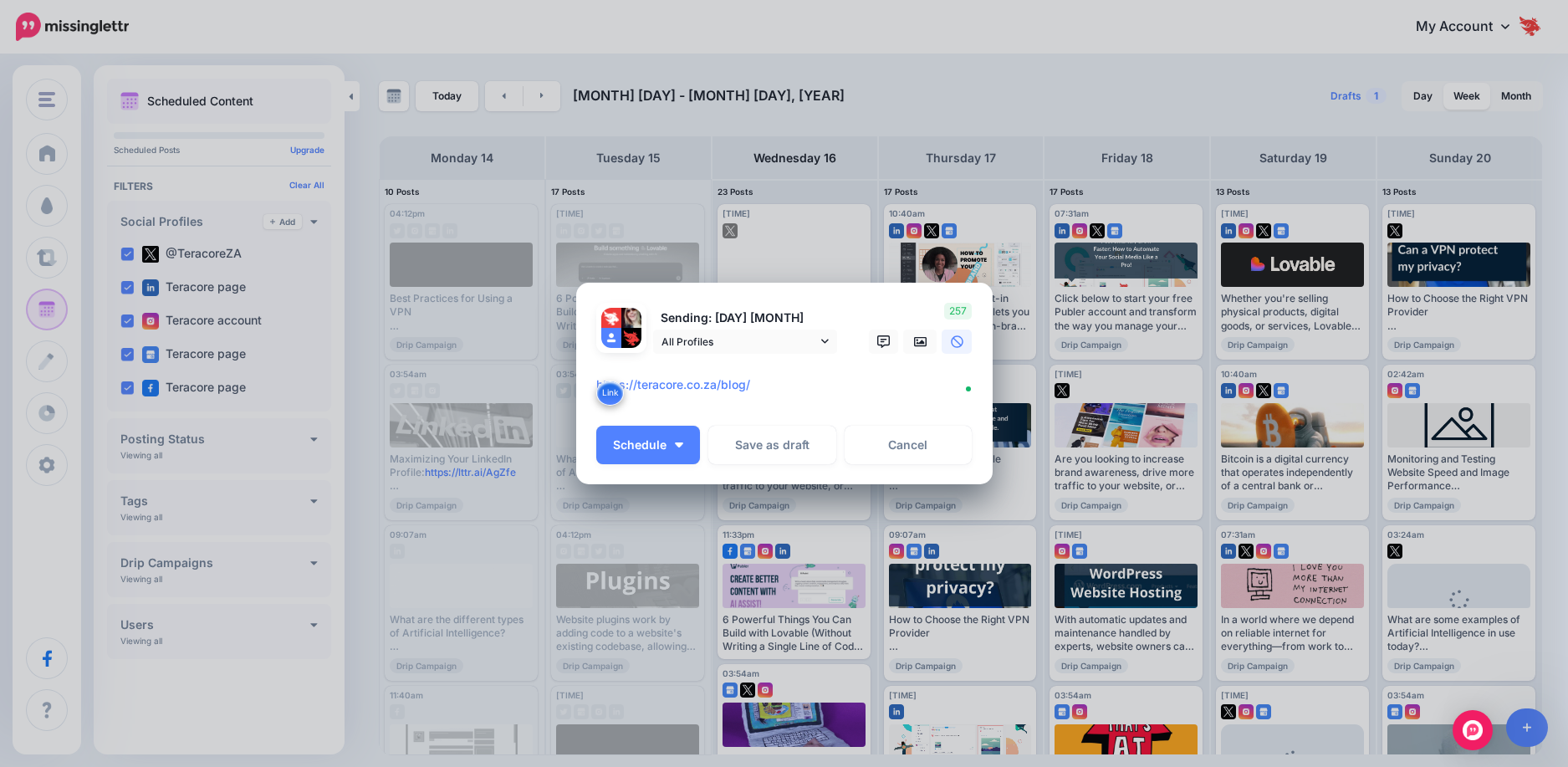 paste on "**********" 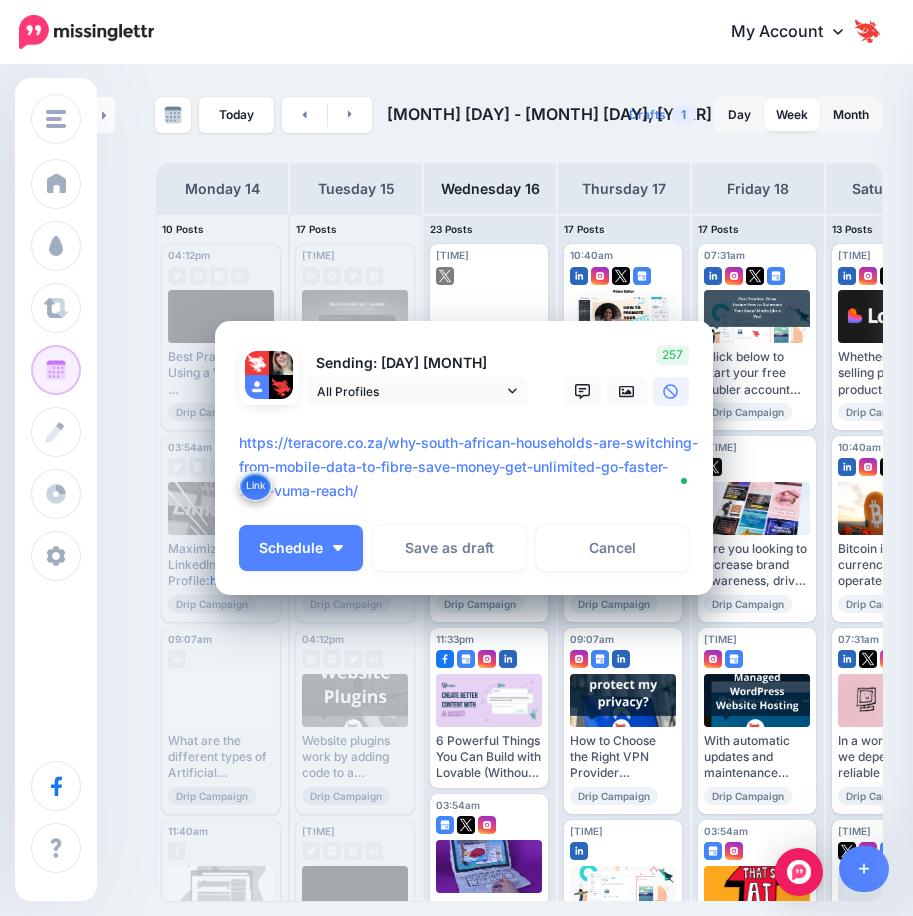 click on "**********" at bounding box center [469, 467] 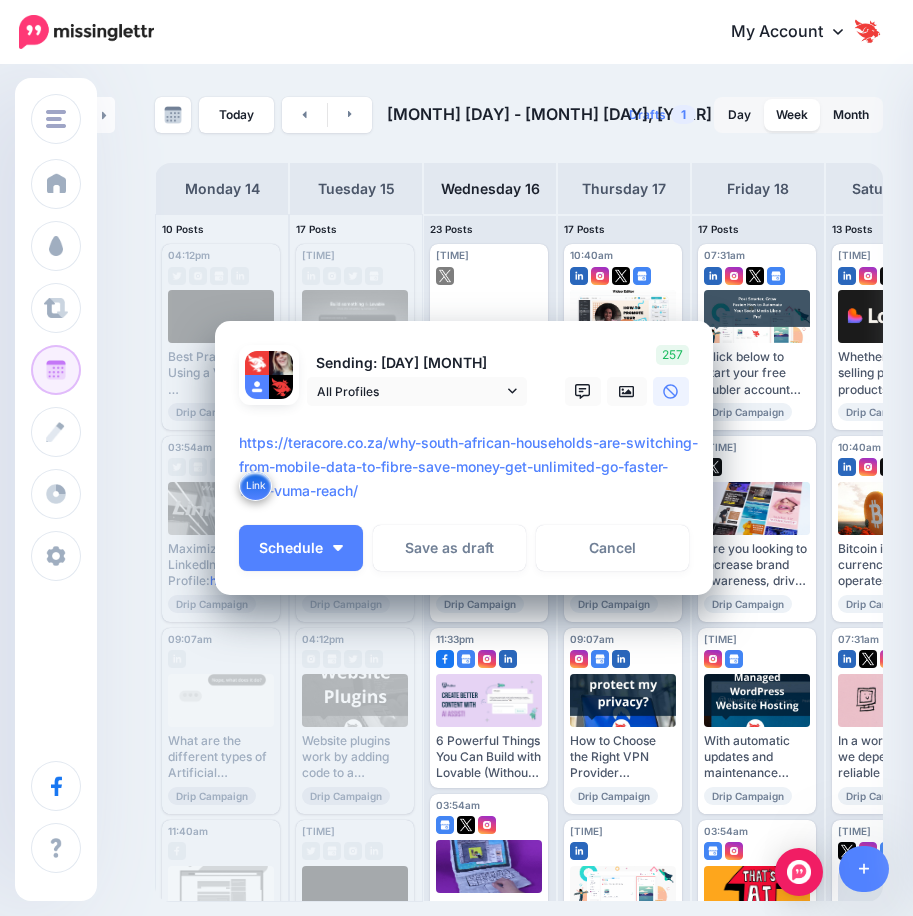 drag, startPoint x: 237, startPoint y: 442, endPoint x: 627, endPoint y: 432, distance: 390.12817 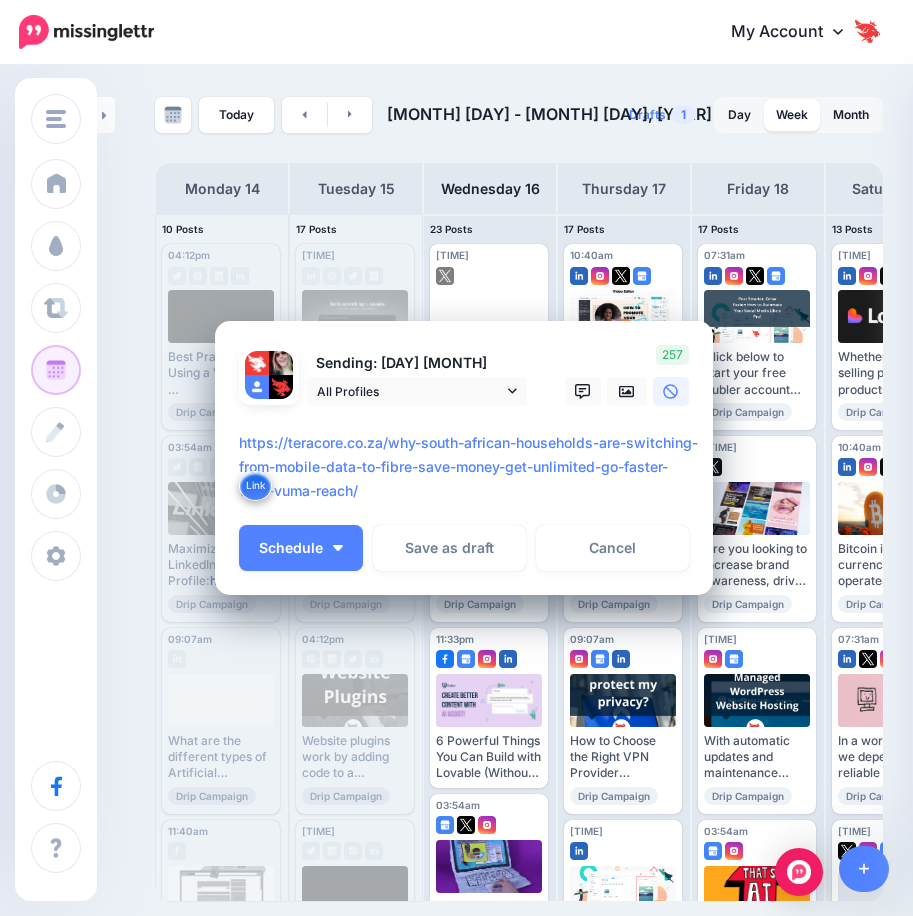 click at bounding box center (464, 418) 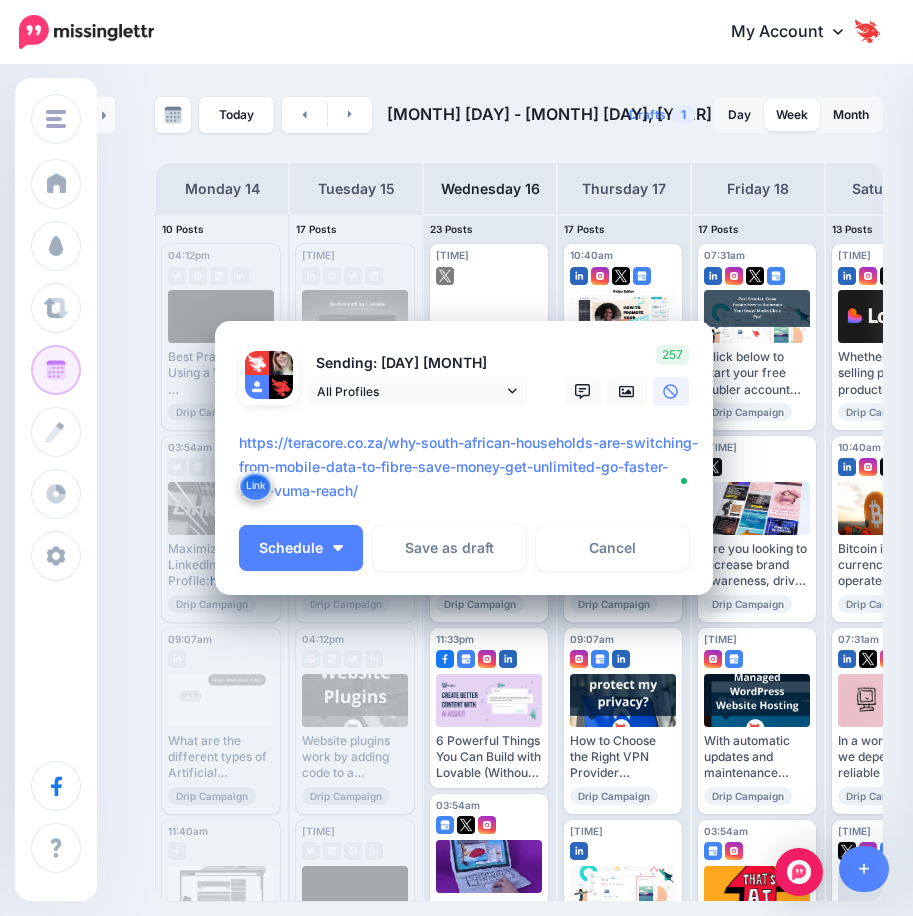 click on "**********" at bounding box center [469, 467] 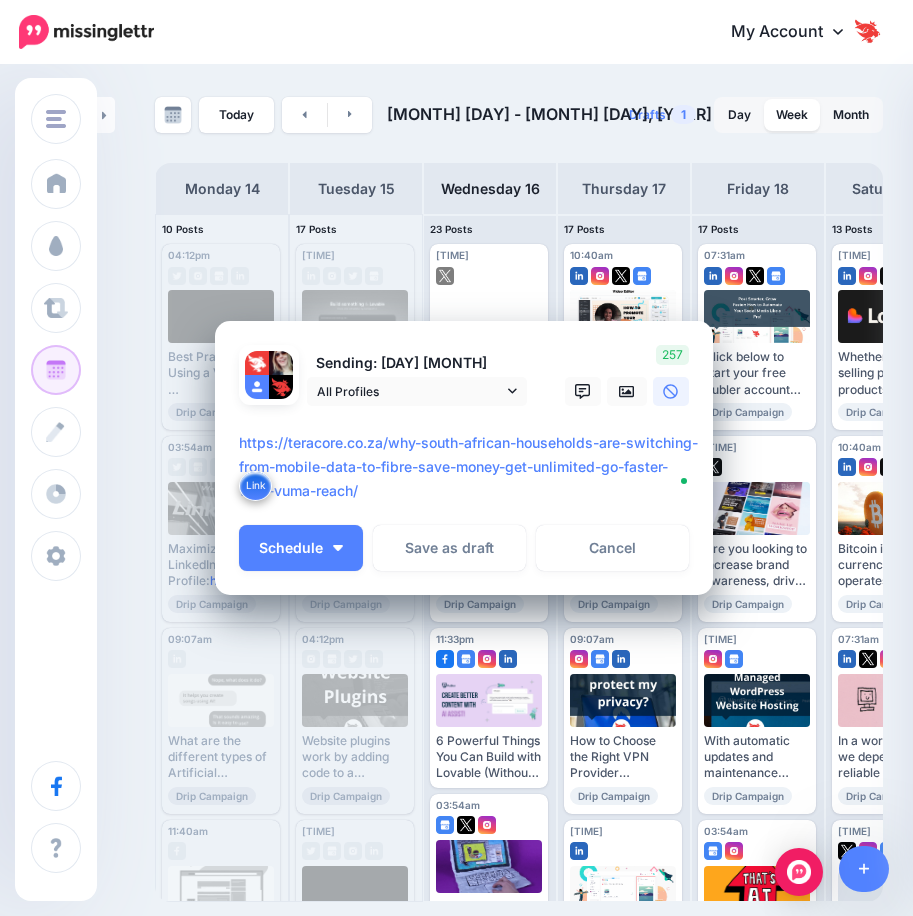 paste on "**********" 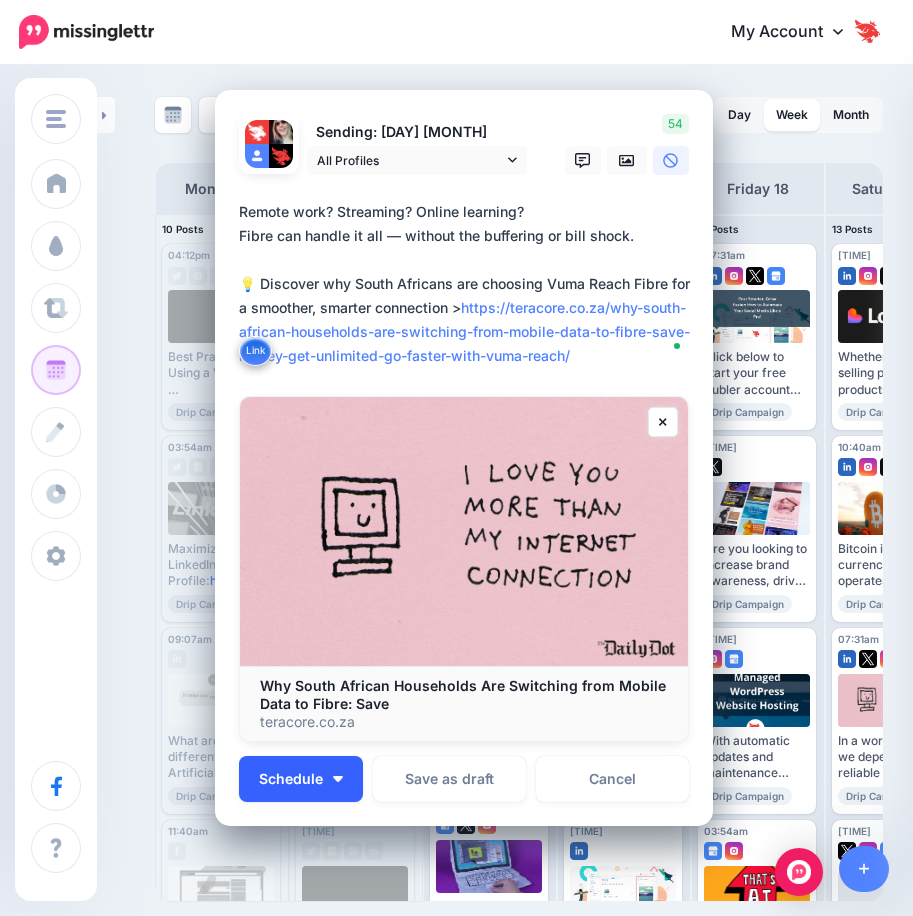 type on "**********" 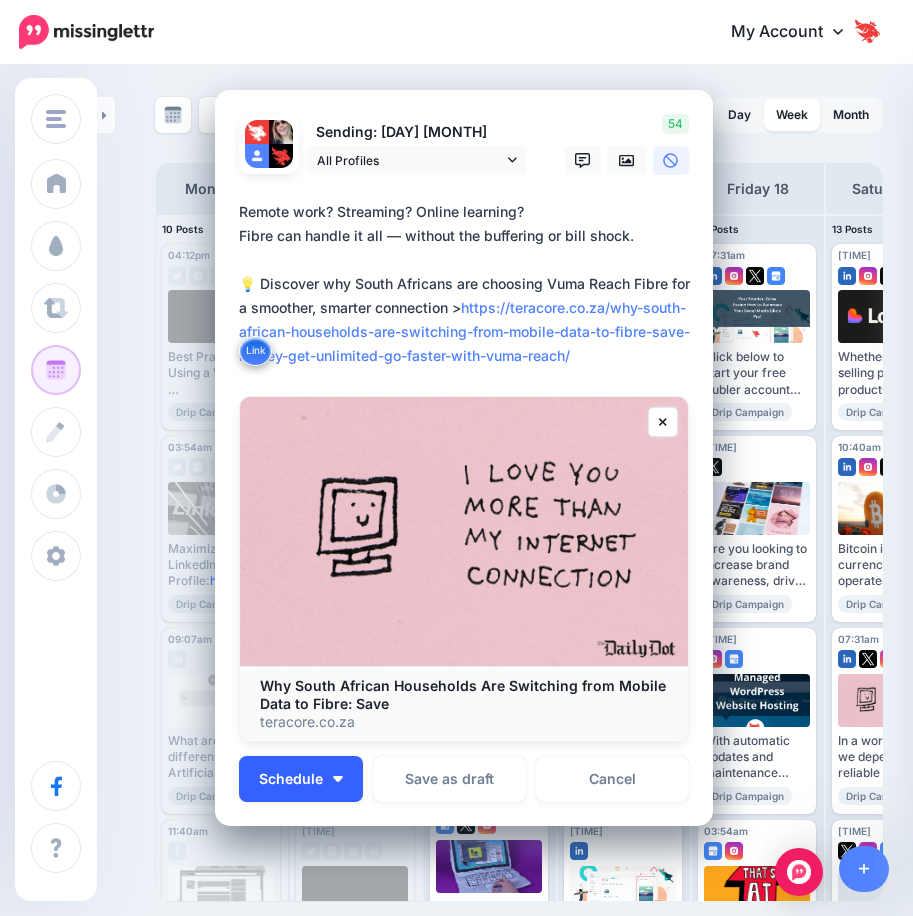click on "Schedule" at bounding box center (301, 779) 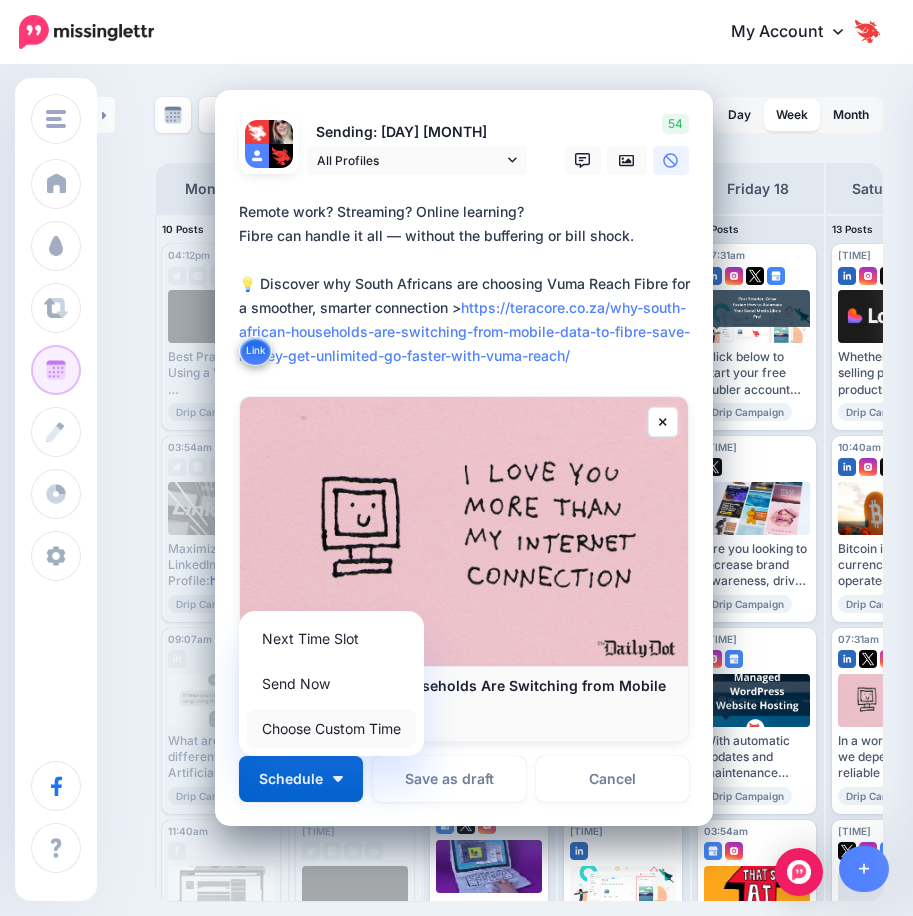 click on "Choose Custom Time" at bounding box center [331, 728] 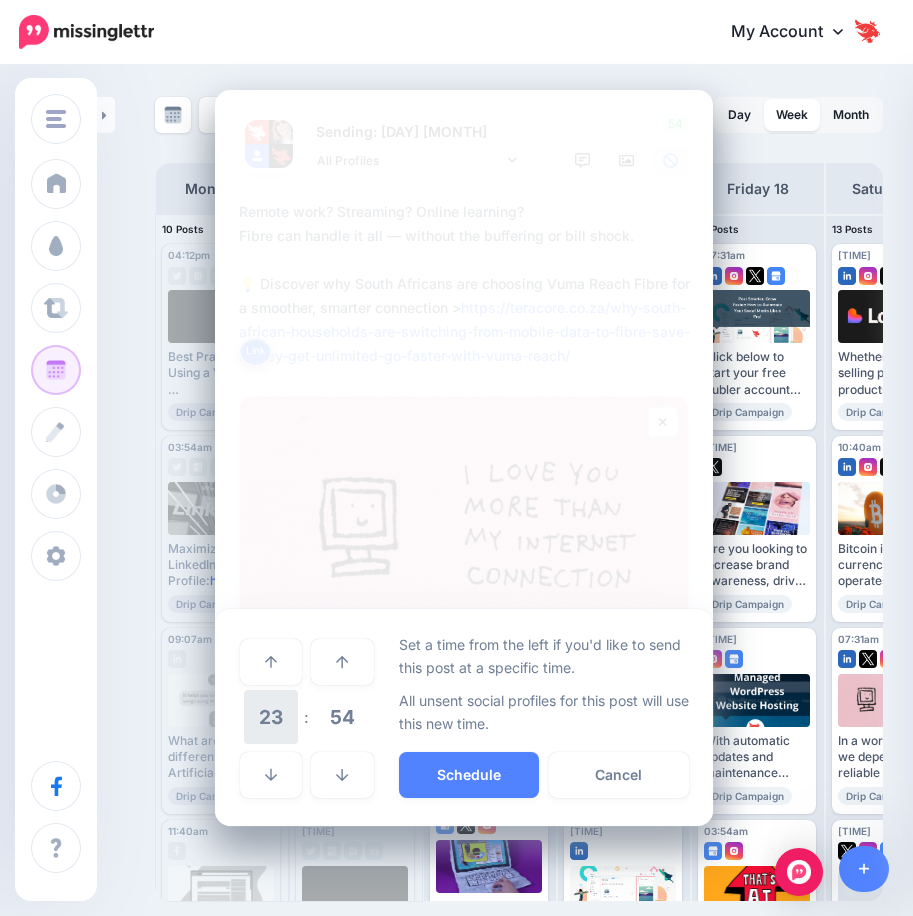 click on "23" at bounding box center (271, 717) 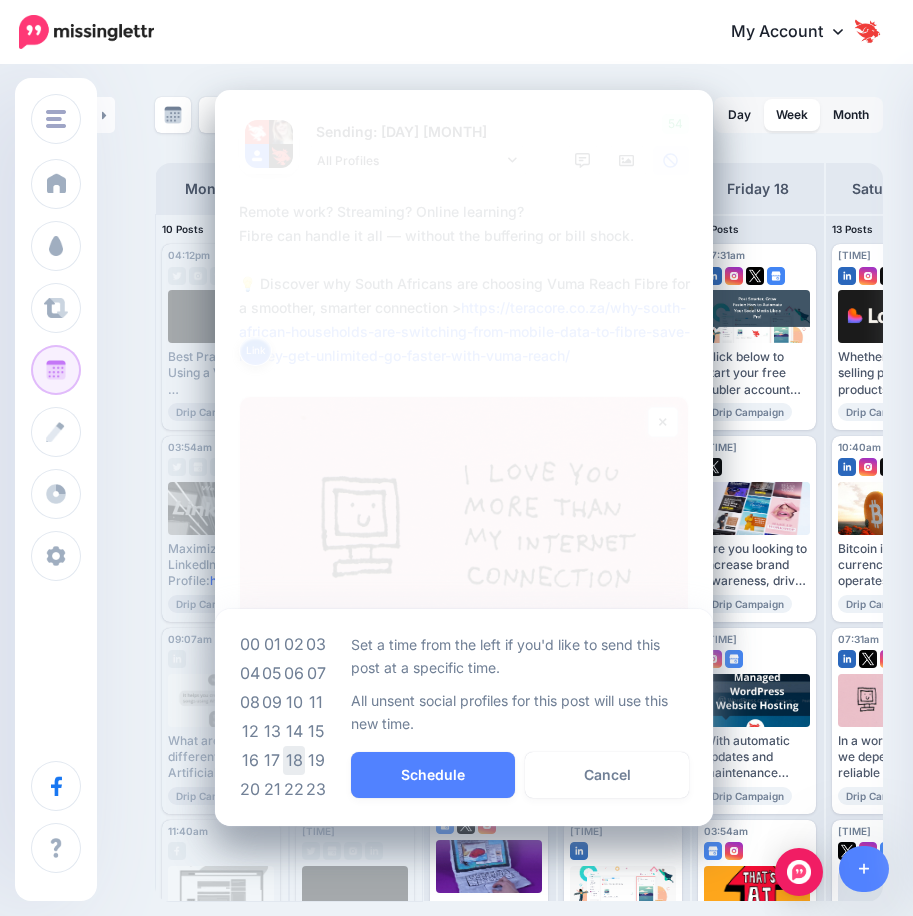 click on "18" at bounding box center (294, 760) 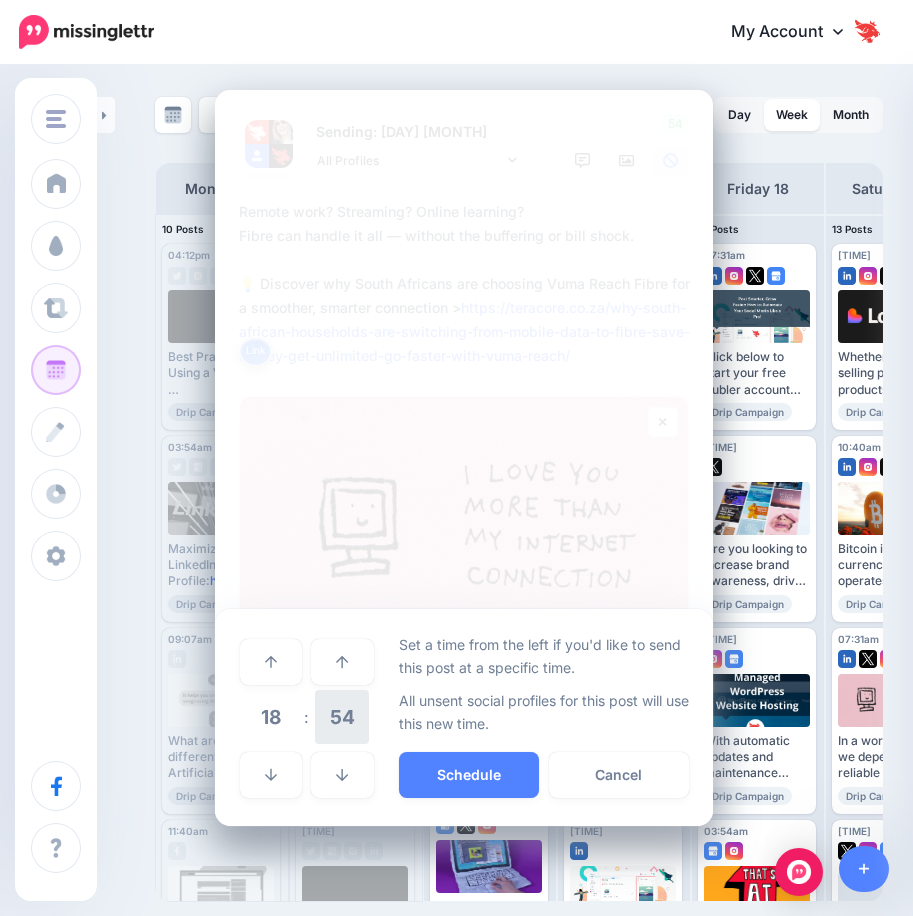 click on "54" at bounding box center (342, 717) 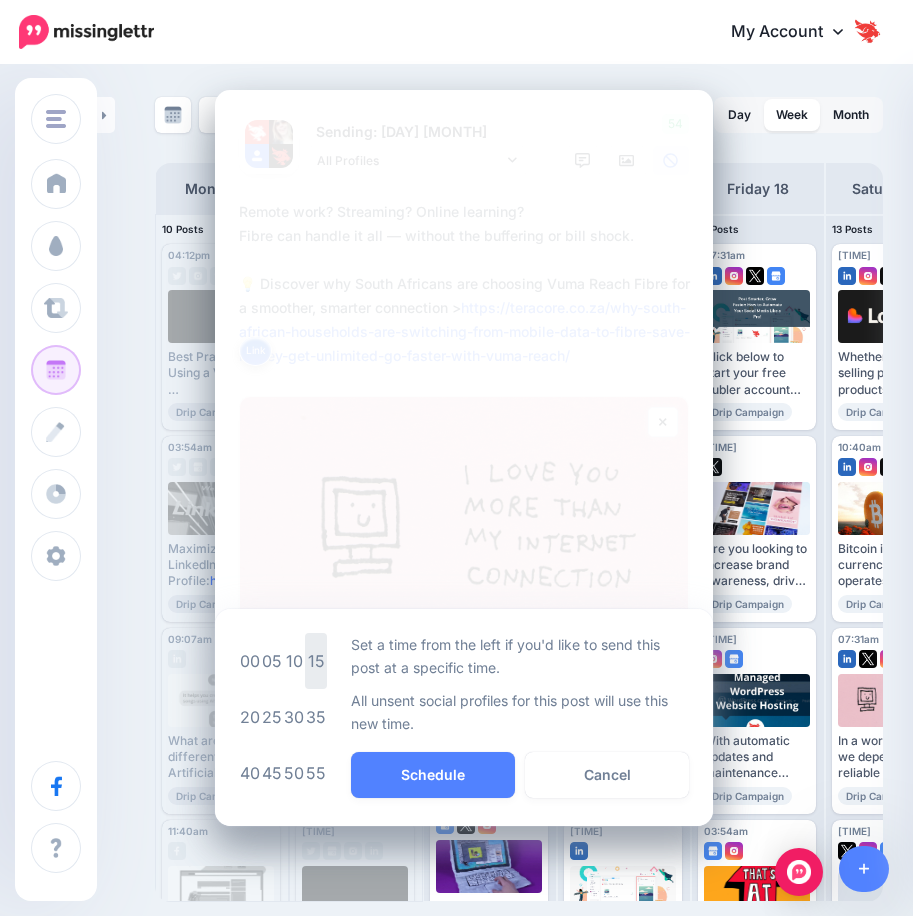 click on "15" at bounding box center [316, 661] 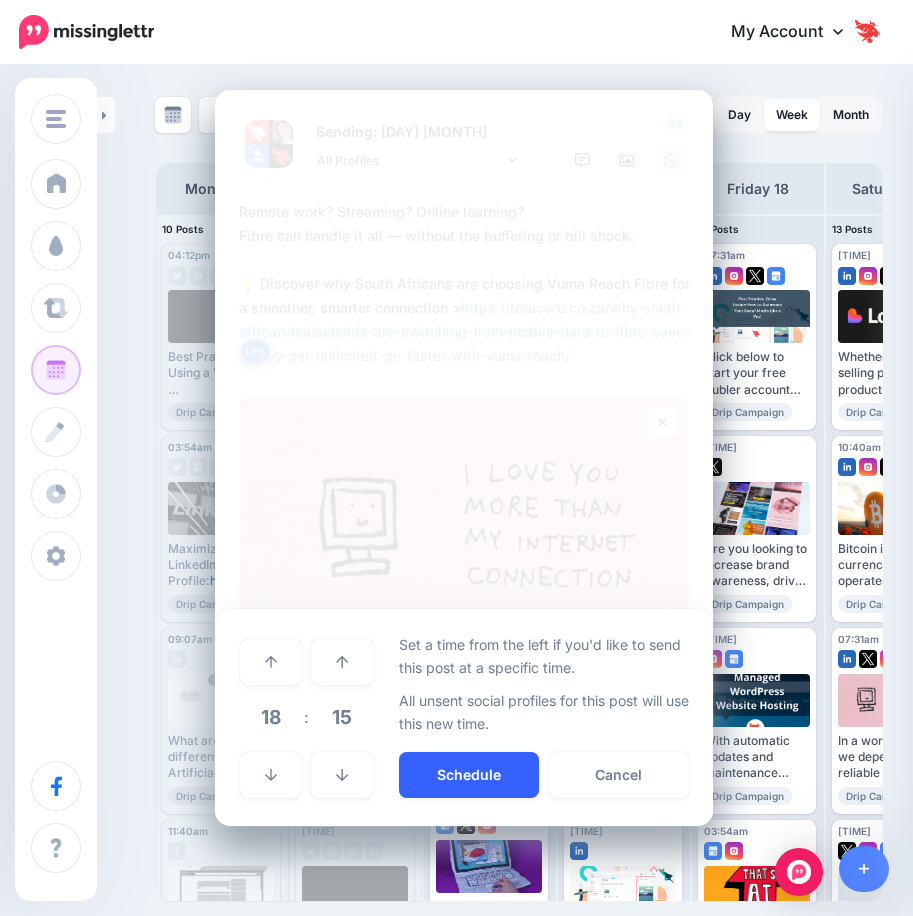 click on "Schedule" at bounding box center (469, 775) 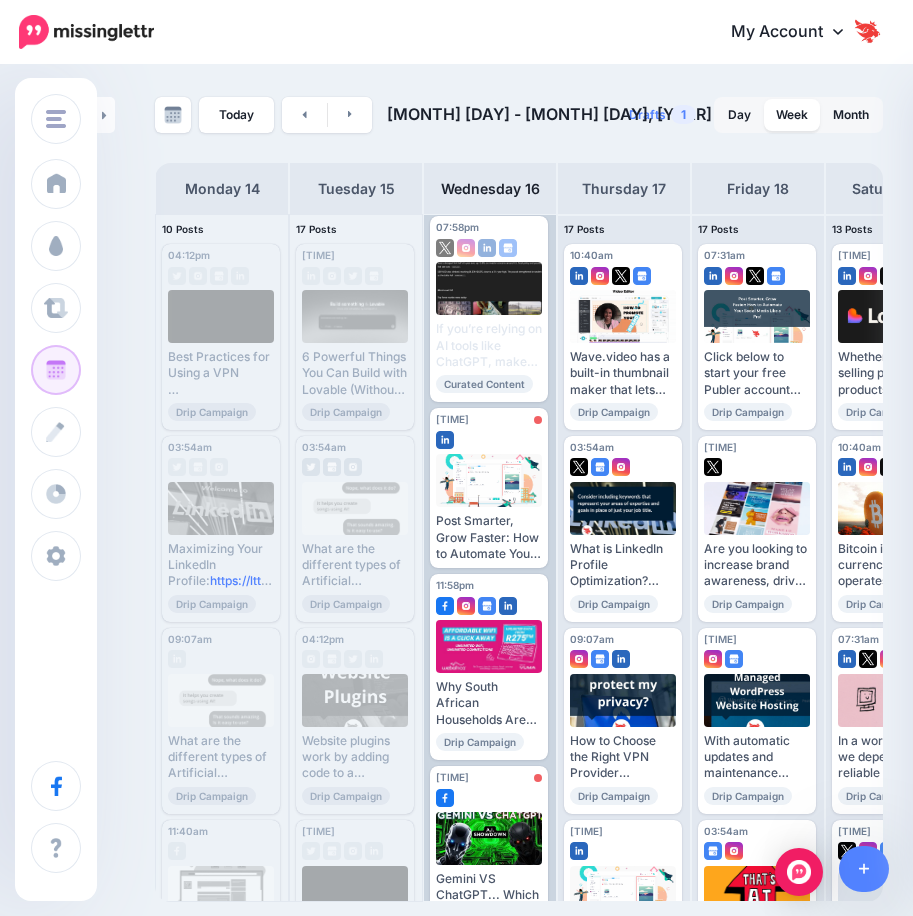scroll, scrollTop: 3477, scrollLeft: 0, axis: vertical 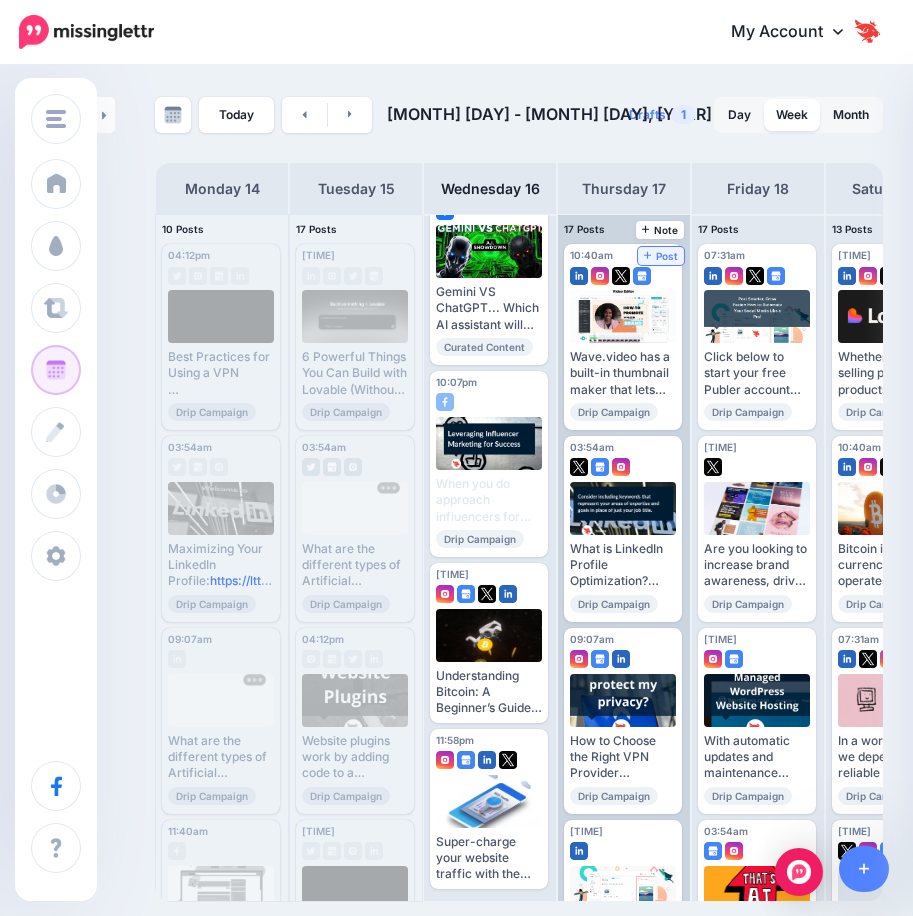 click on "Post" at bounding box center [661, 256] 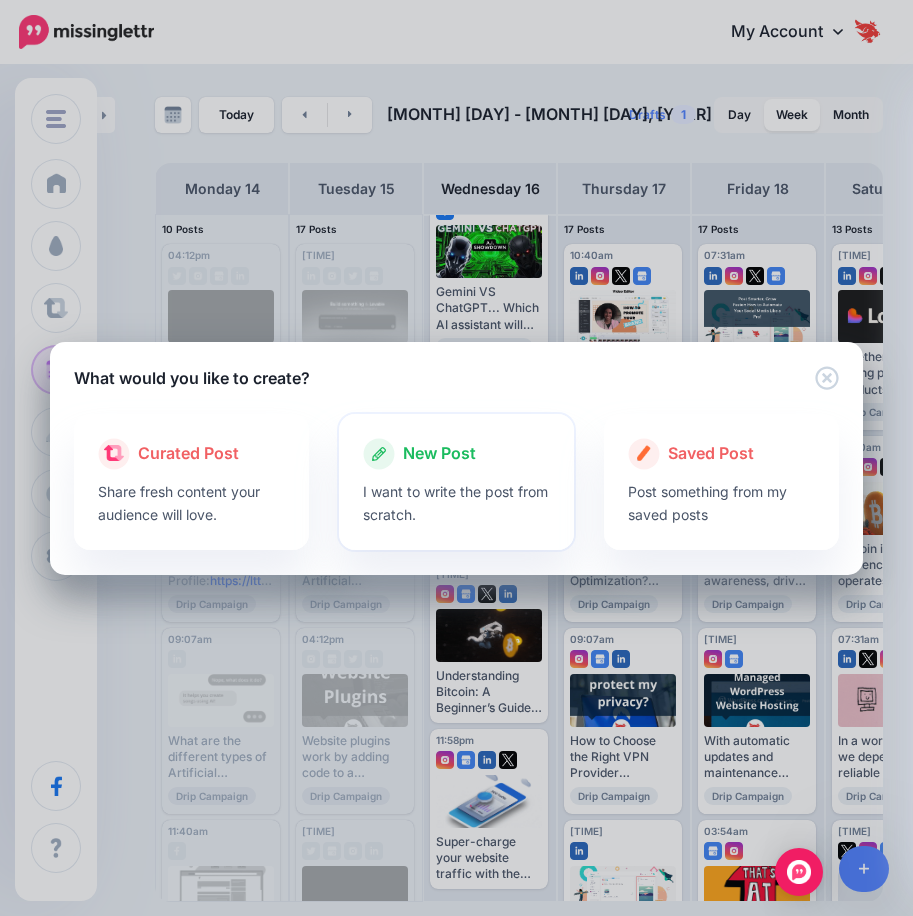 click on "I want to write the post from scratch." at bounding box center (456, 503) 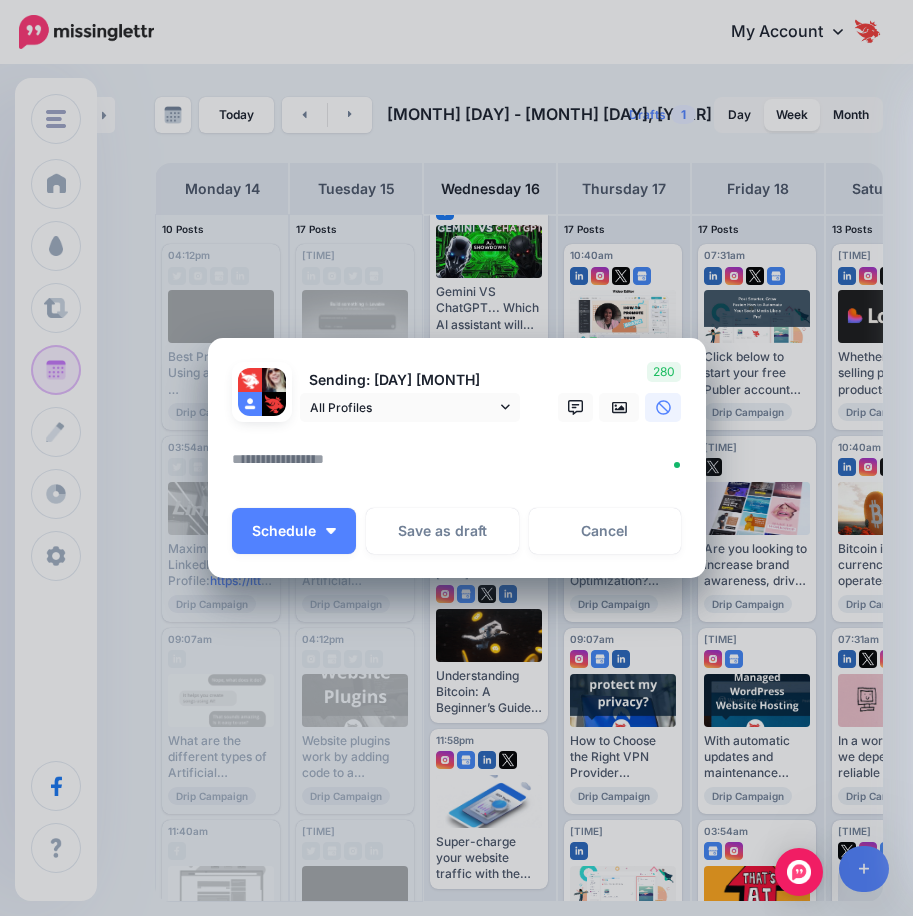 paste on "**********" 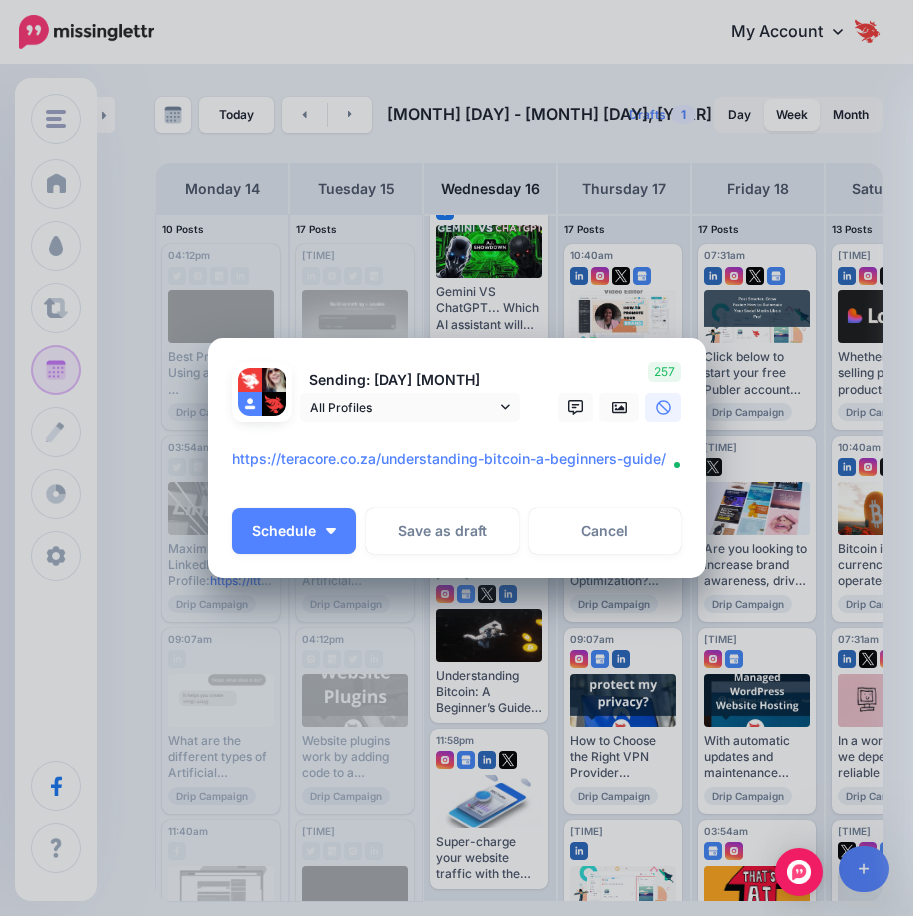 click on "Loading
Sending: 17th Jul
All
Profiles" at bounding box center (457, 458) 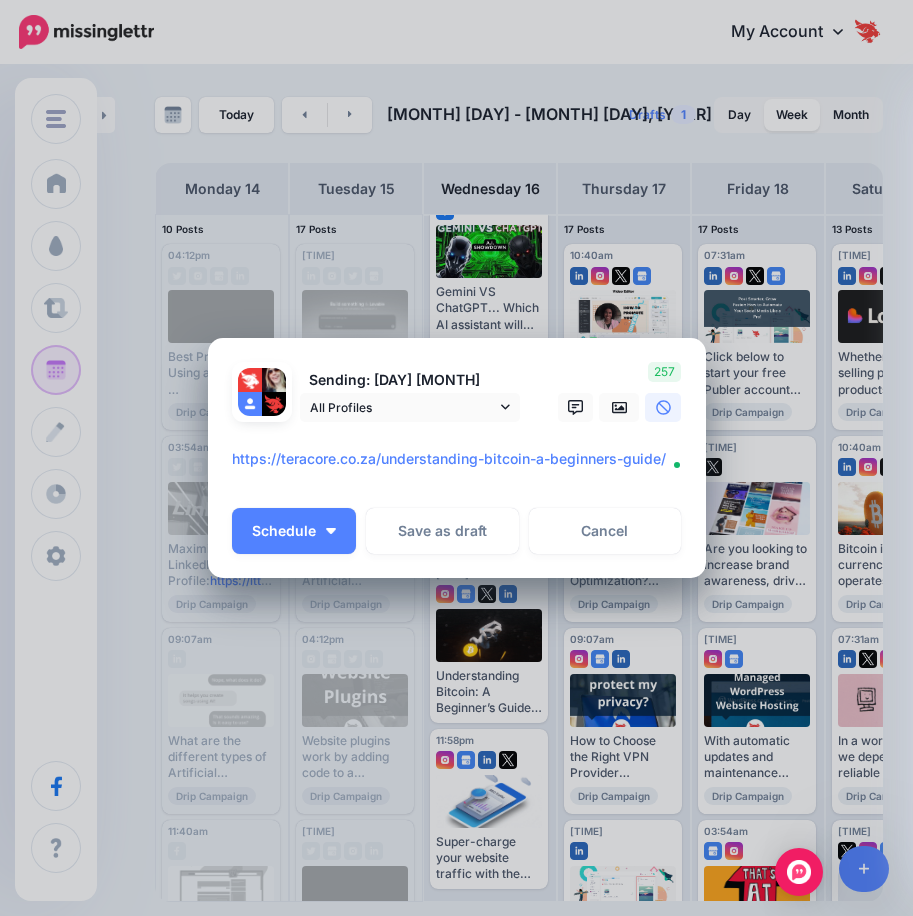 click on "**********" at bounding box center [462, 466] 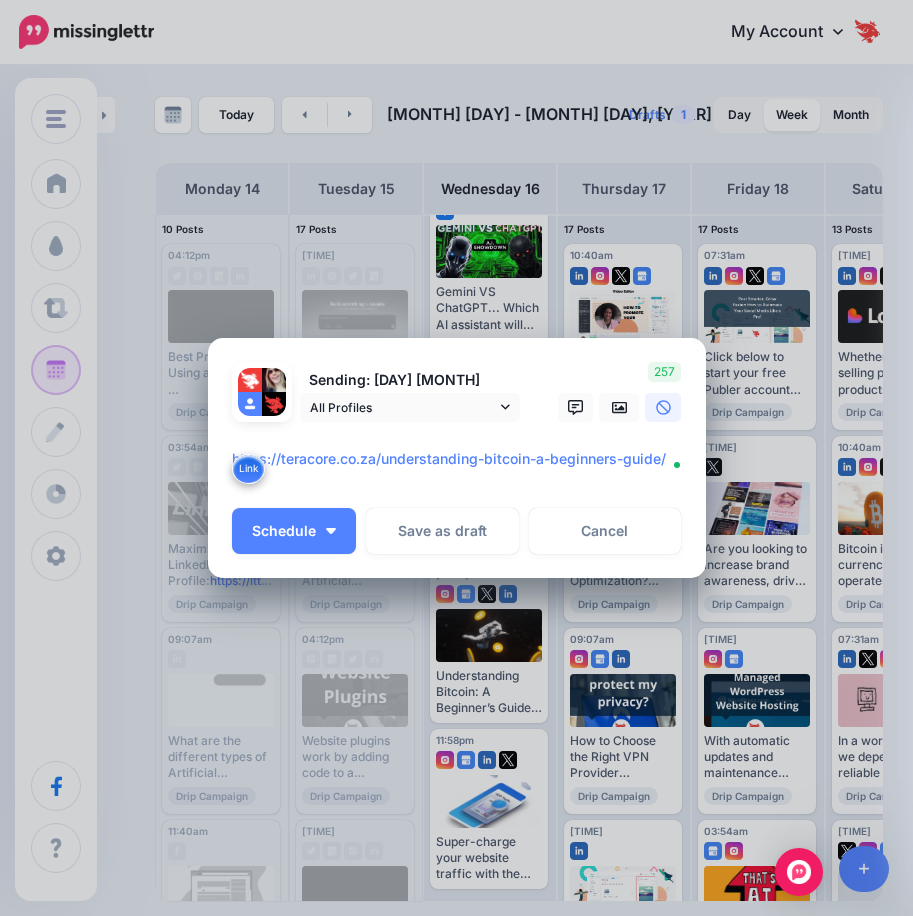 paste on "**********" 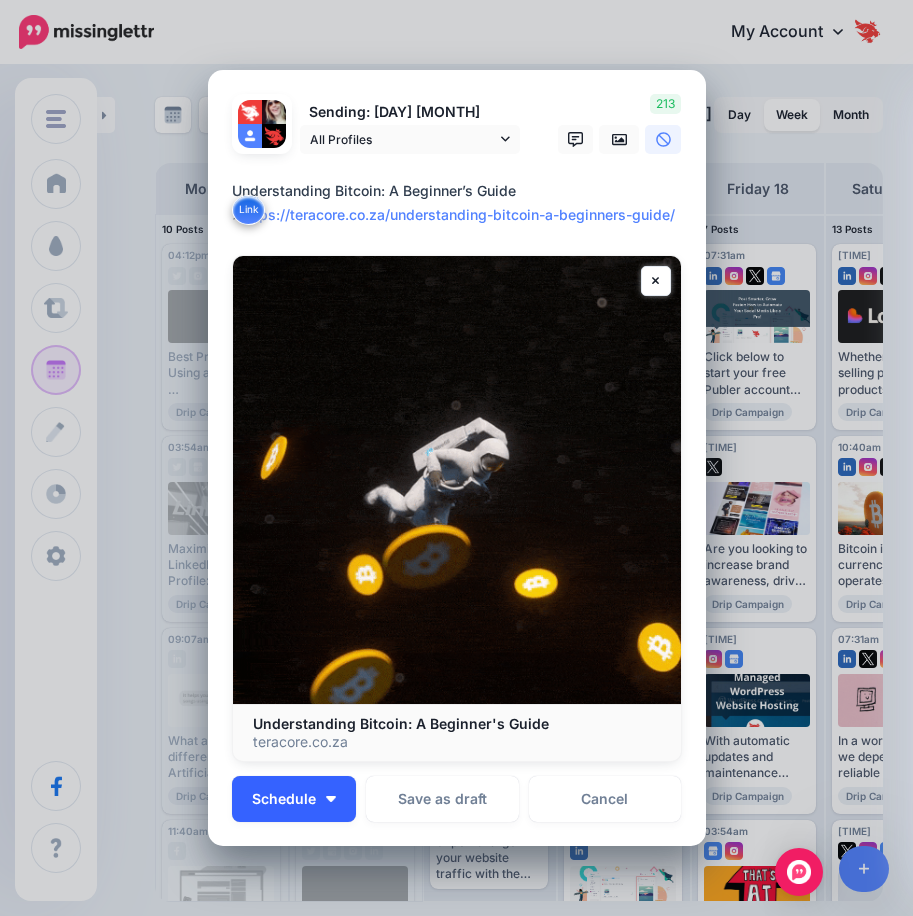 type on "**********" 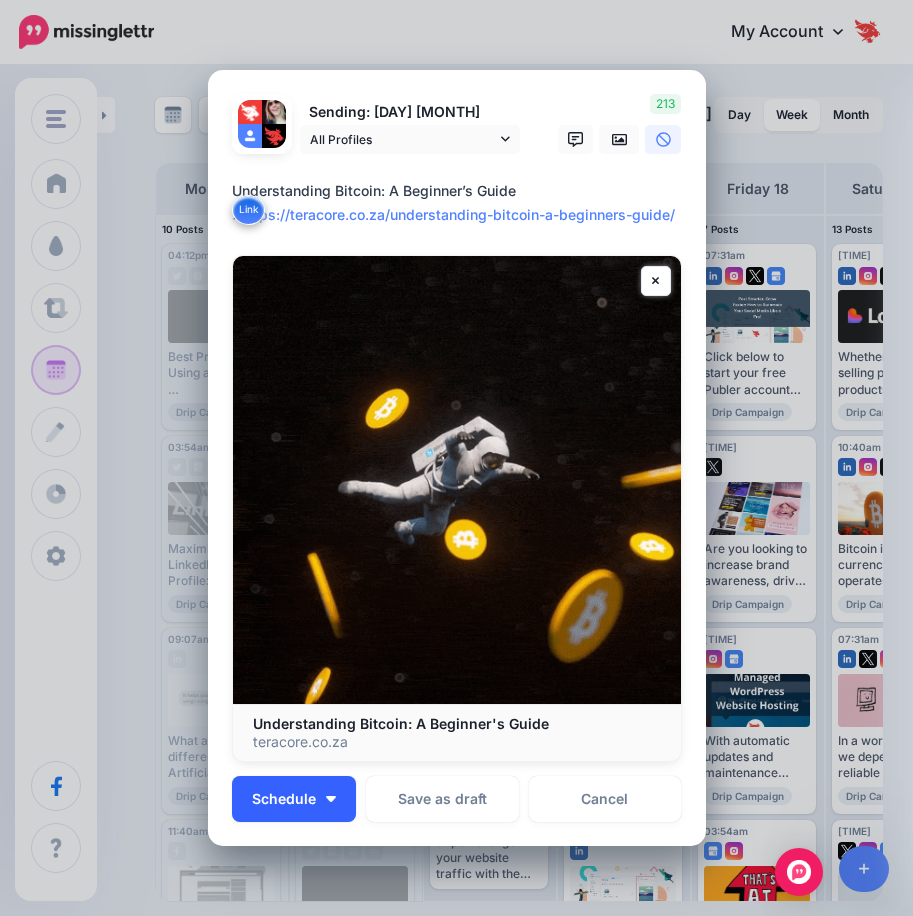 click on "Schedule" at bounding box center (294, 799) 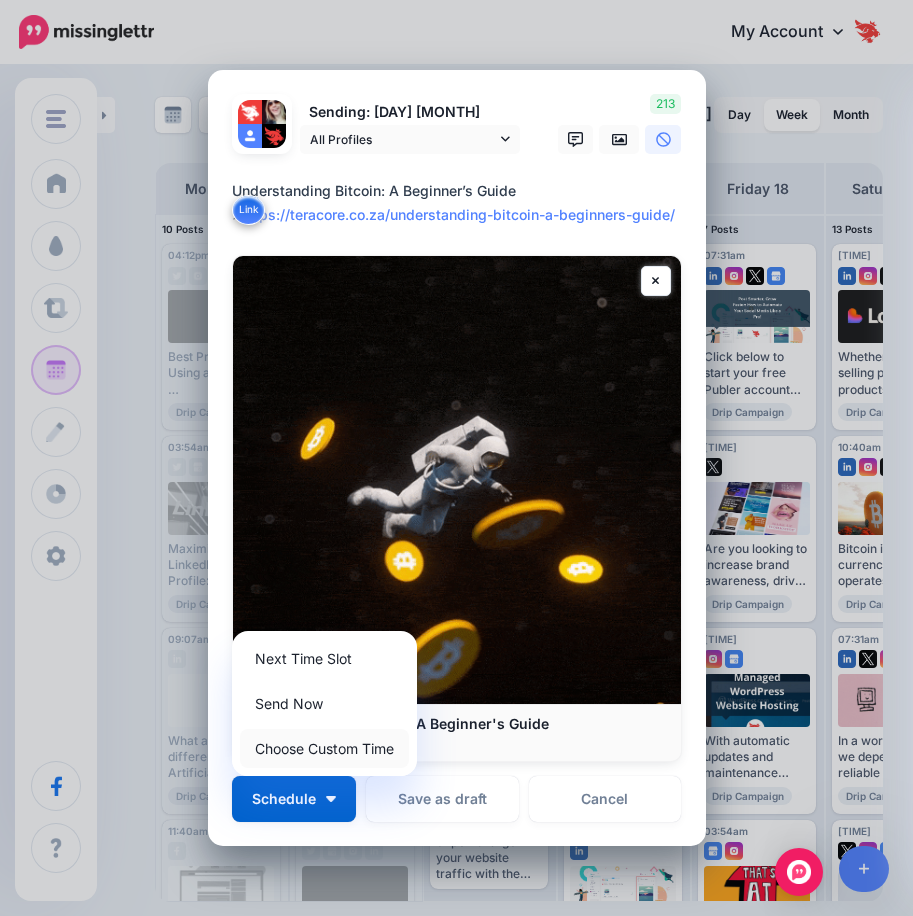 click on "Choose Custom Time" at bounding box center (324, 748) 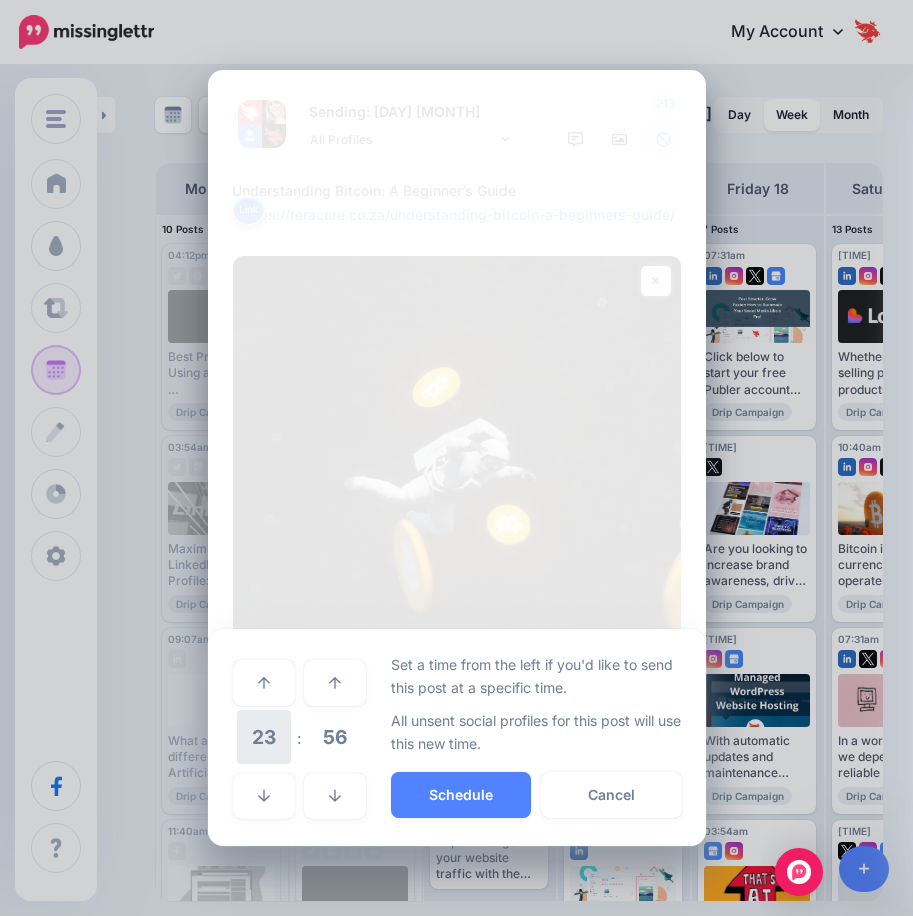 click on "23" at bounding box center [264, 737] 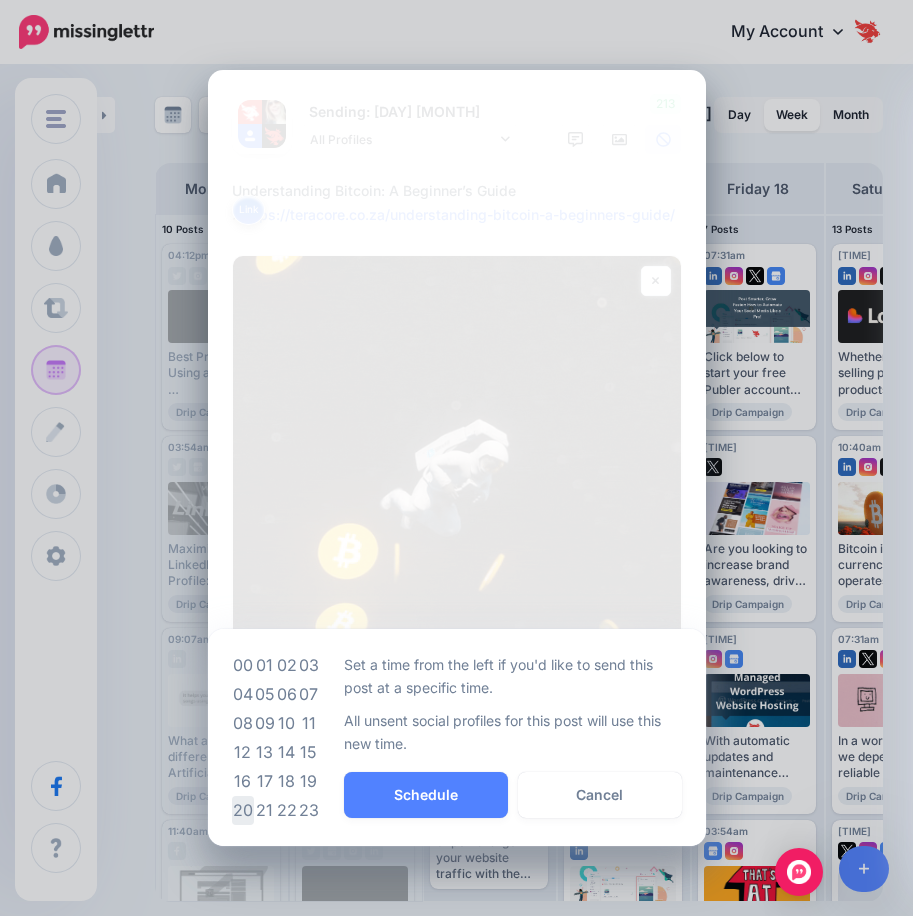 click on "20" at bounding box center [243, 810] 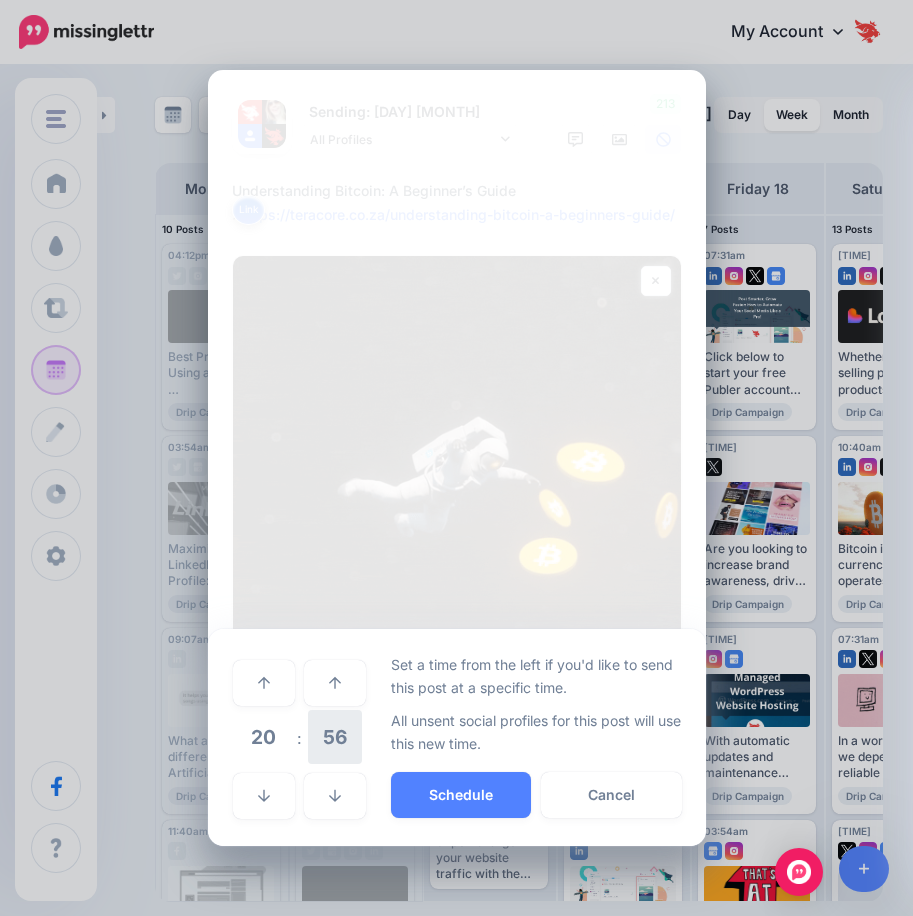 click on "56" at bounding box center [335, 737] 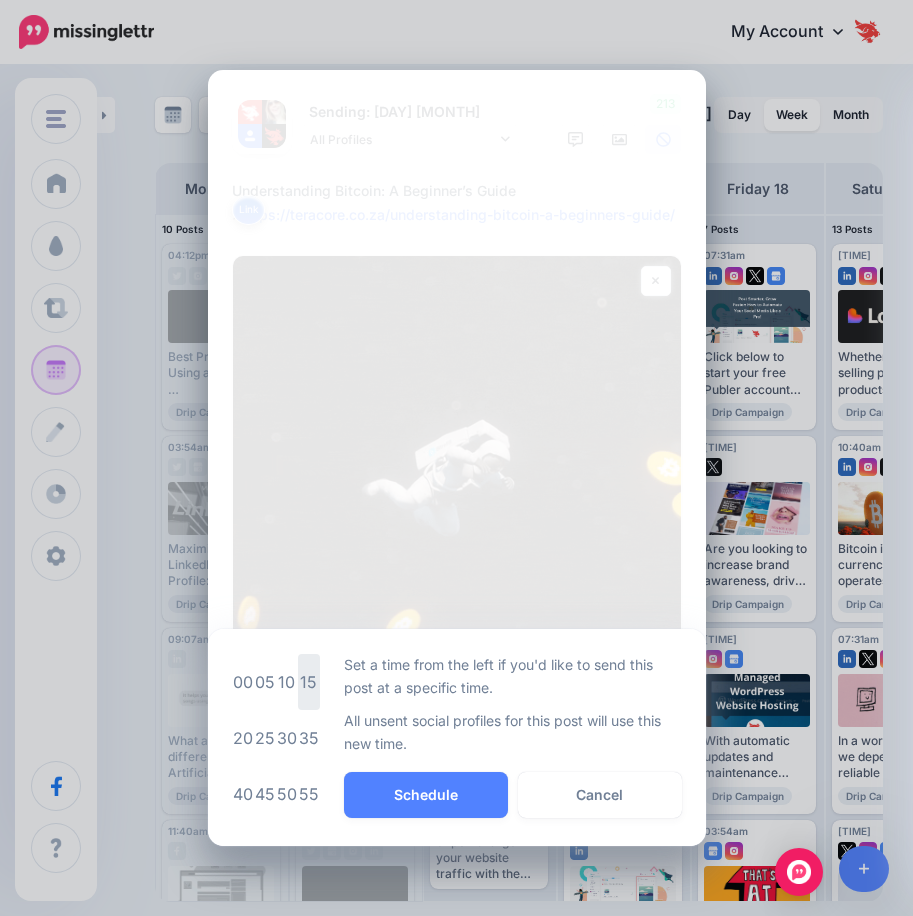 click on "15" at bounding box center (309, 682) 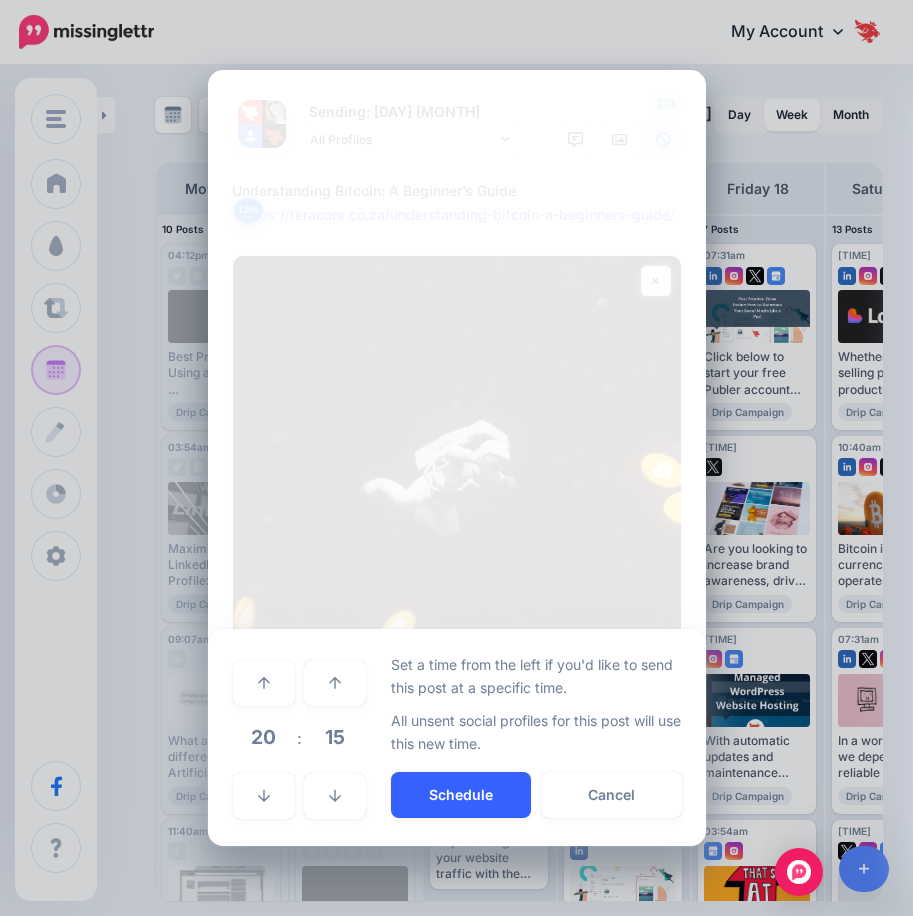 click on "Schedule" at bounding box center (461, 795) 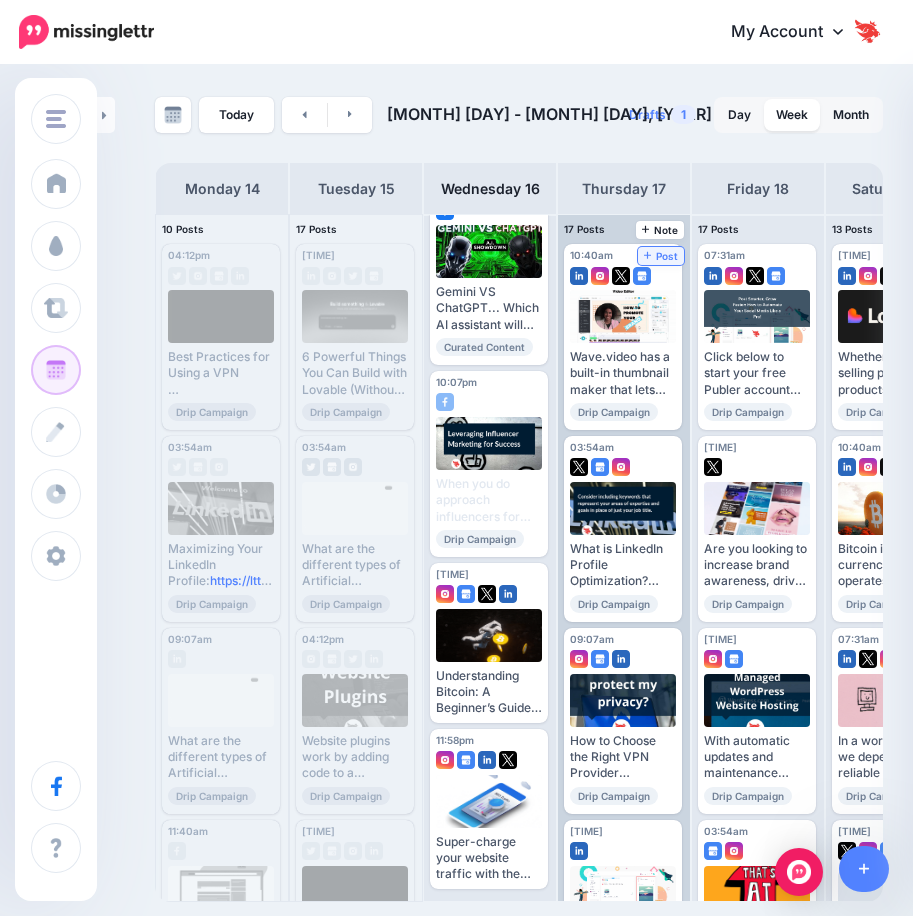 click on "Post" at bounding box center (661, 256) 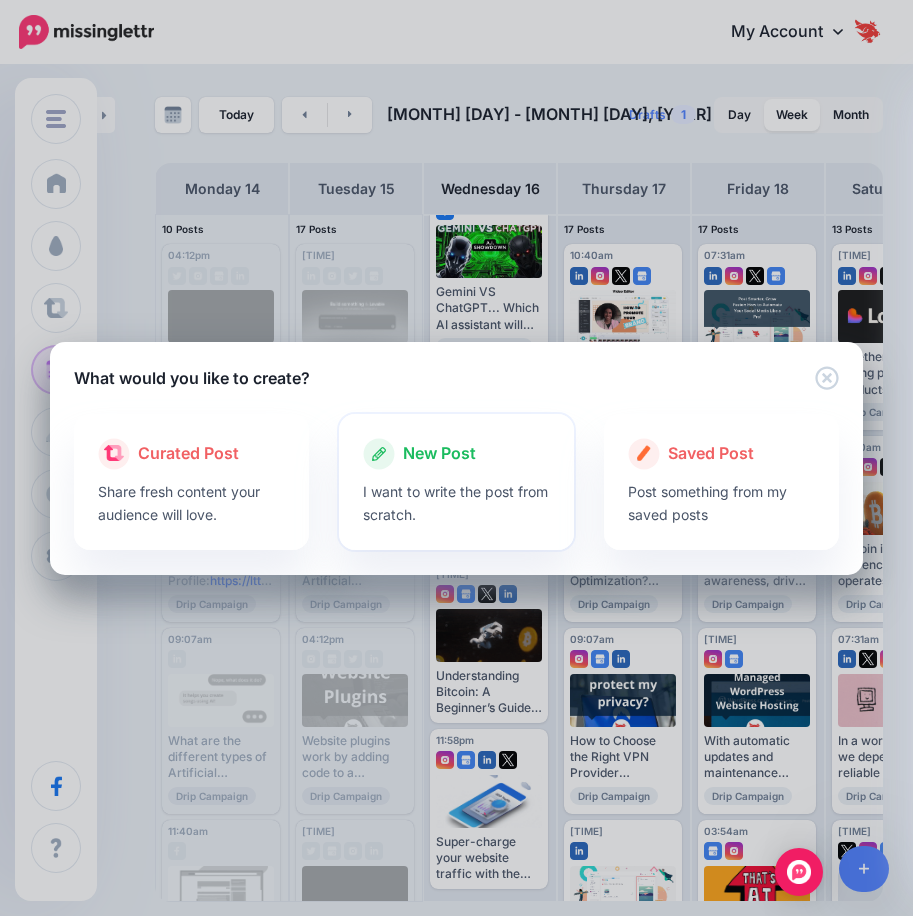click on "I want to write the post from scratch." at bounding box center [456, 503] 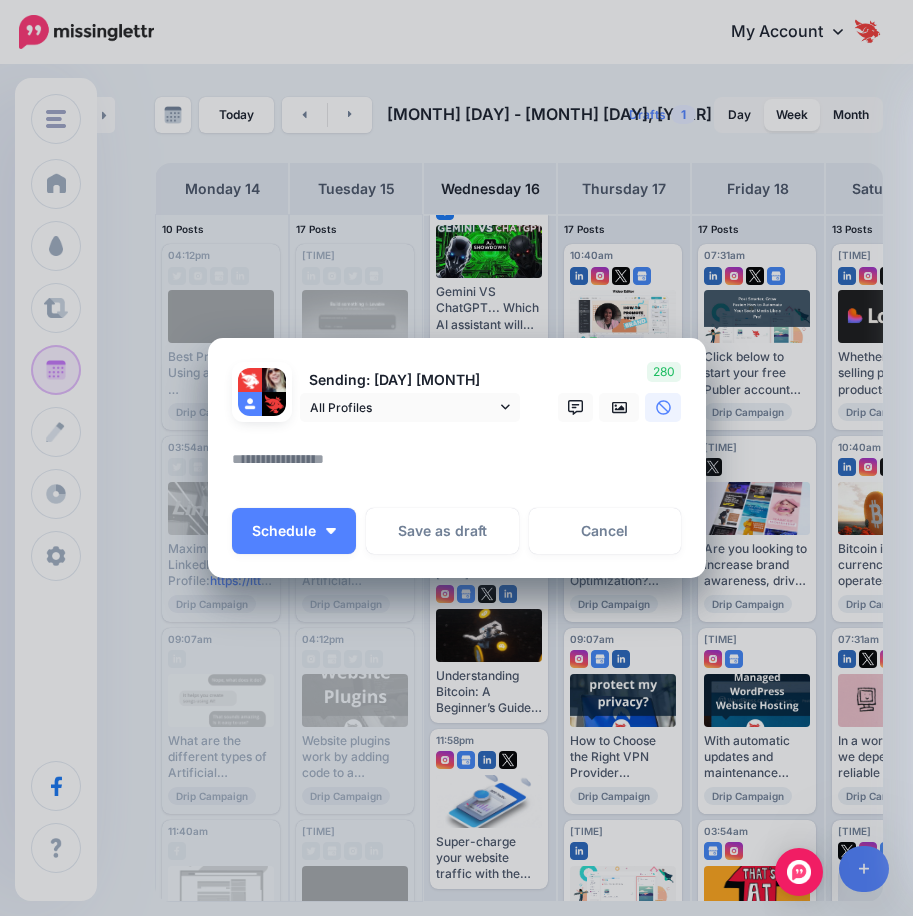 click at bounding box center [462, 466] 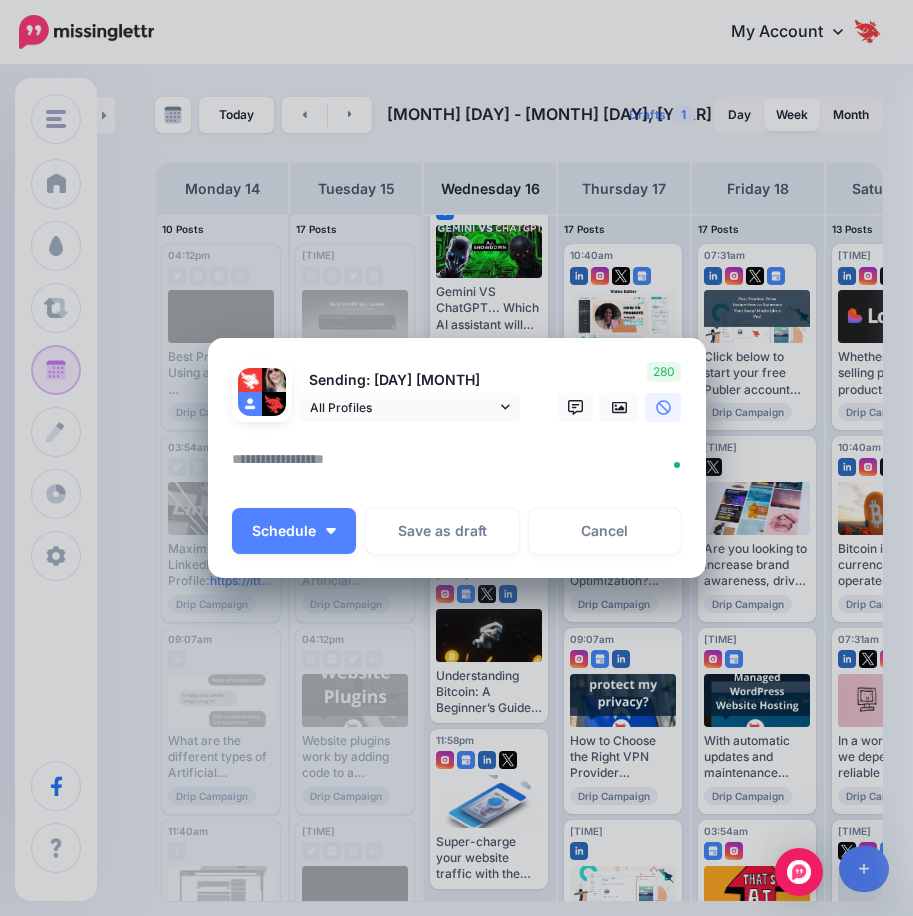 paste on "**********" 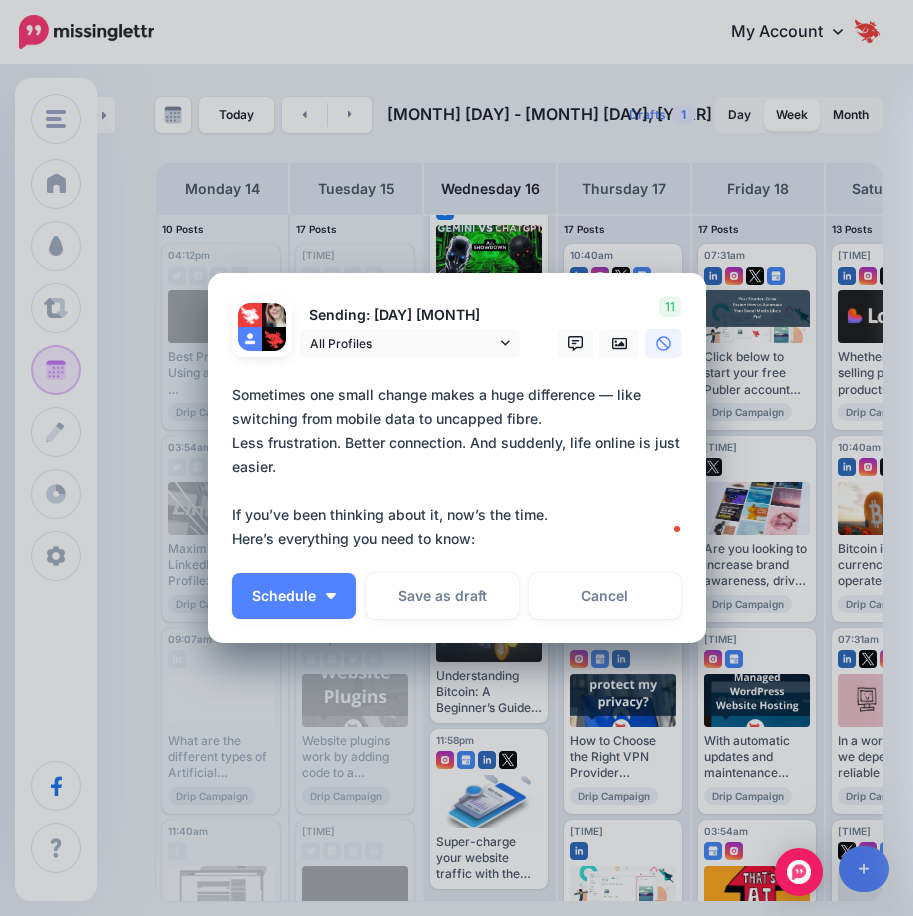 click on "**********" at bounding box center [462, 467] 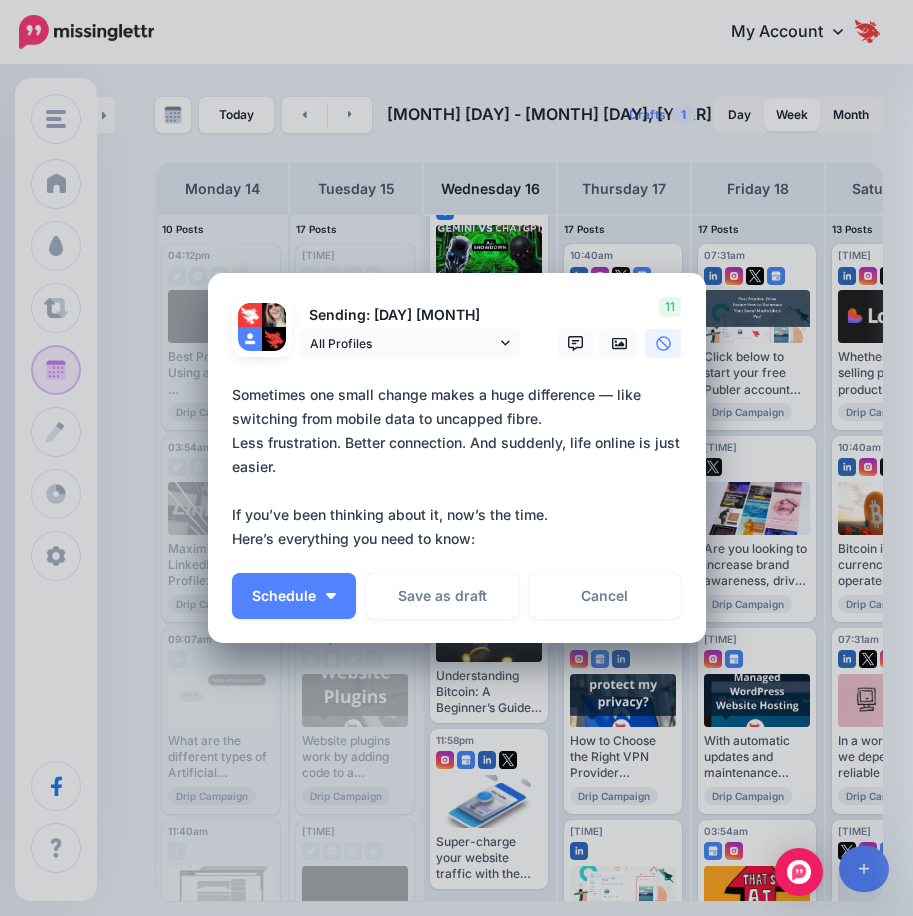 paste on "**********" 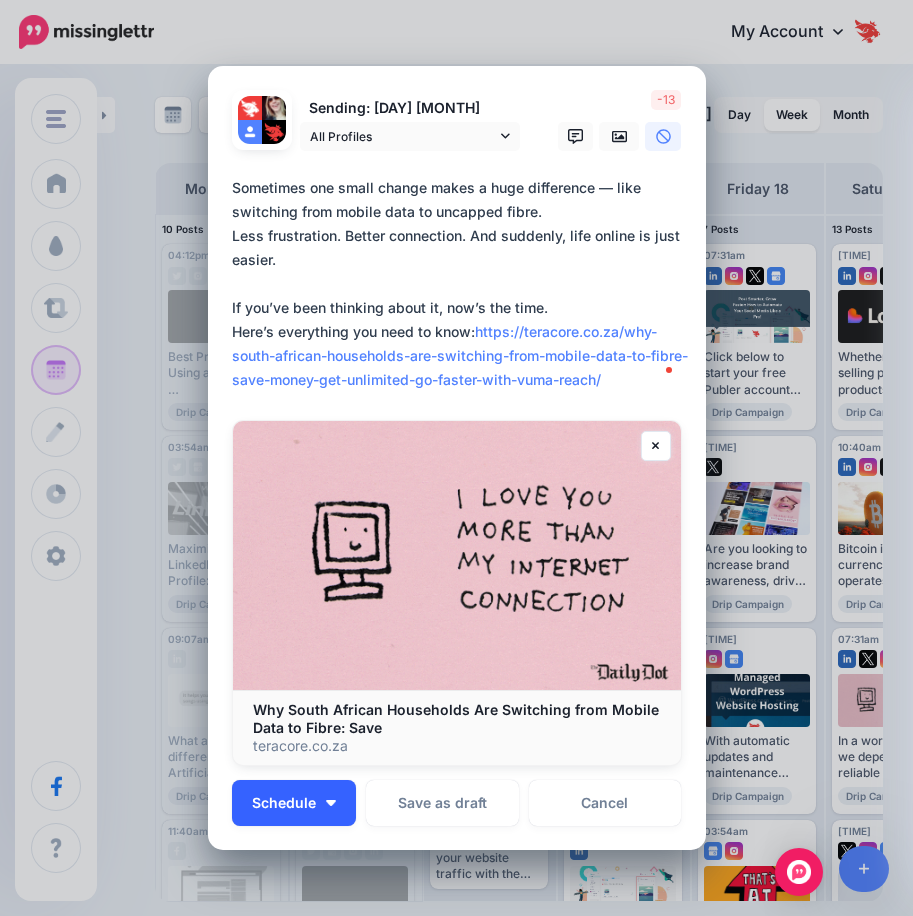 click on "Schedule" at bounding box center (284, 803) 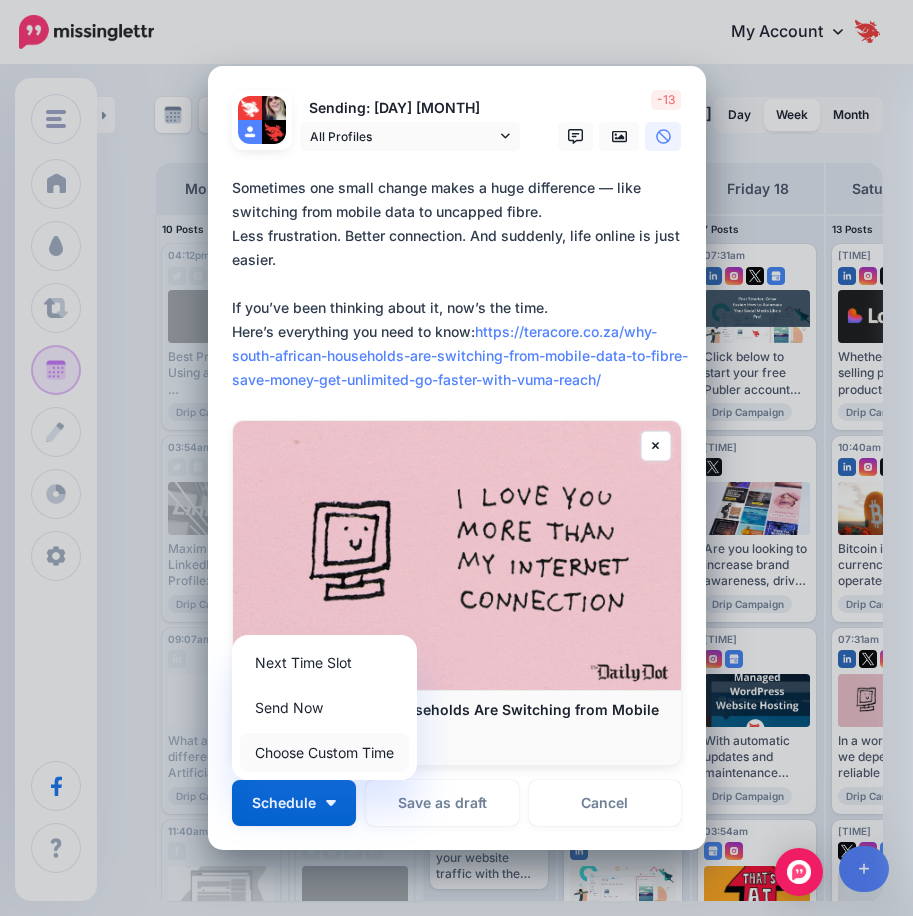click on "Choose Custom Time" at bounding box center [324, 752] 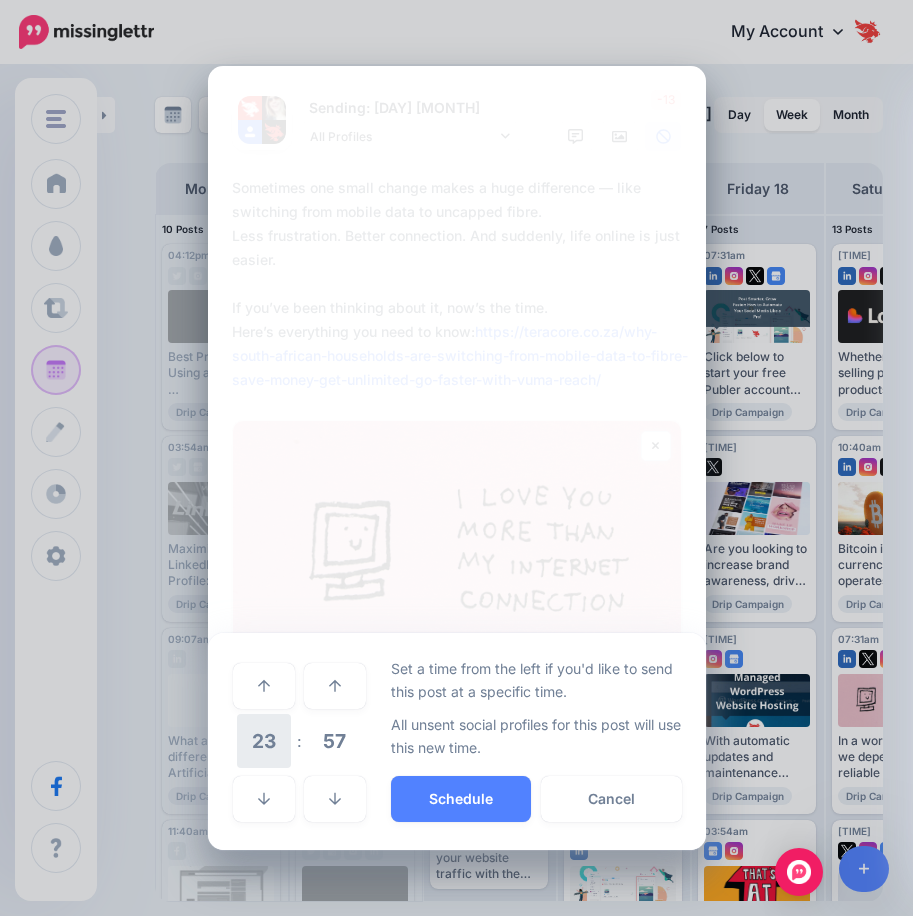 click on "23" at bounding box center (264, 741) 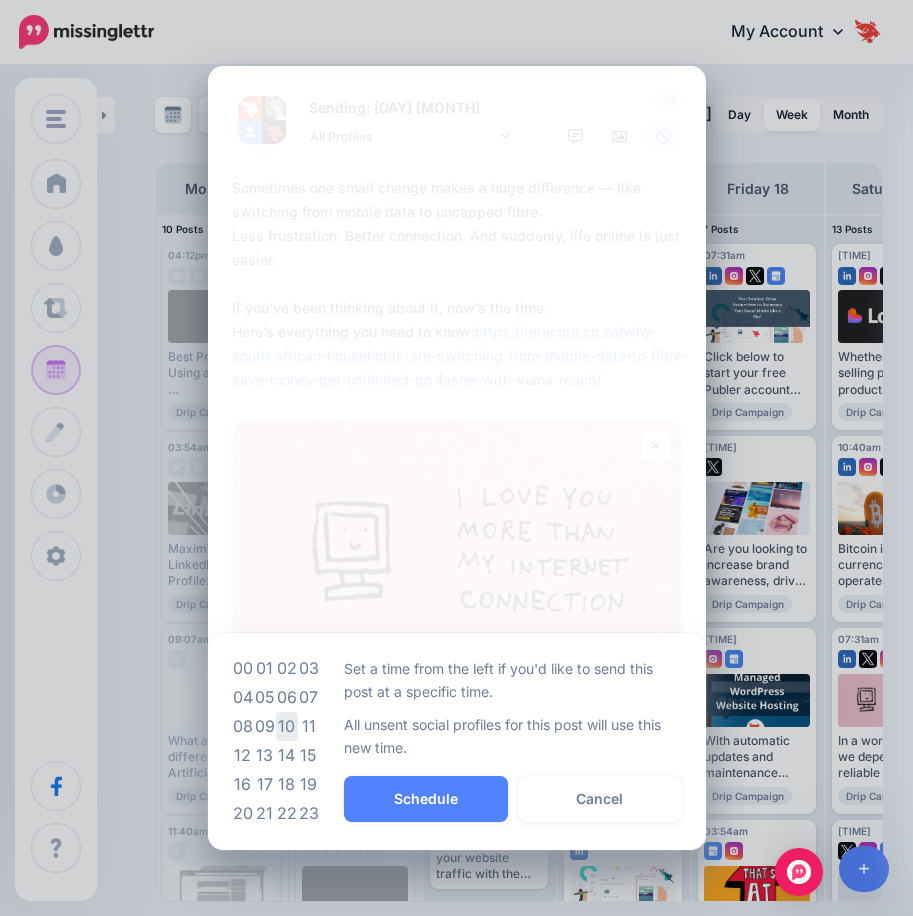 click on "10" at bounding box center (287, 726) 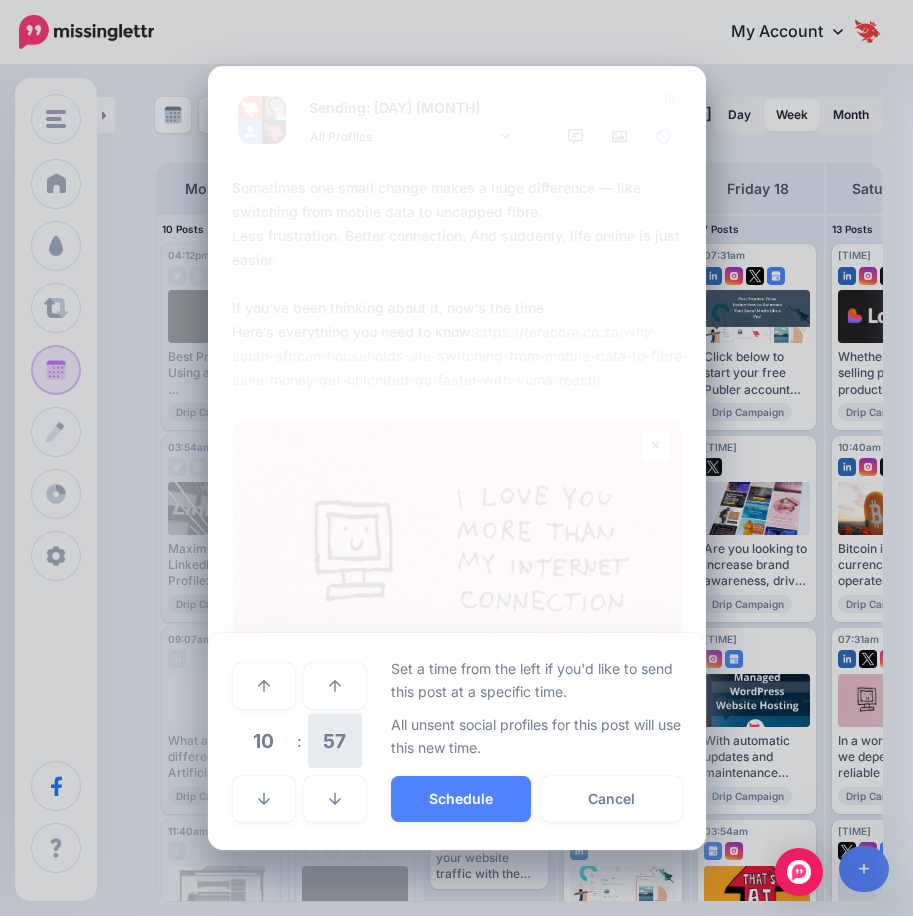 click on "57" at bounding box center (335, 741) 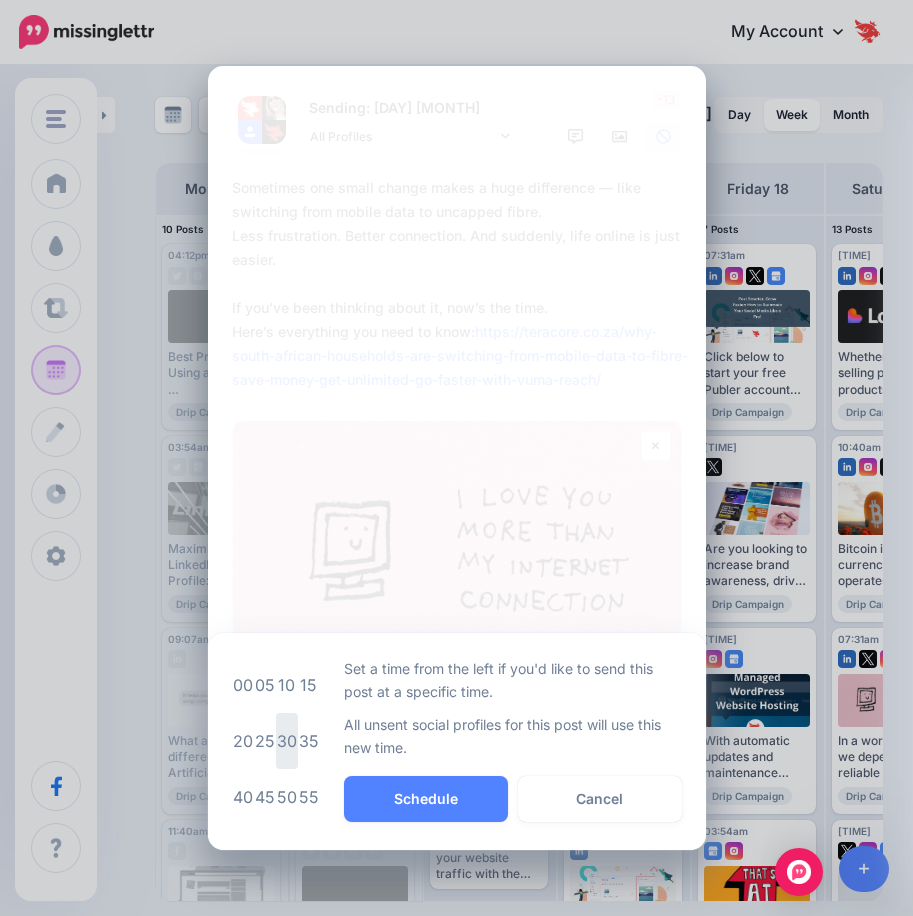 click on "30" at bounding box center (287, 741) 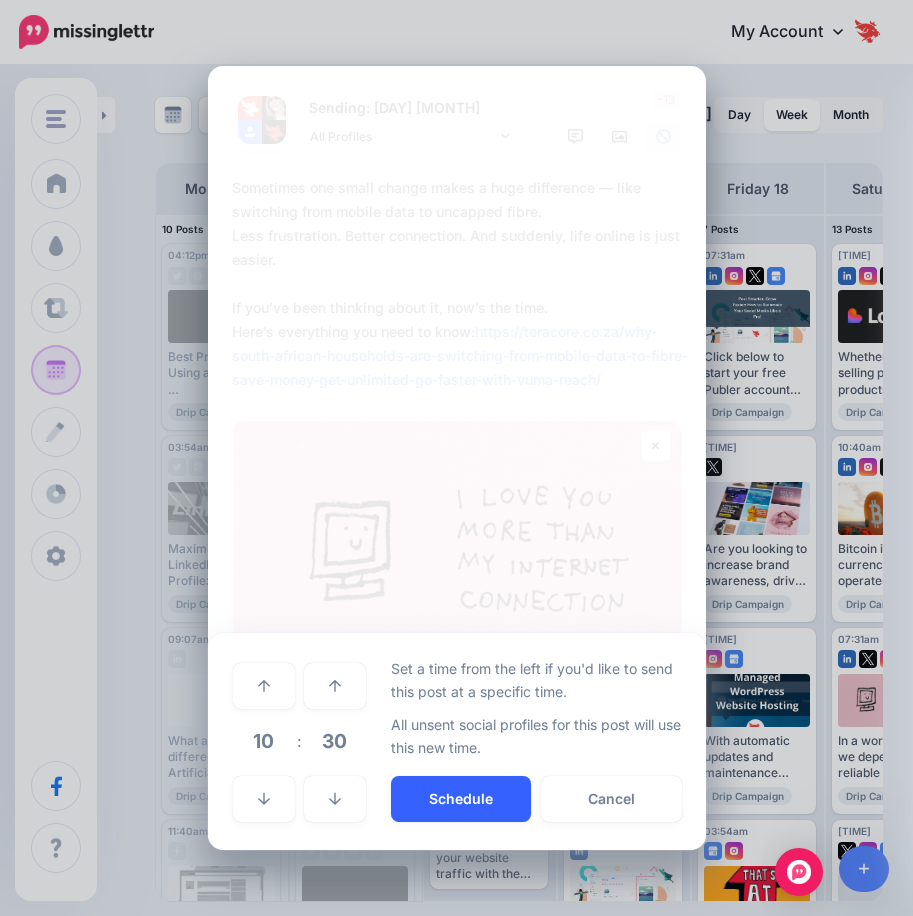 click on "Schedule" at bounding box center (461, 799) 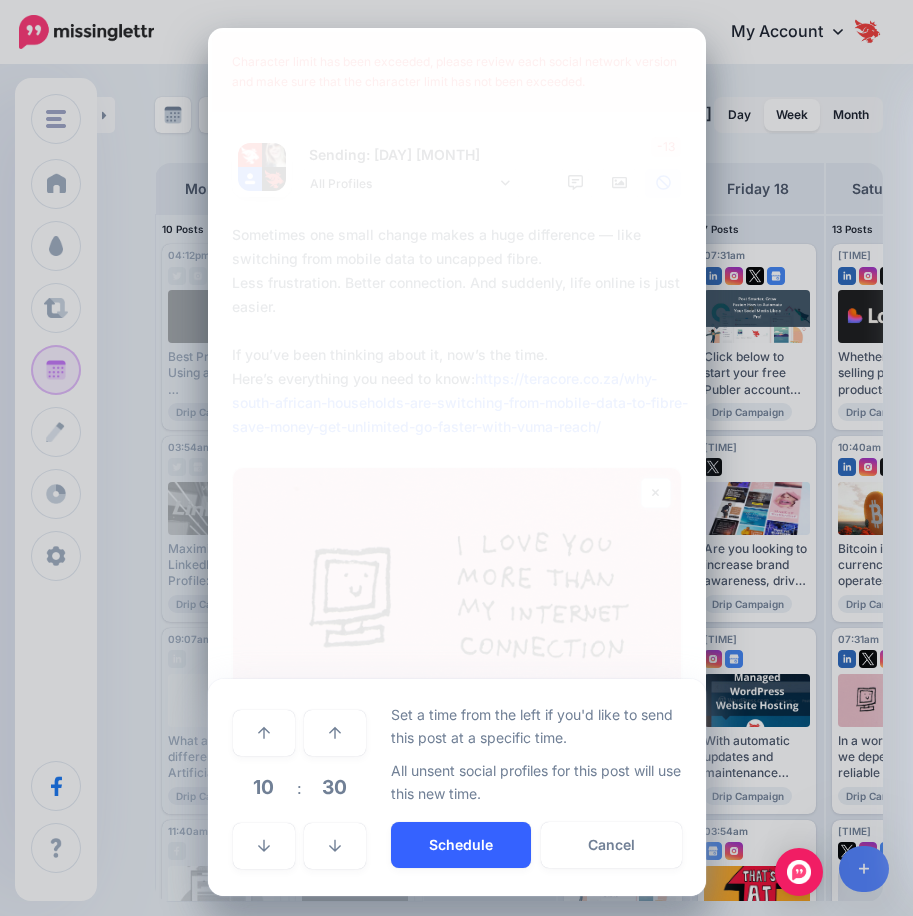 click on "Schedule" at bounding box center (461, 845) 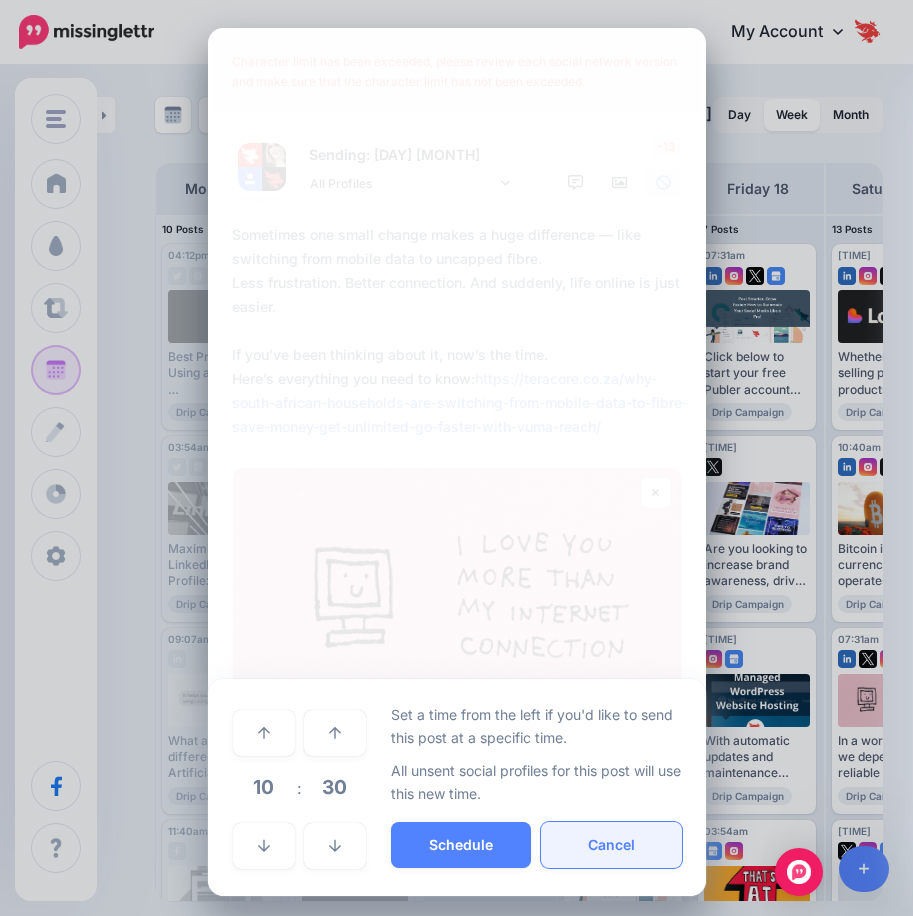 click on "Cancel" at bounding box center (611, 845) 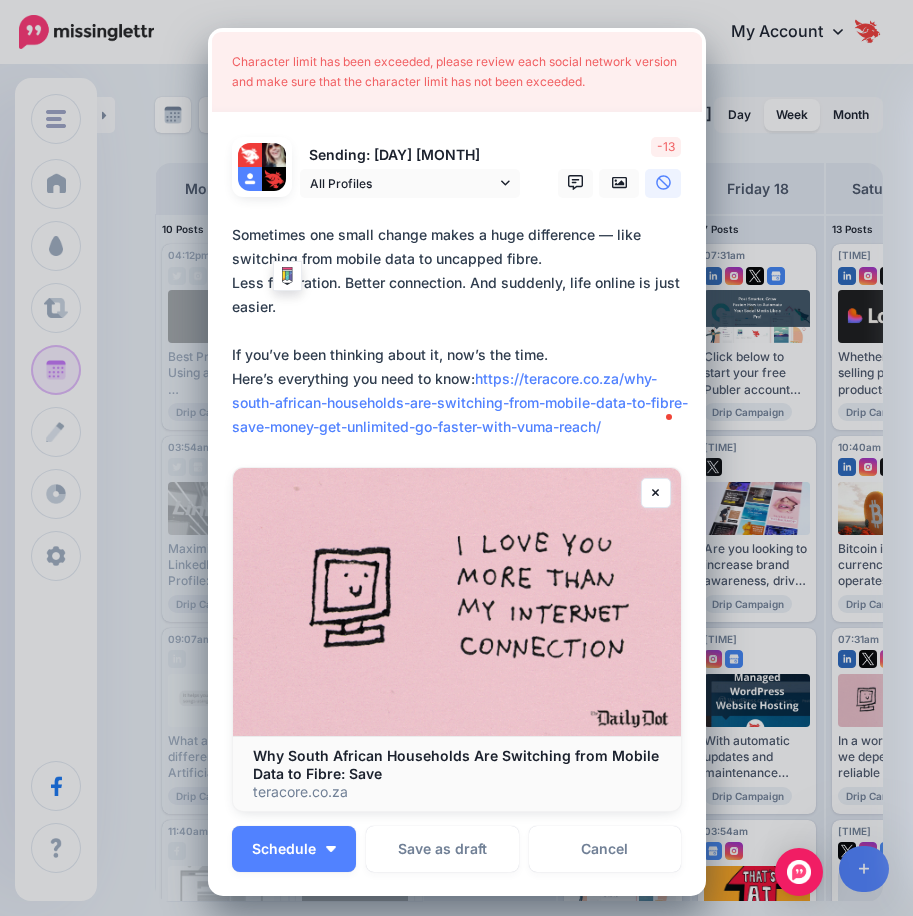 drag, startPoint x: 239, startPoint y: 342, endPoint x: 218, endPoint y: 288, distance: 57.939625 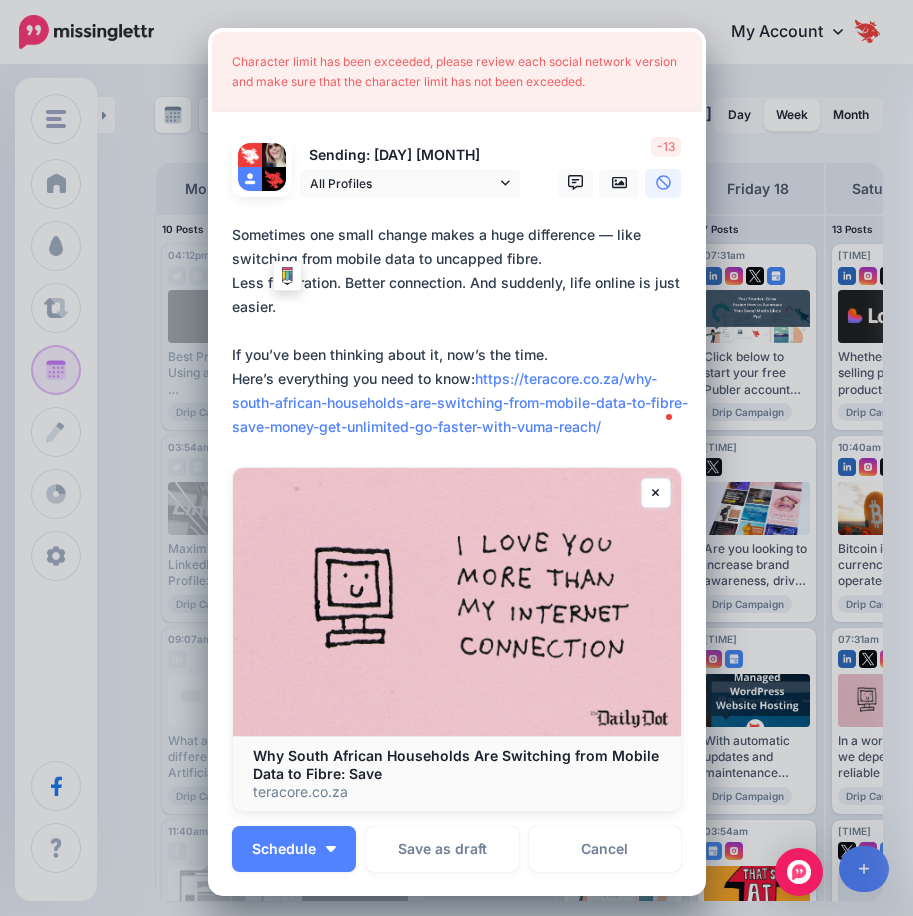 click on "Sending: [DAY] [MONTH]" at bounding box center [457, 462] 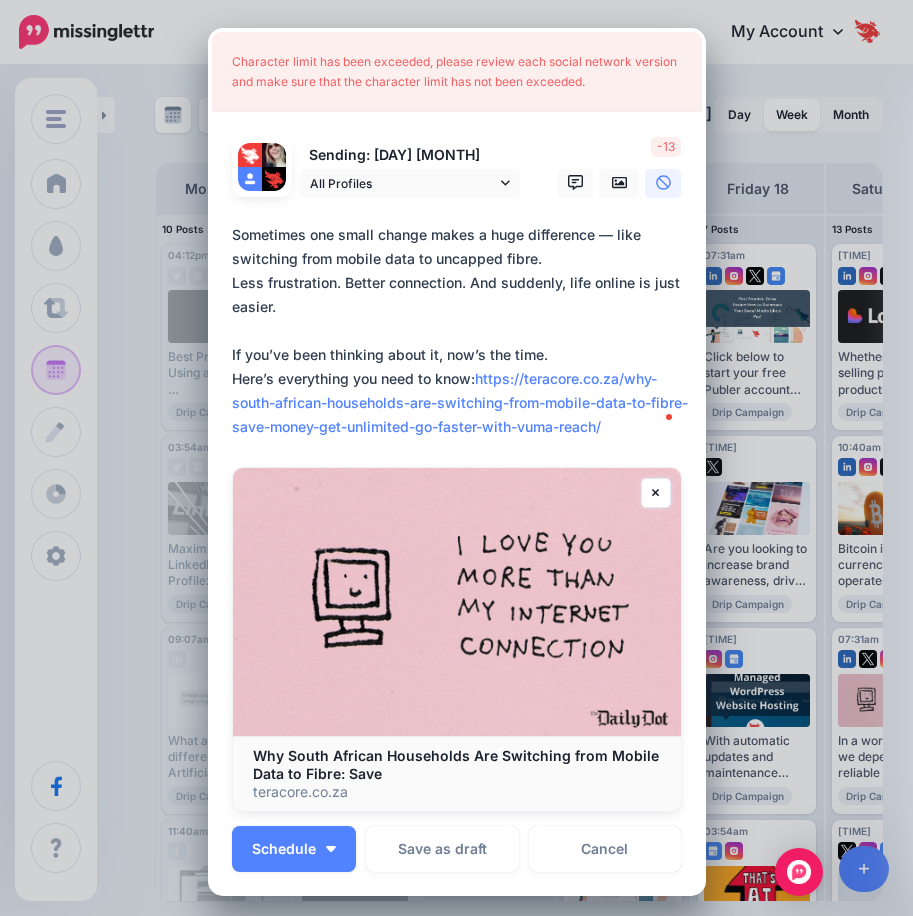 click on "**********" at bounding box center (462, 331) 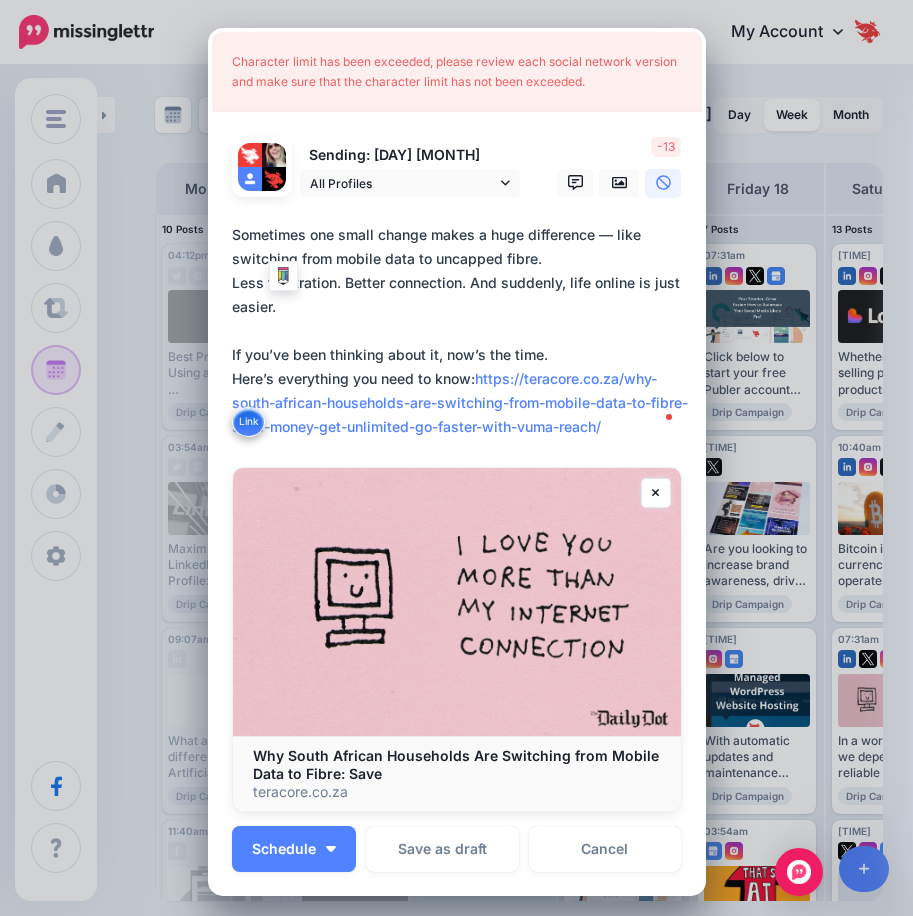 drag, startPoint x: 331, startPoint y: 307, endPoint x: 206, endPoint y: 291, distance: 126.01984 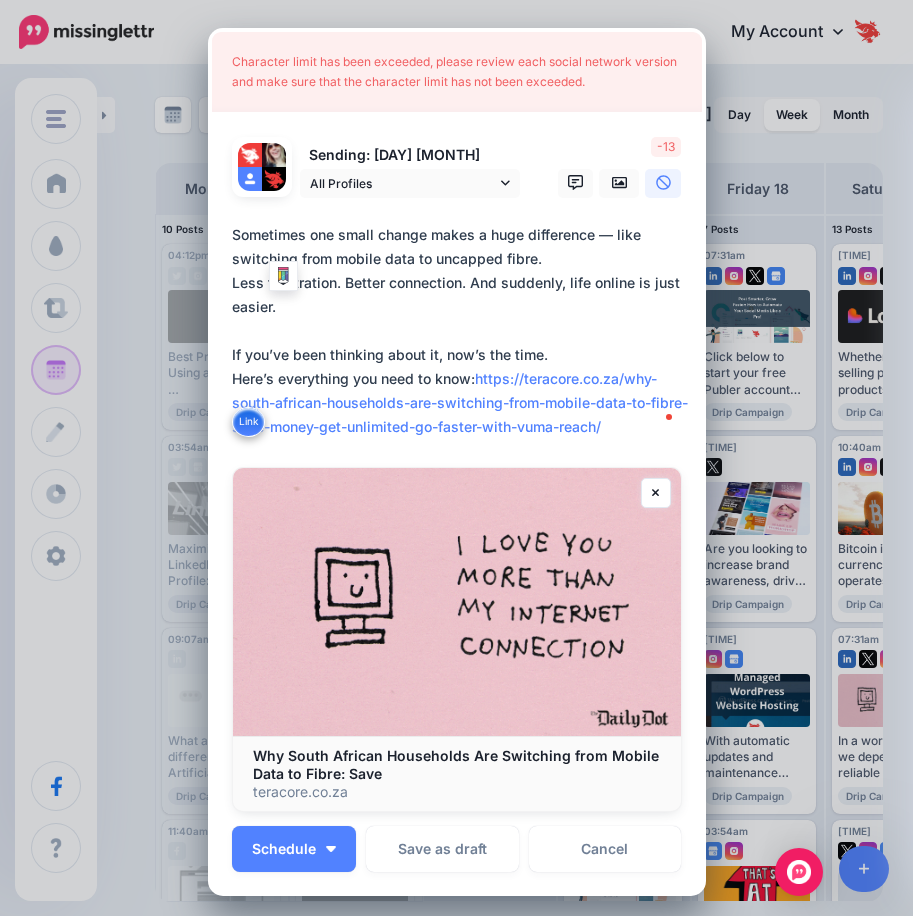 click on "Sending: [DAY] [MONTH]" at bounding box center (457, 462) 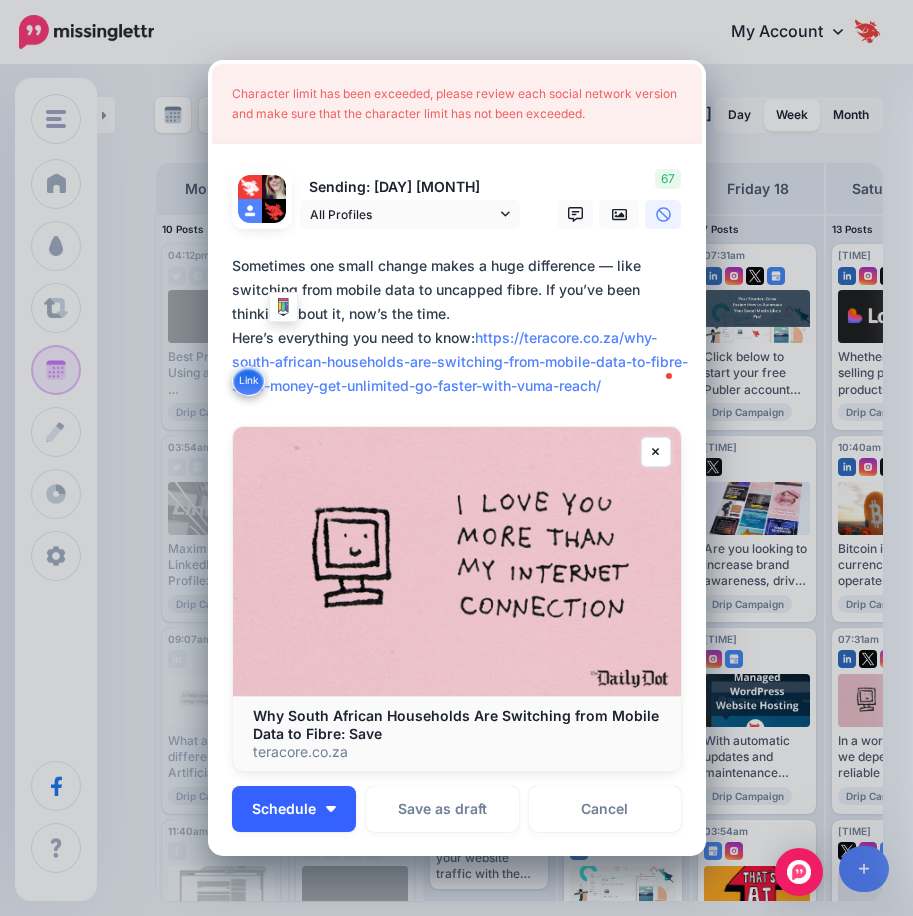 type on "**********" 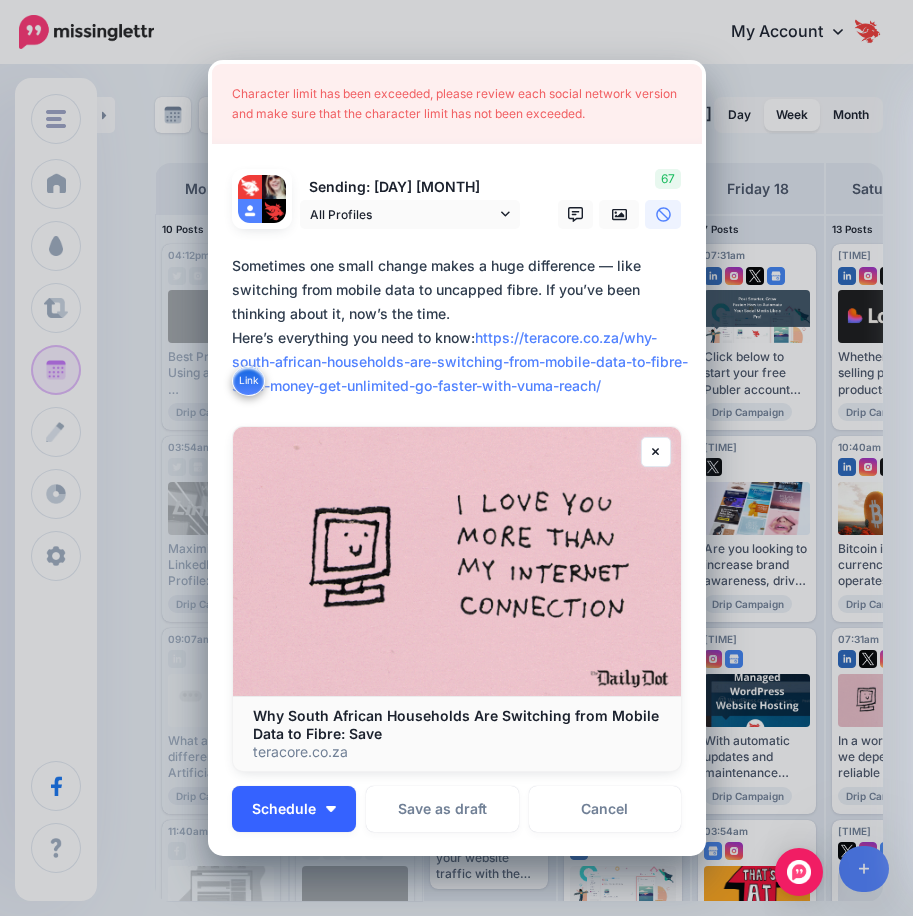 click on "Schedule" at bounding box center (294, 809) 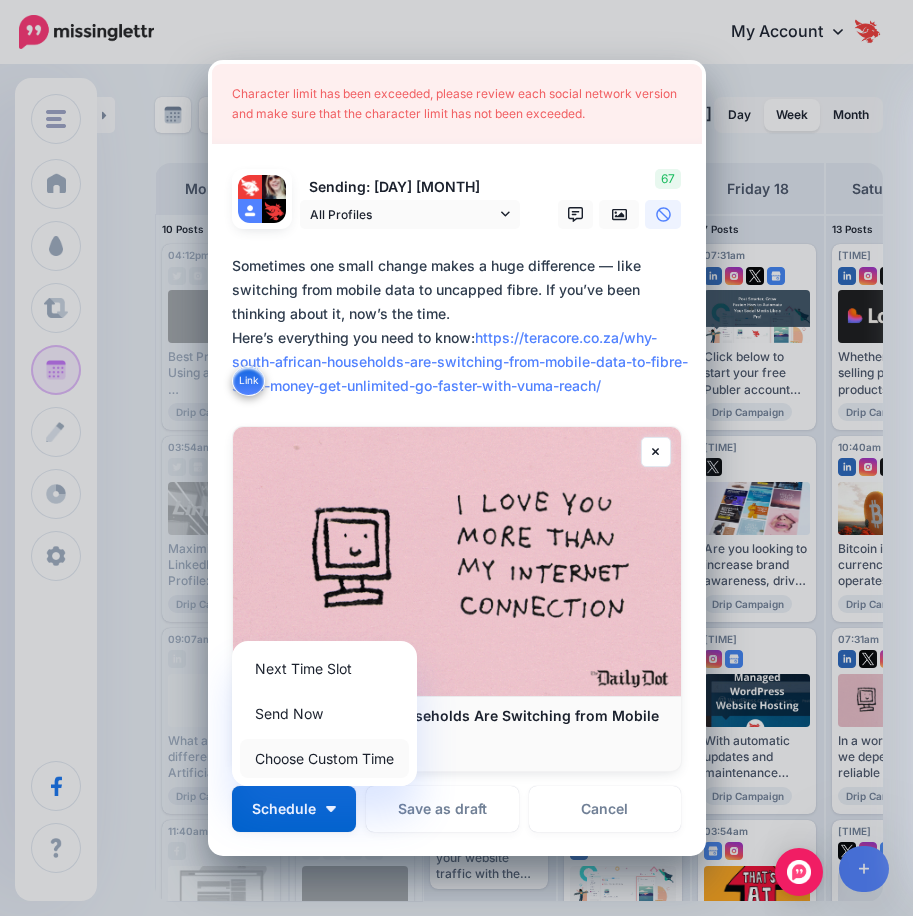 click on "Choose Custom Time" at bounding box center (324, 758) 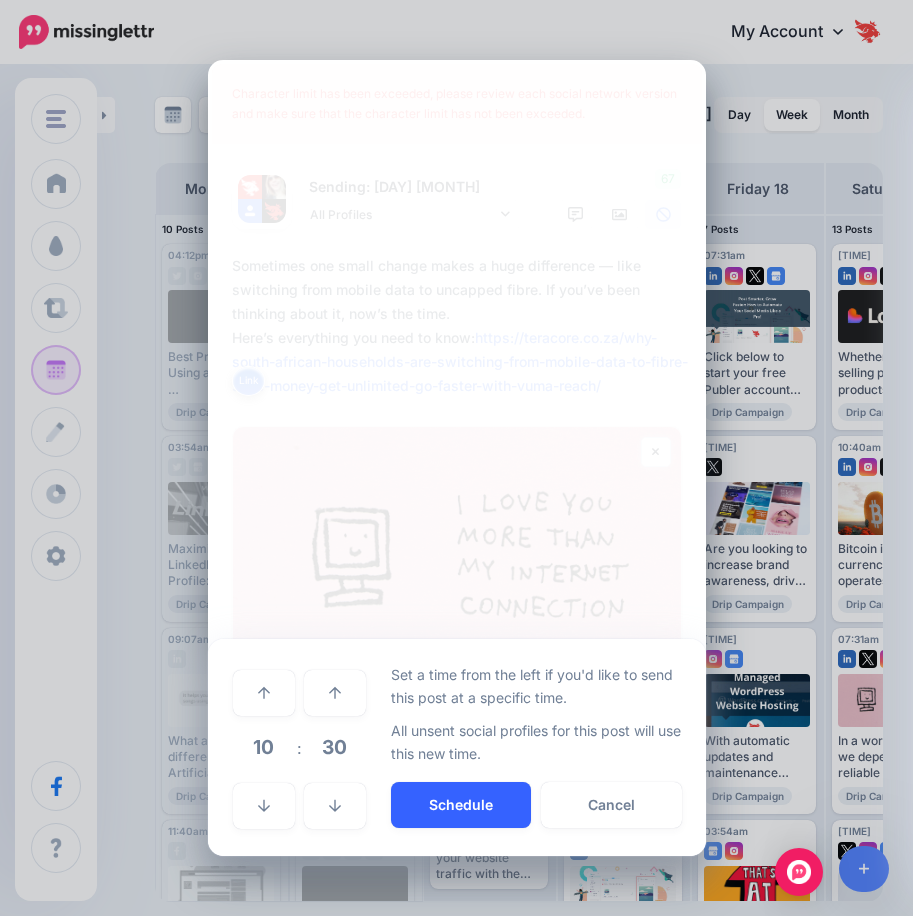 click on "Schedule" at bounding box center [461, 805] 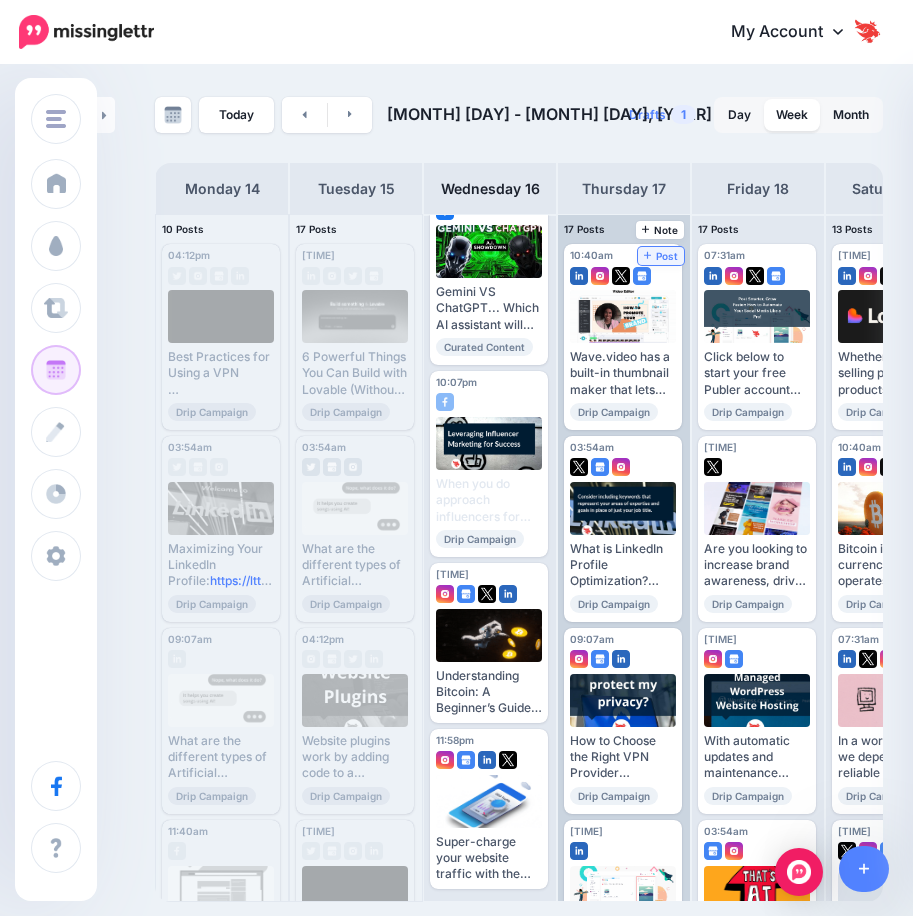 click on "Post" at bounding box center [661, 256] 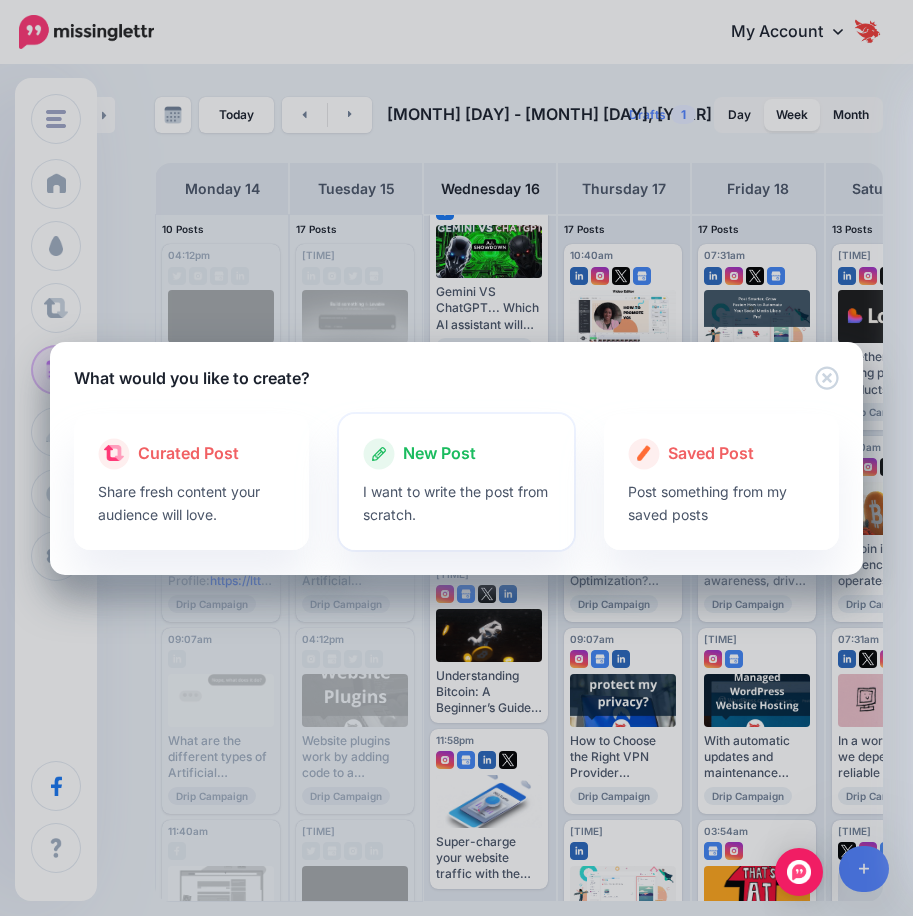 click on "I want to write the post from scratch." at bounding box center (456, 503) 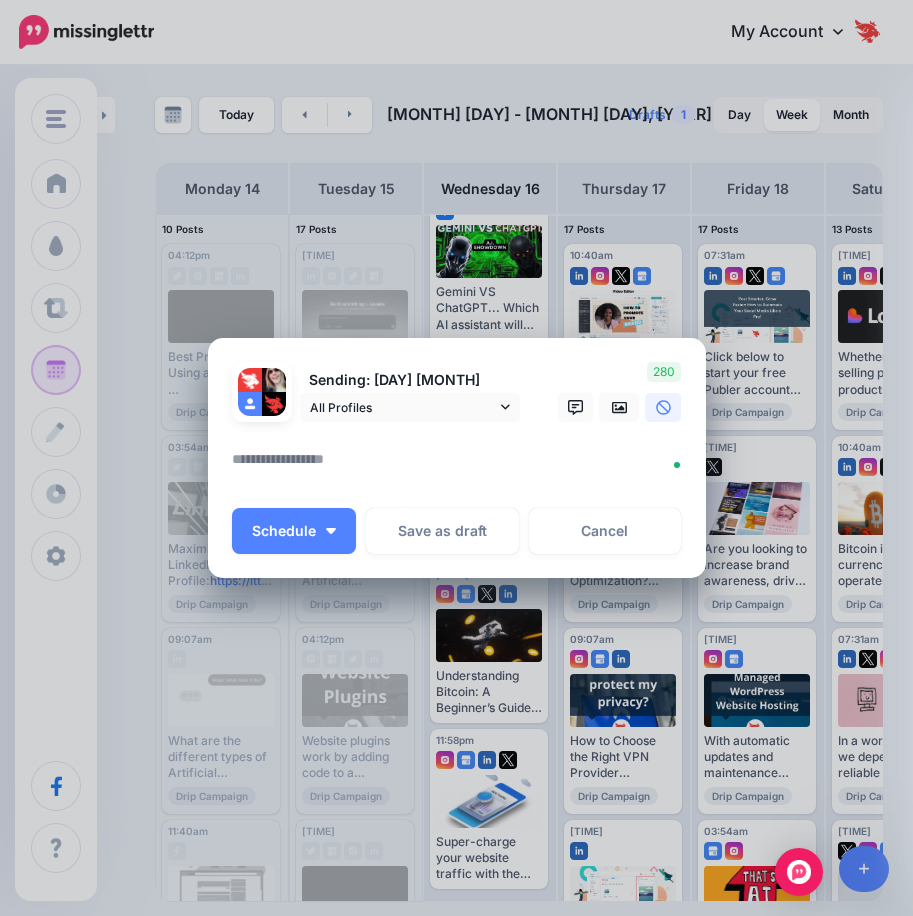 paste on "**********" 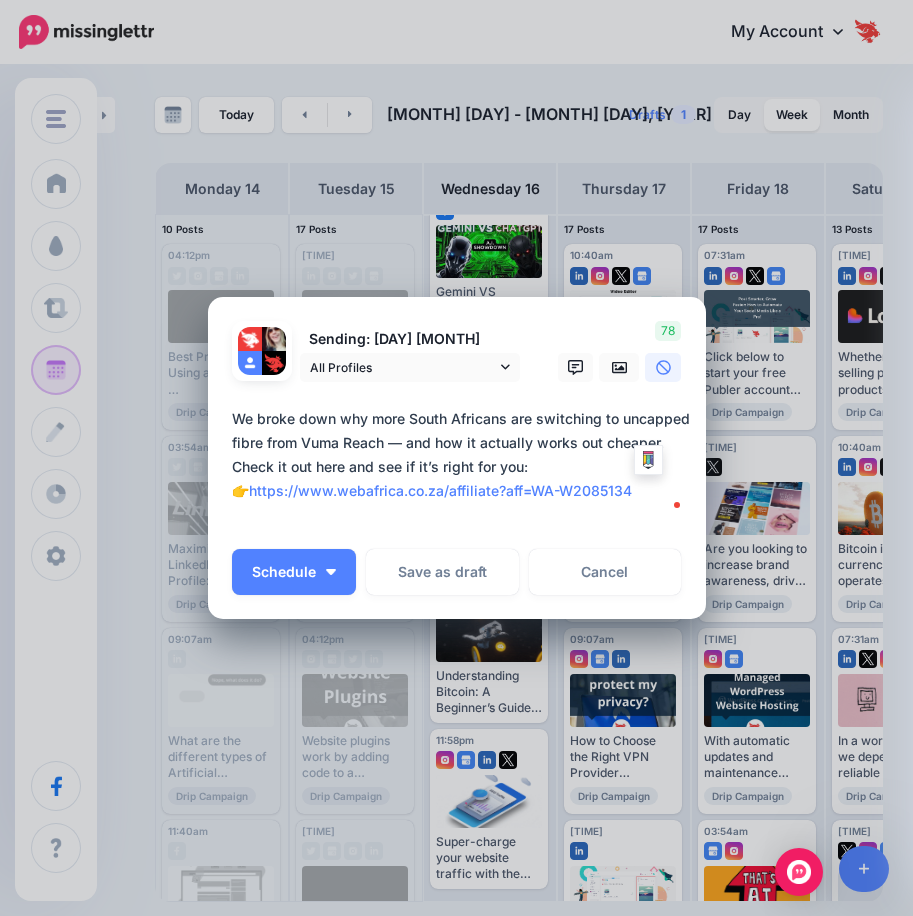 drag, startPoint x: 636, startPoint y: 490, endPoint x: 257, endPoint y: 496, distance: 379.0475 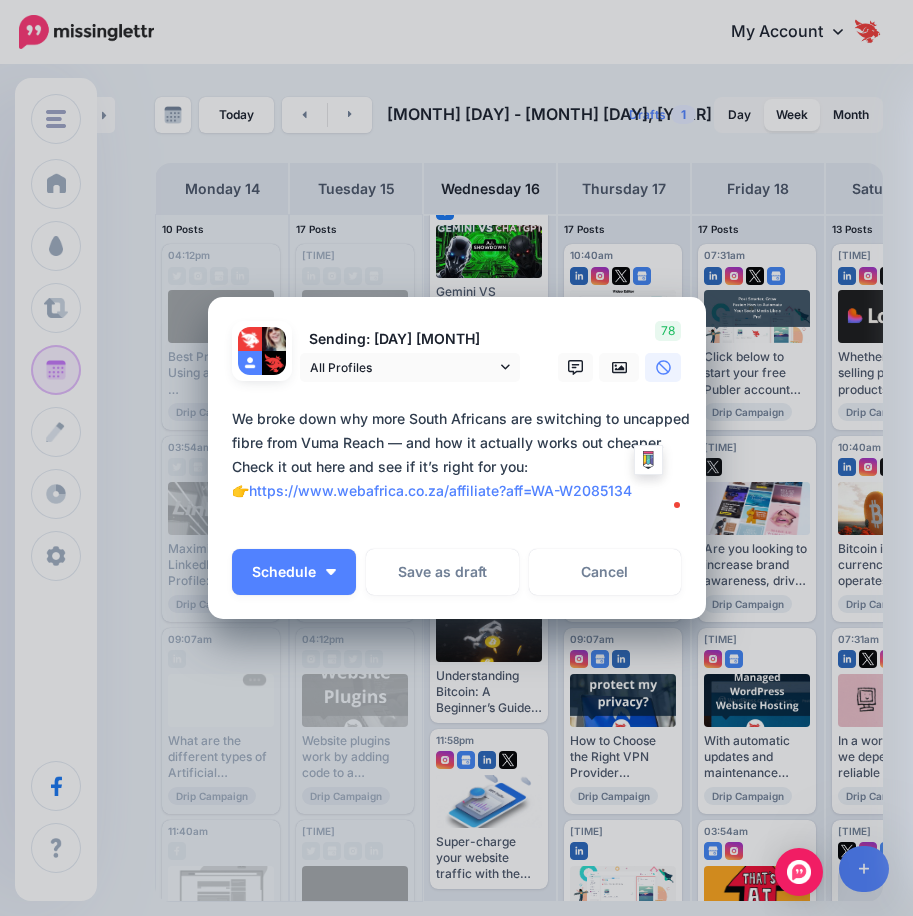 click on "**********" at bounding box center (462, 467) 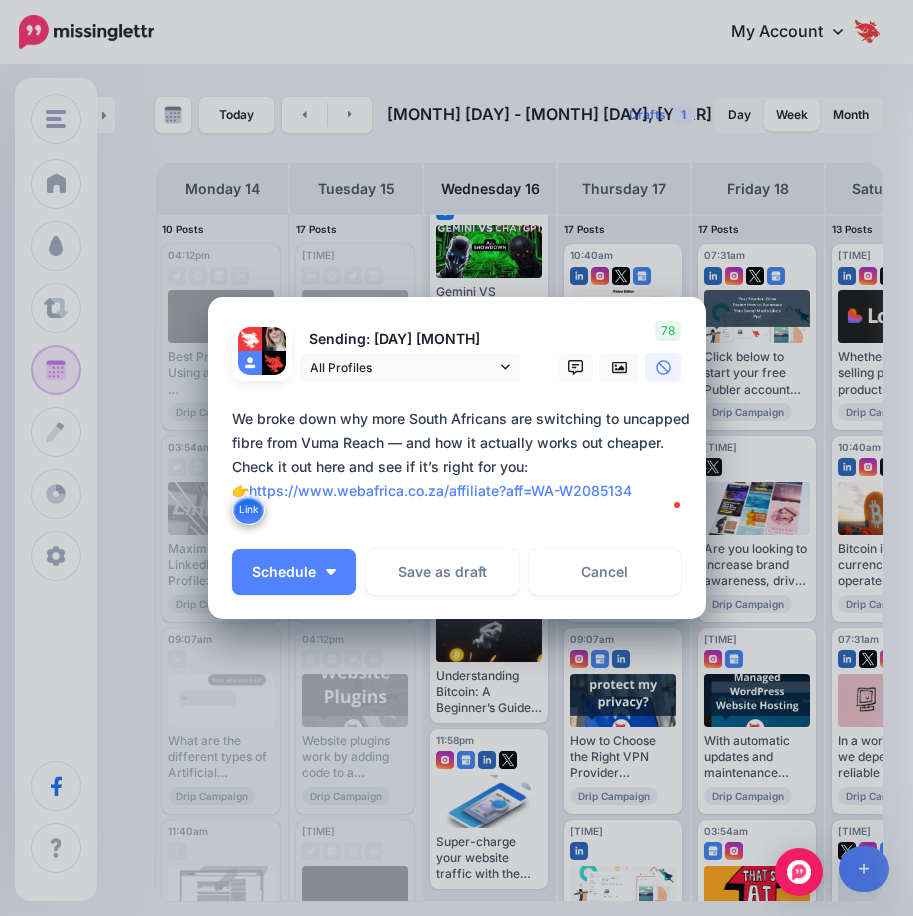 paste on "**********" 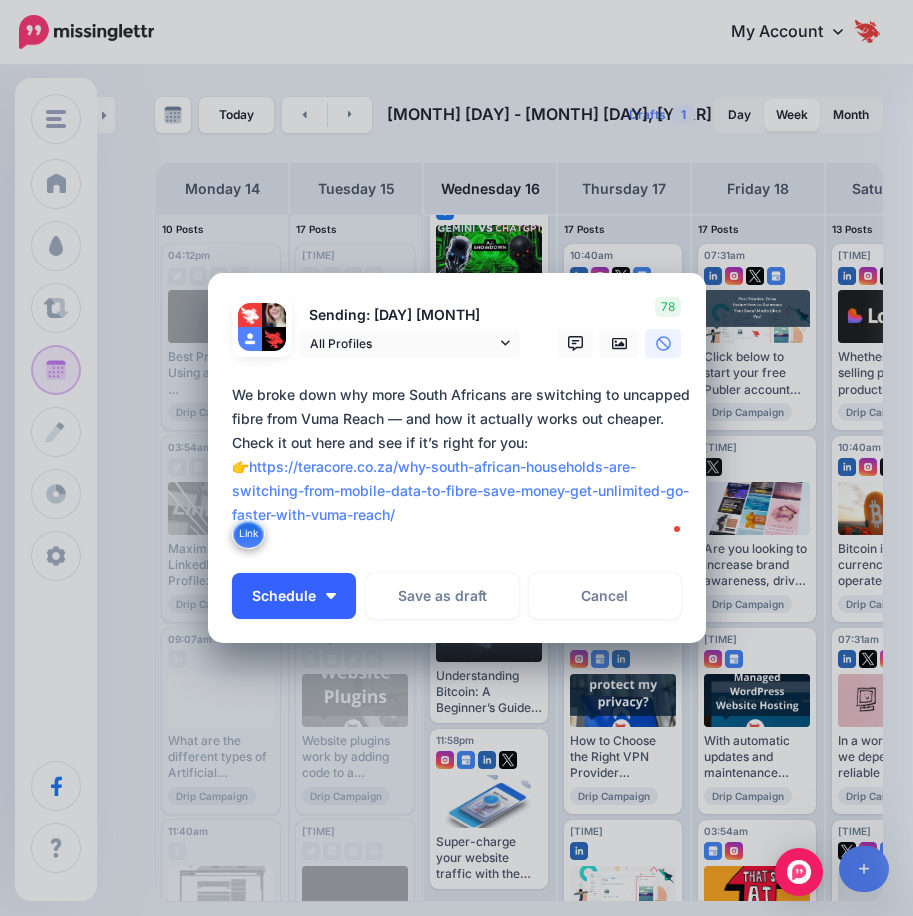 type on "**********" 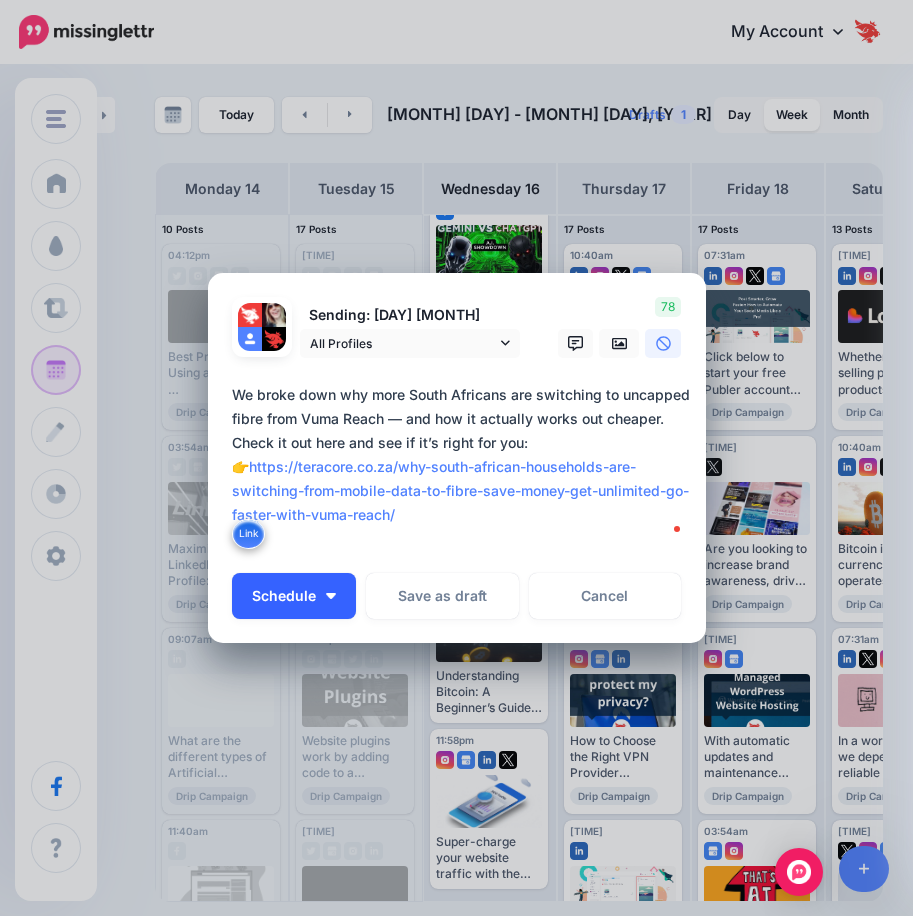 click on "Schedule" at bounding box center (294, 596) 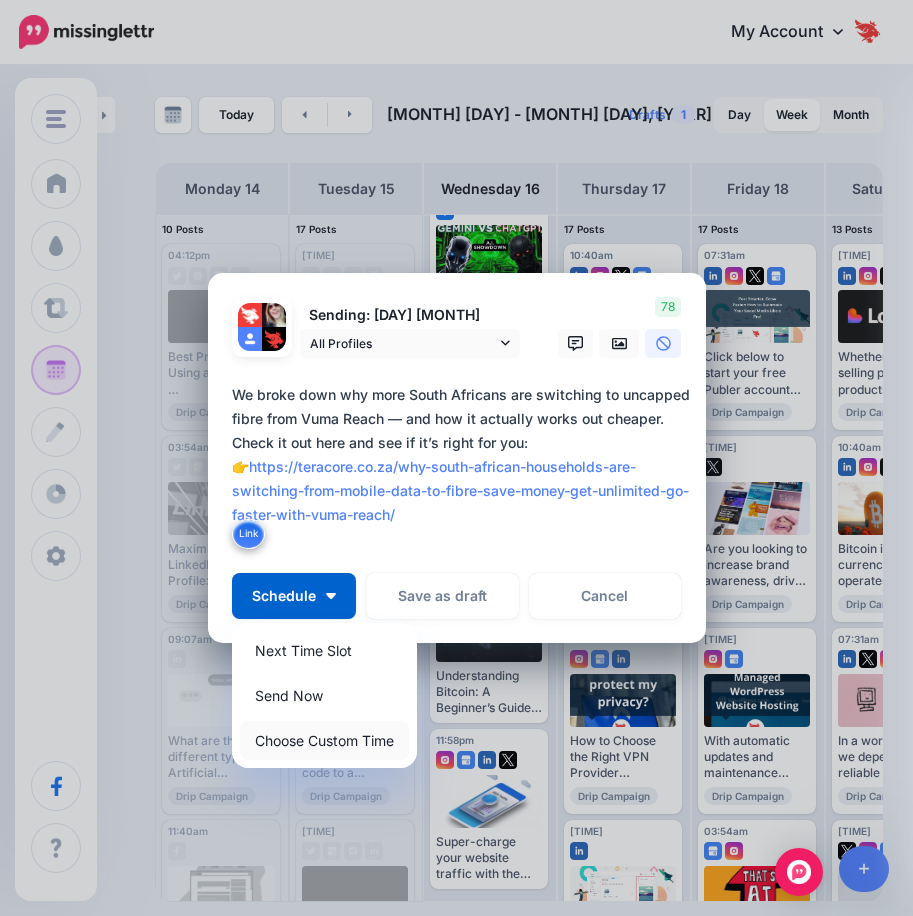 click on "Choose Custom Time" at bounding box center (324, 740) 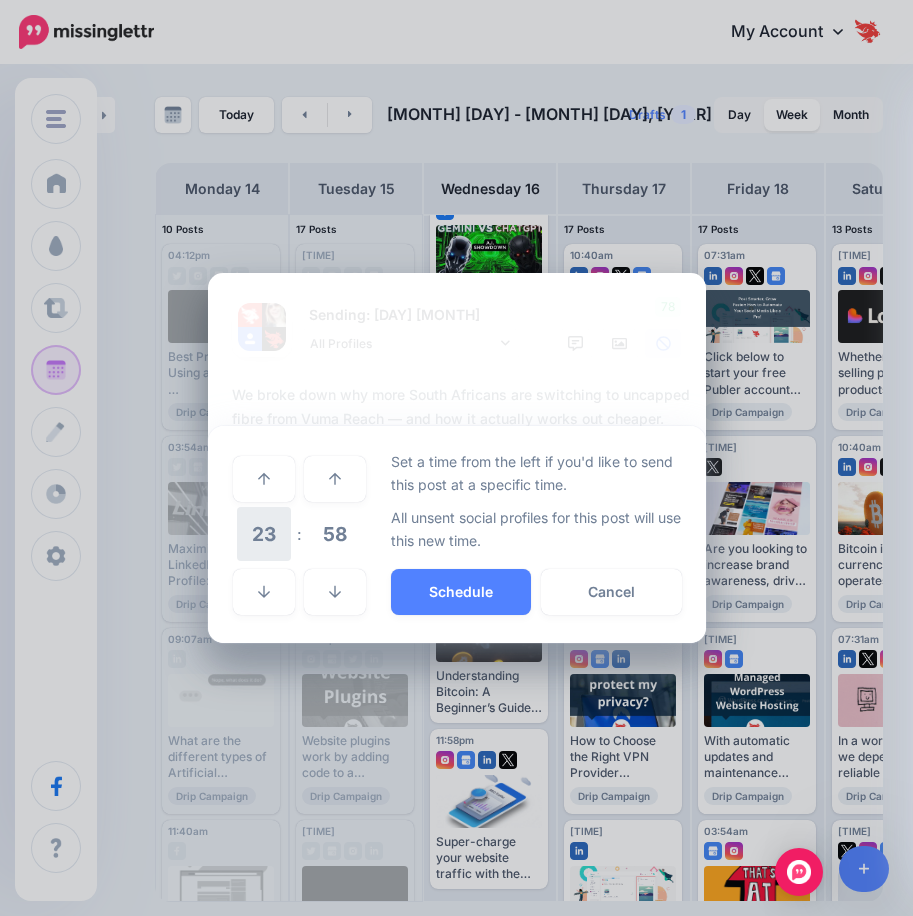 click on "23" at bounding box center [264, 534] 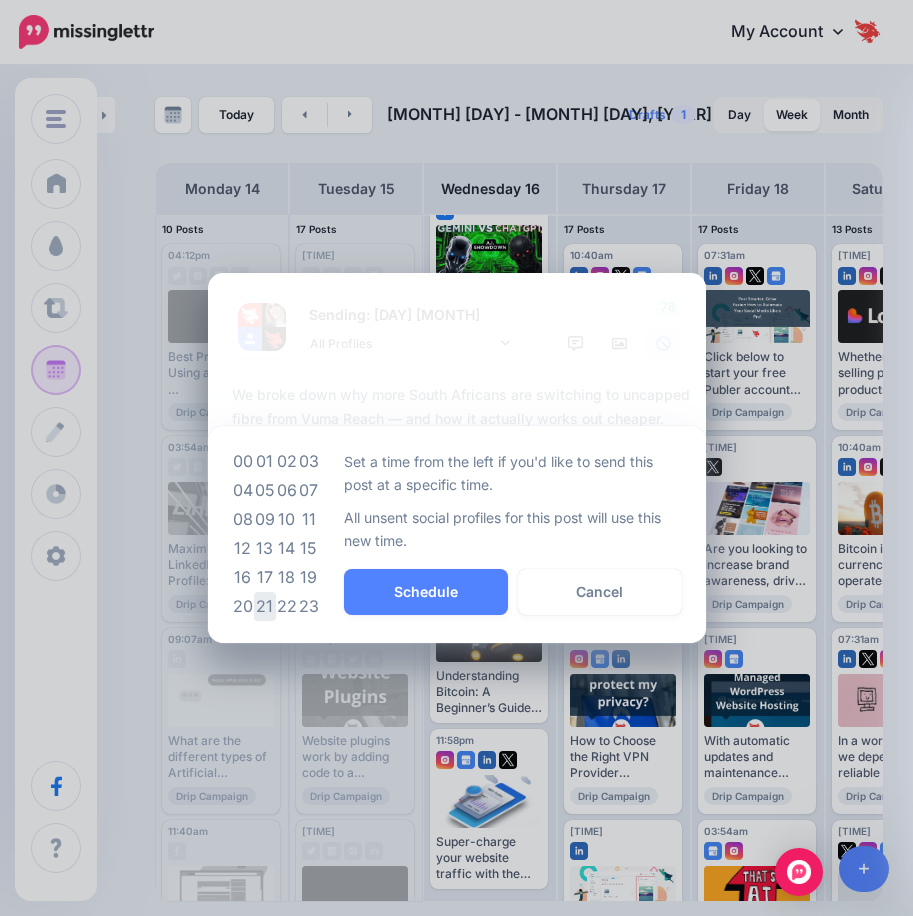 click on "21" at bounding box center [265, 606] 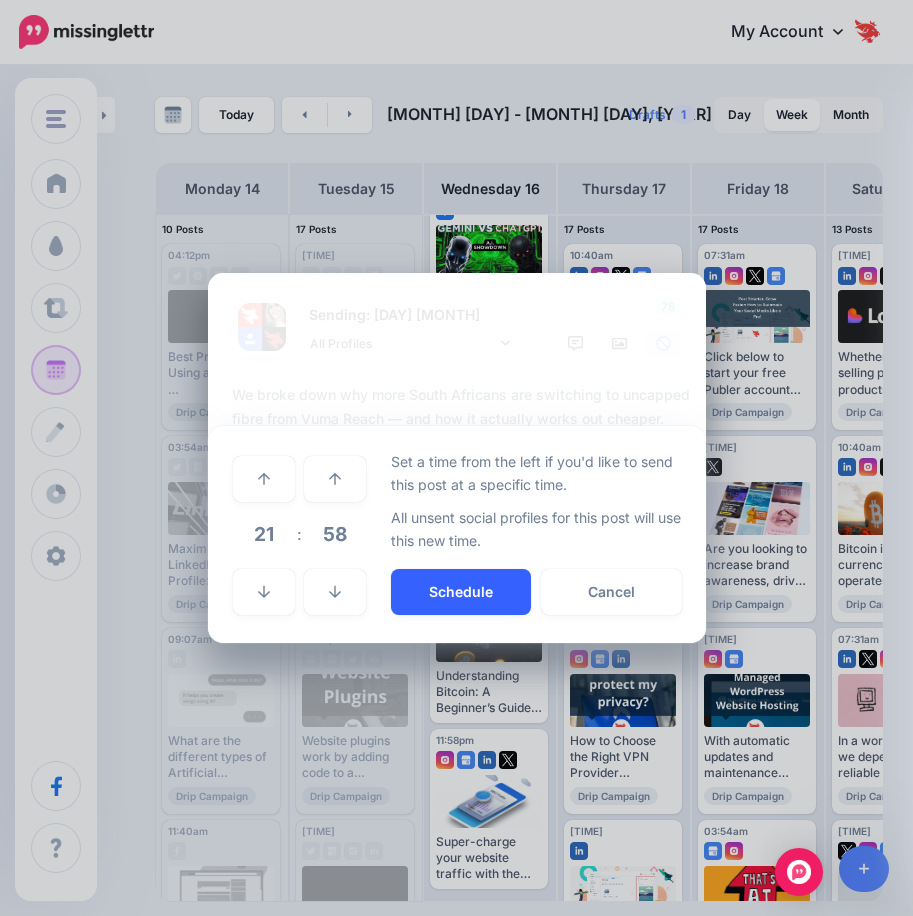 click on "Schedule" at bounding box center [461, 592] 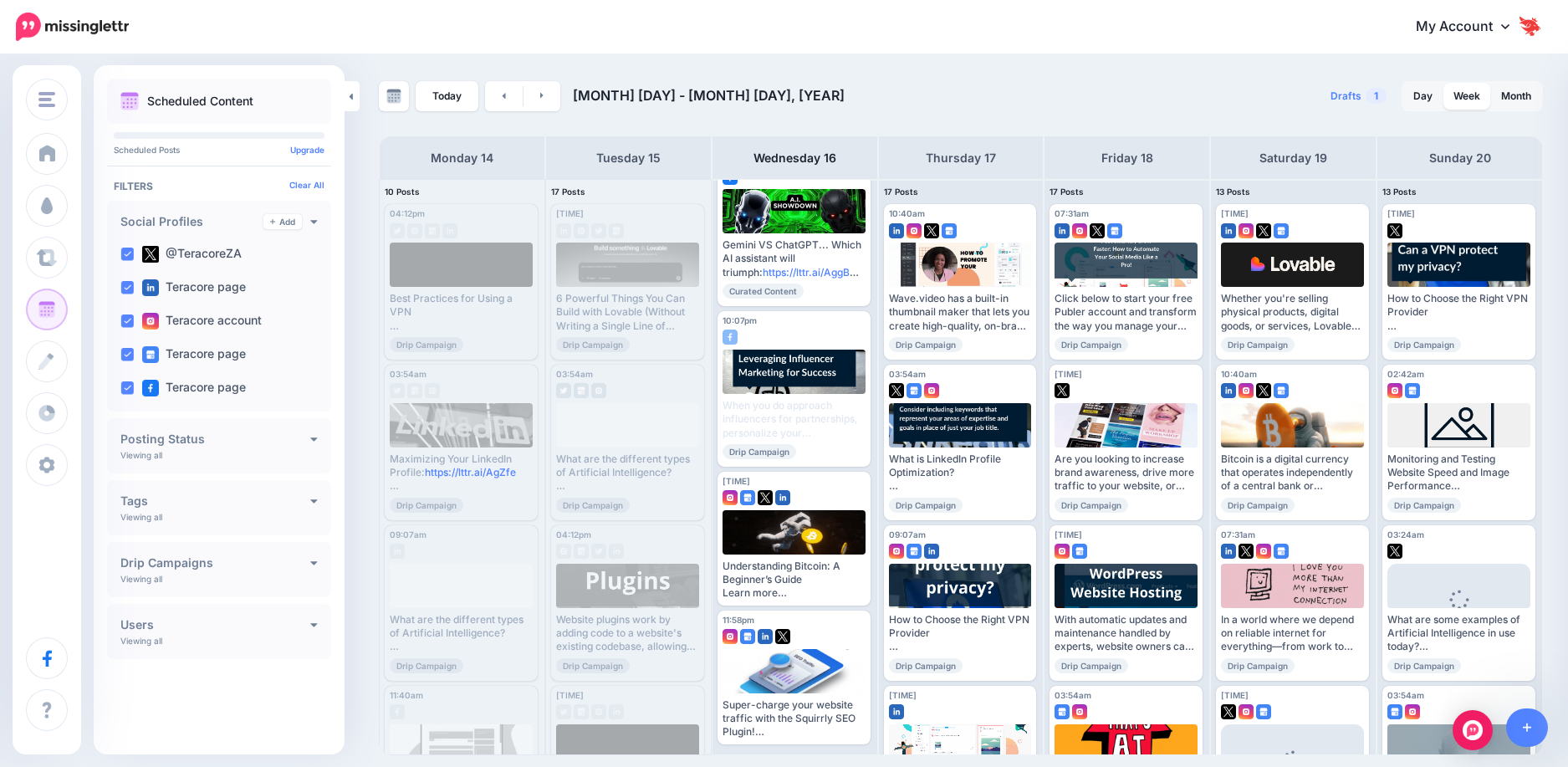 scroll, scrollTop: 2907, scrollLeft: 0, axis: vertical 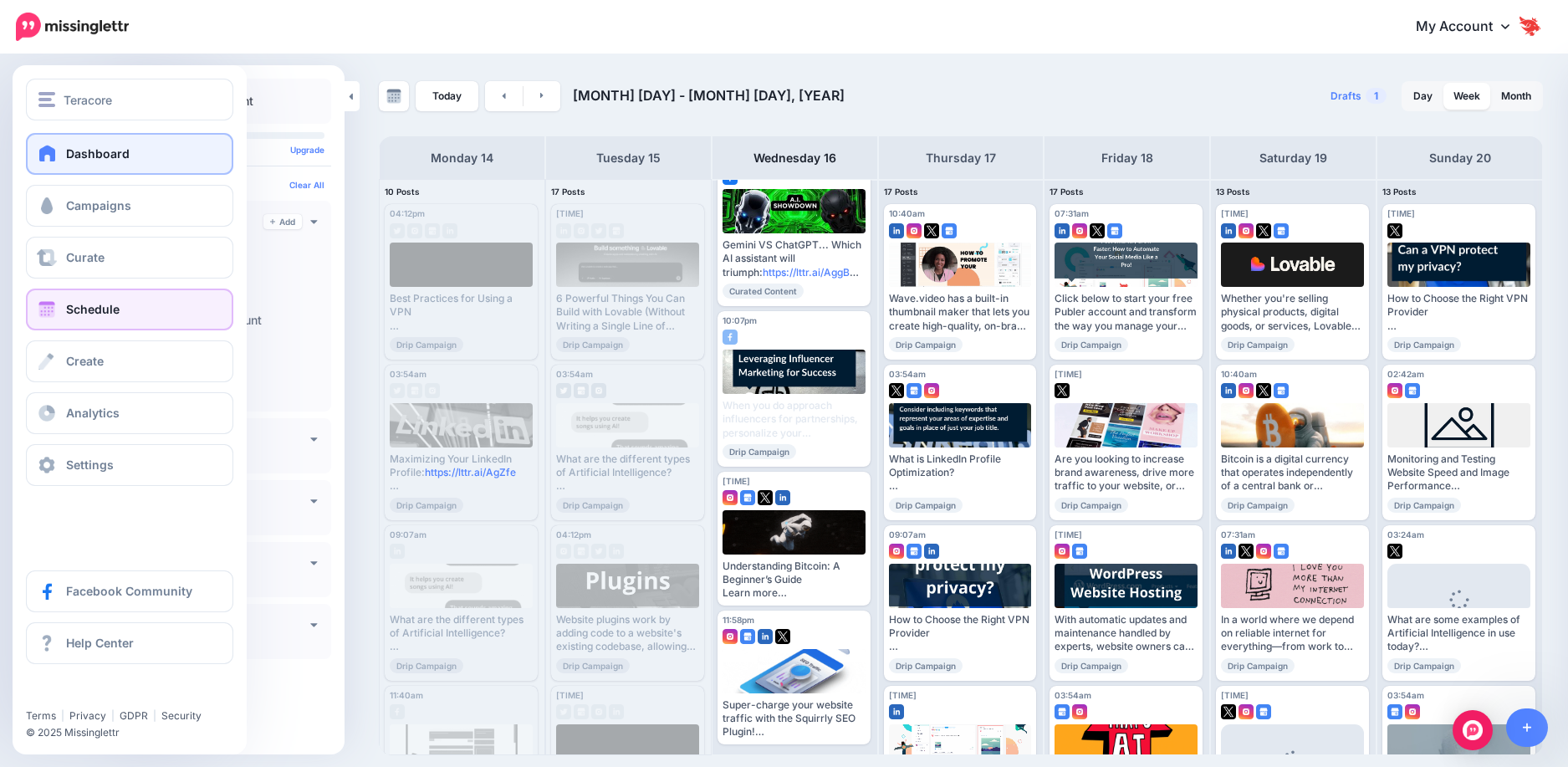 click on "Dashboard" at bounding box center [130, 154] 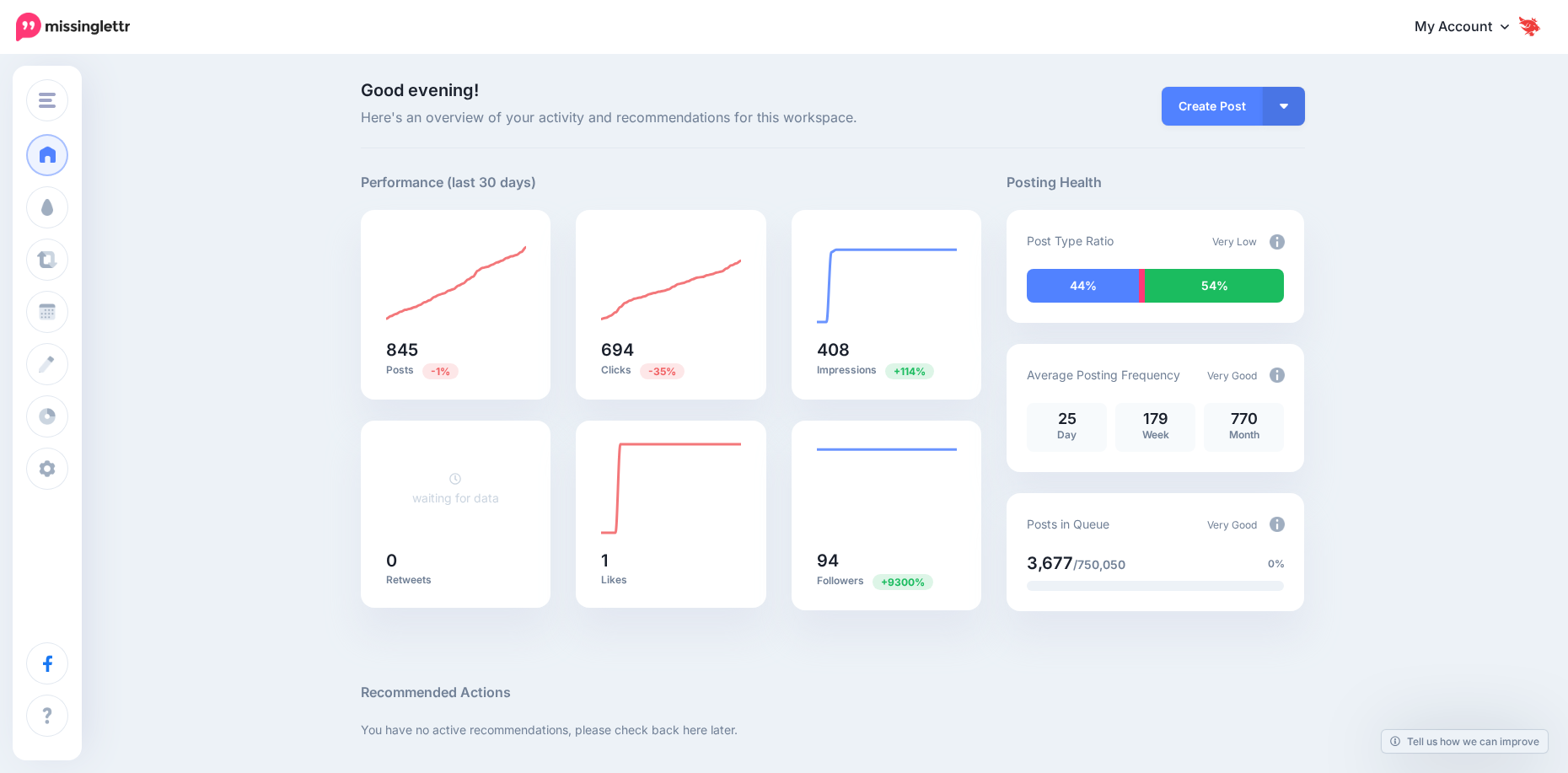 scroll, scrollTop: 0, scrollLeft: 0, axis: both 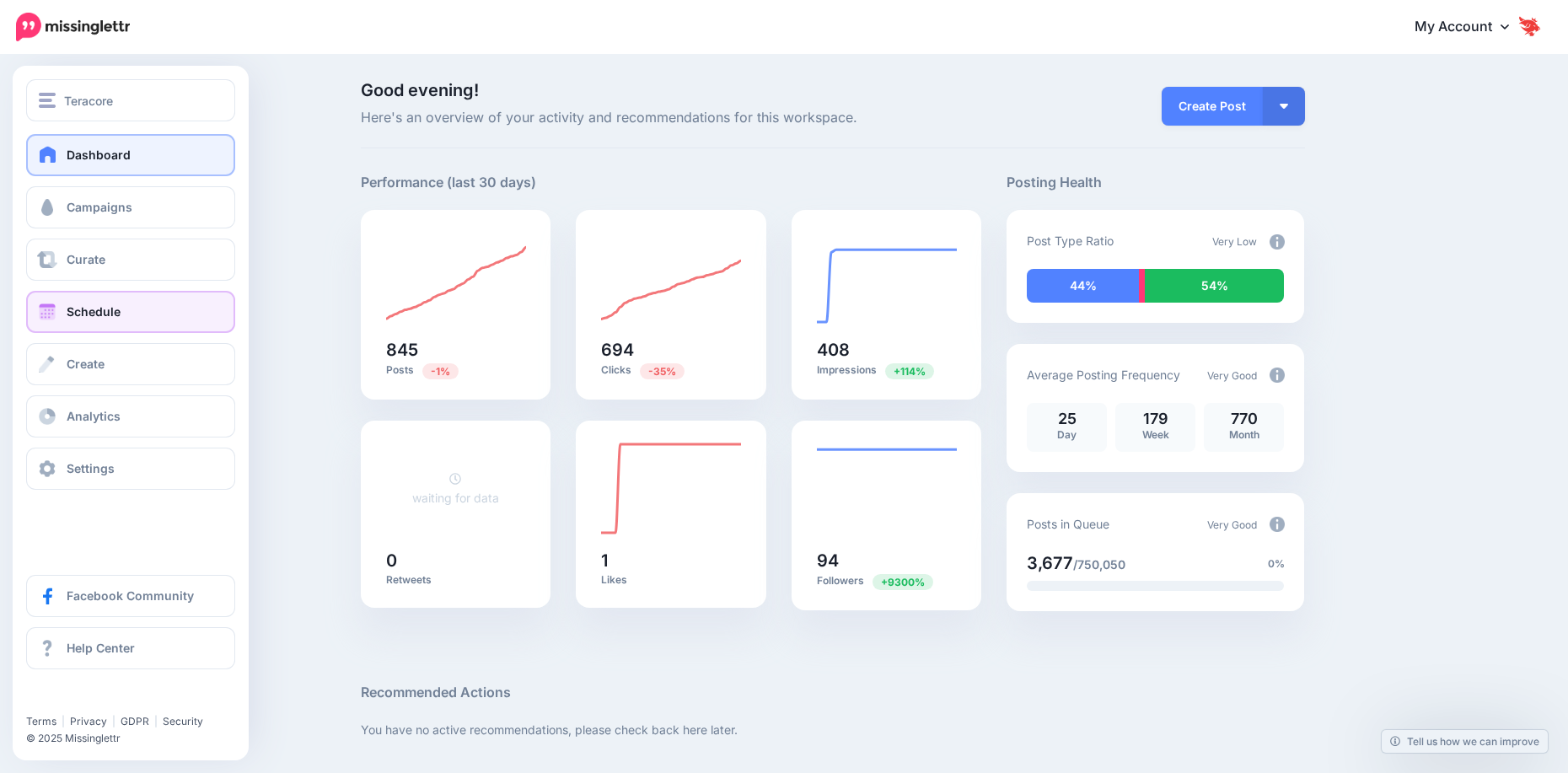 click on "Schedule" at bounding box center [131, 312] 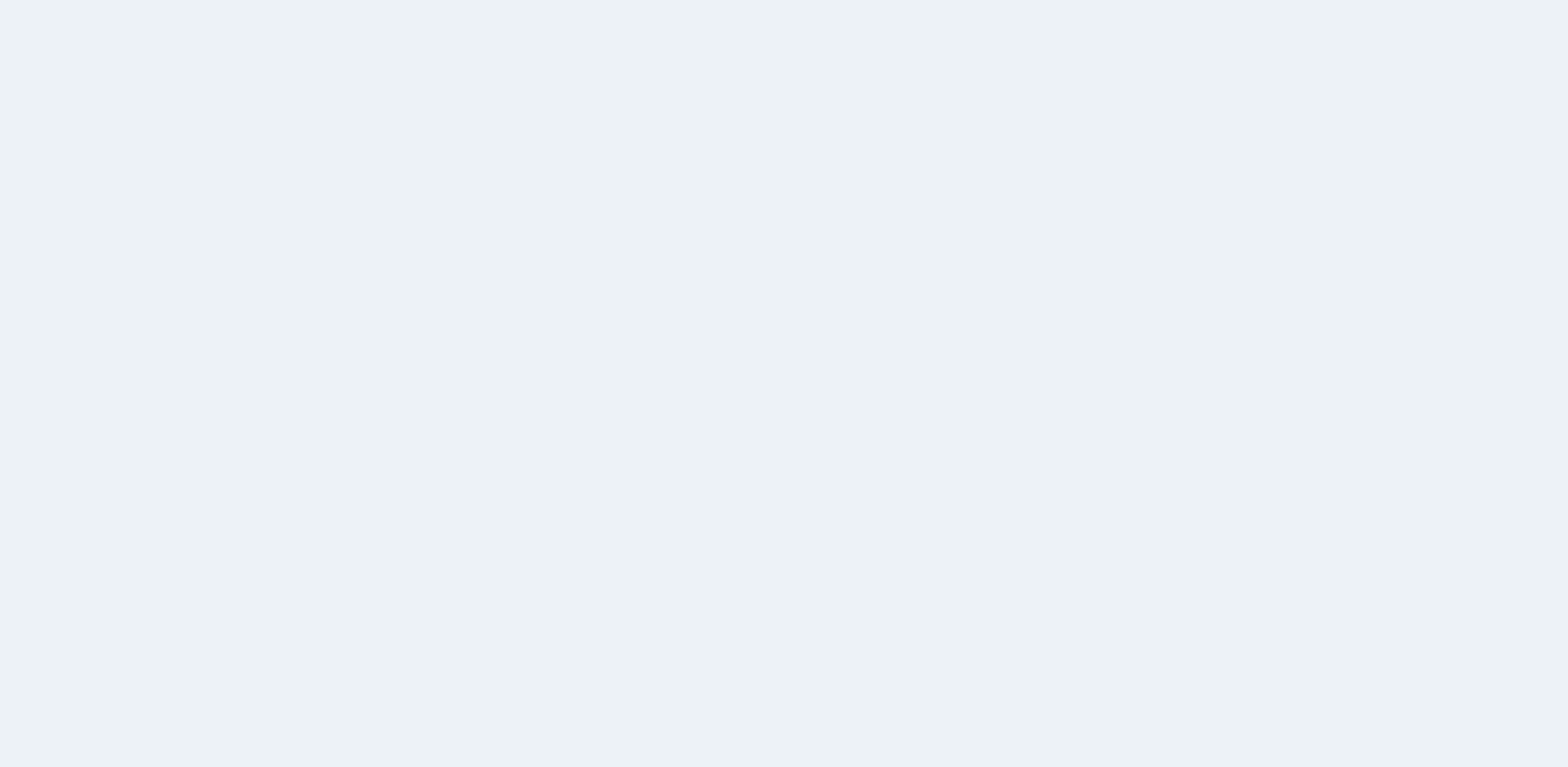 scroll, scrollTop: 0, scrollLeft: 0, axis: both 